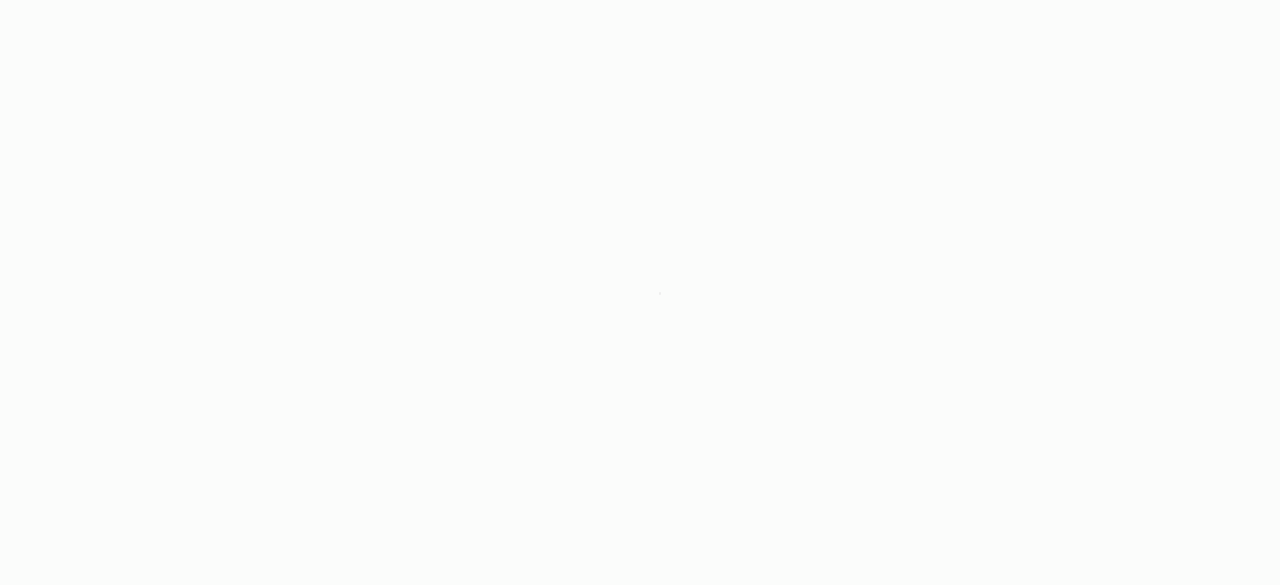 scroll, scrollTop: 0, scrollLeft: 0, axis: both 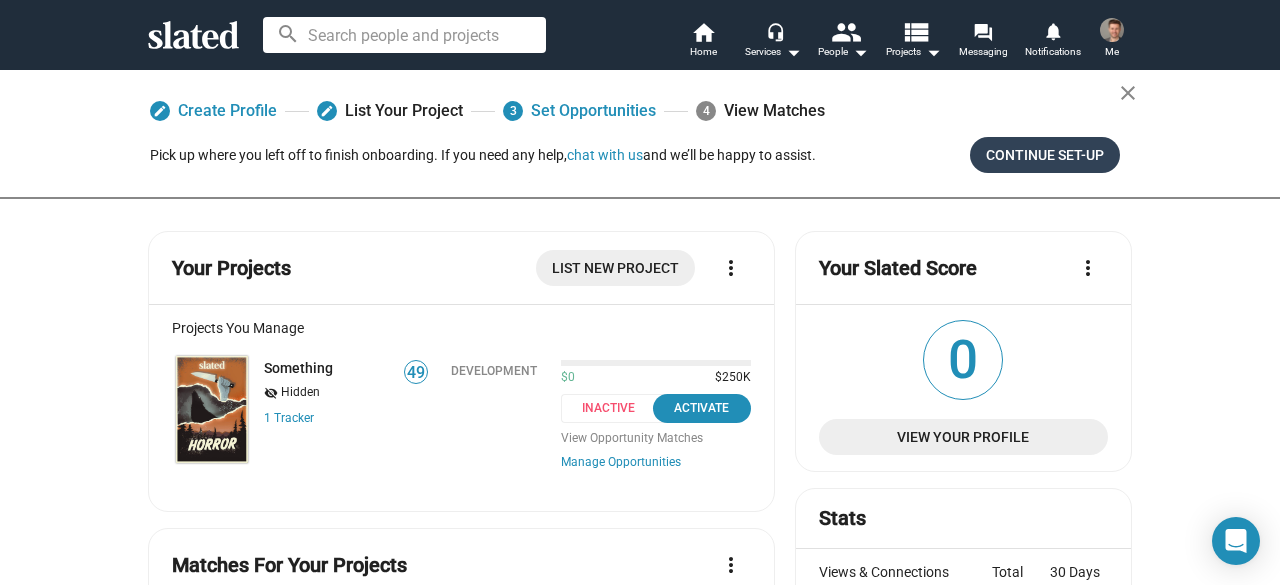 click on "Continue Set-up" 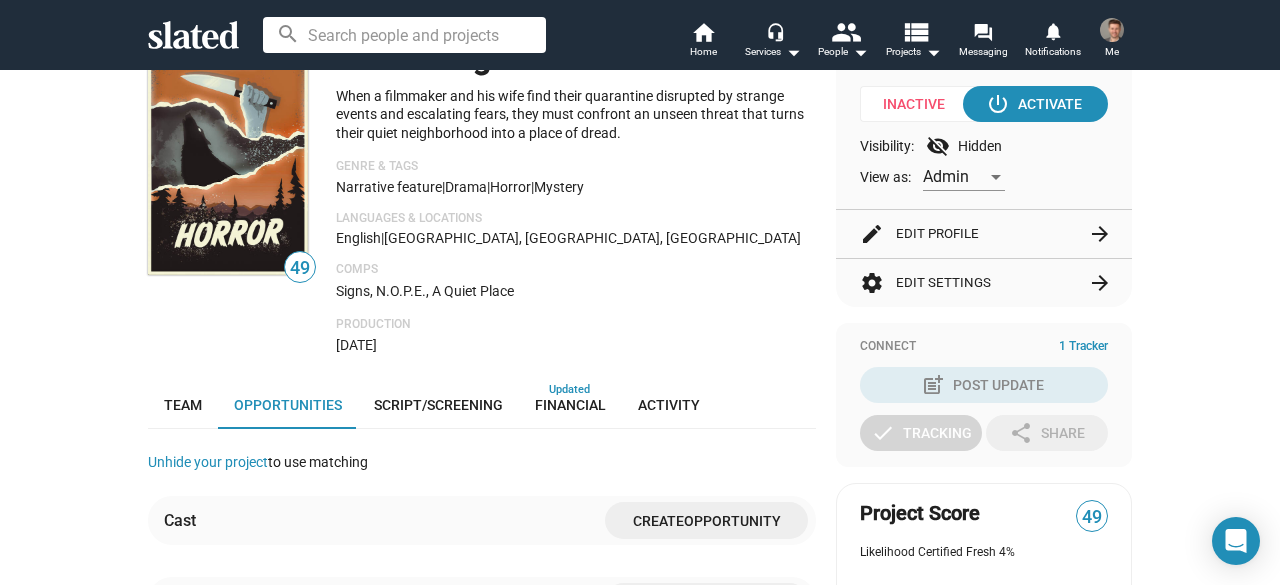 scroll, scrollTop: 0, scrollLeft: 0, axis: both 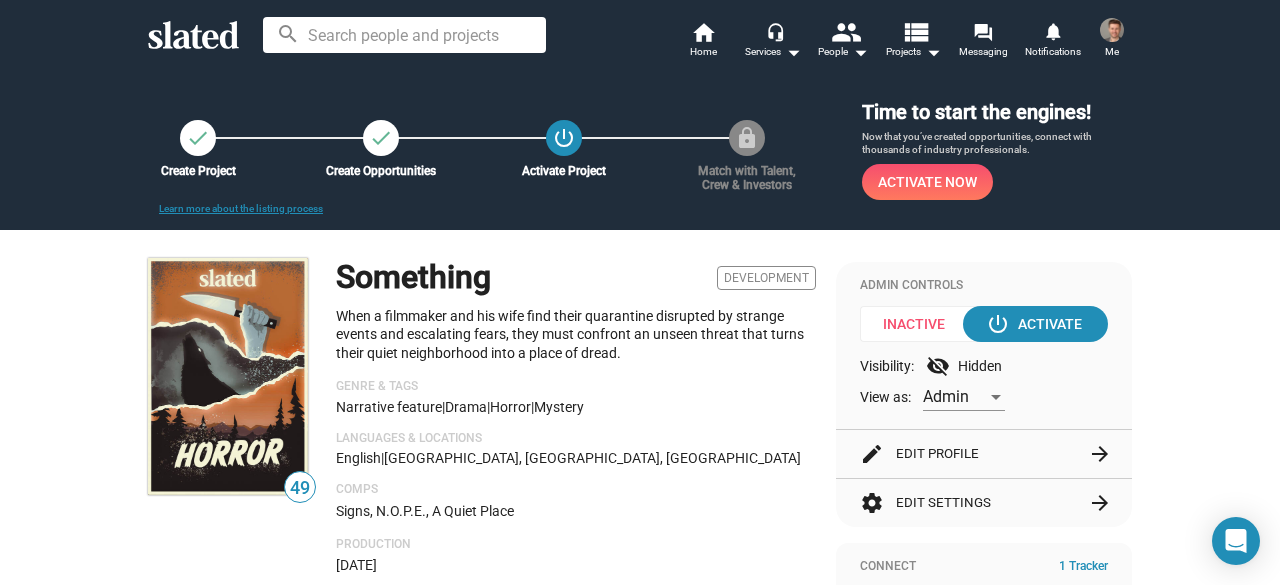 click on "Activate Now" at bounding box center [927, 182] 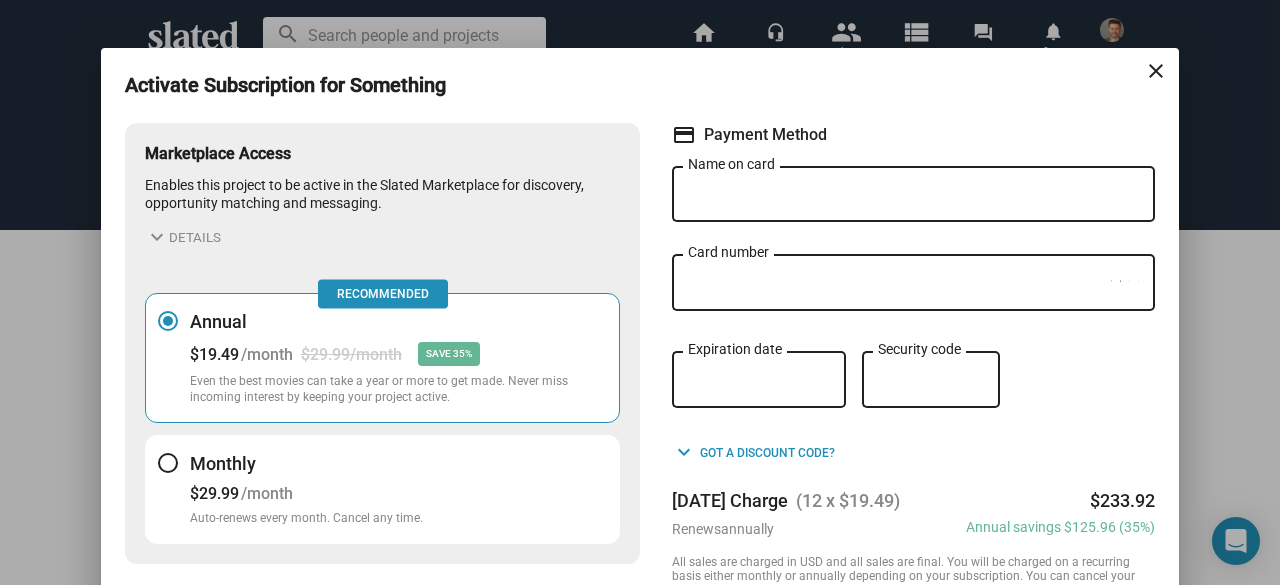 click at bounding box center [168, 463] 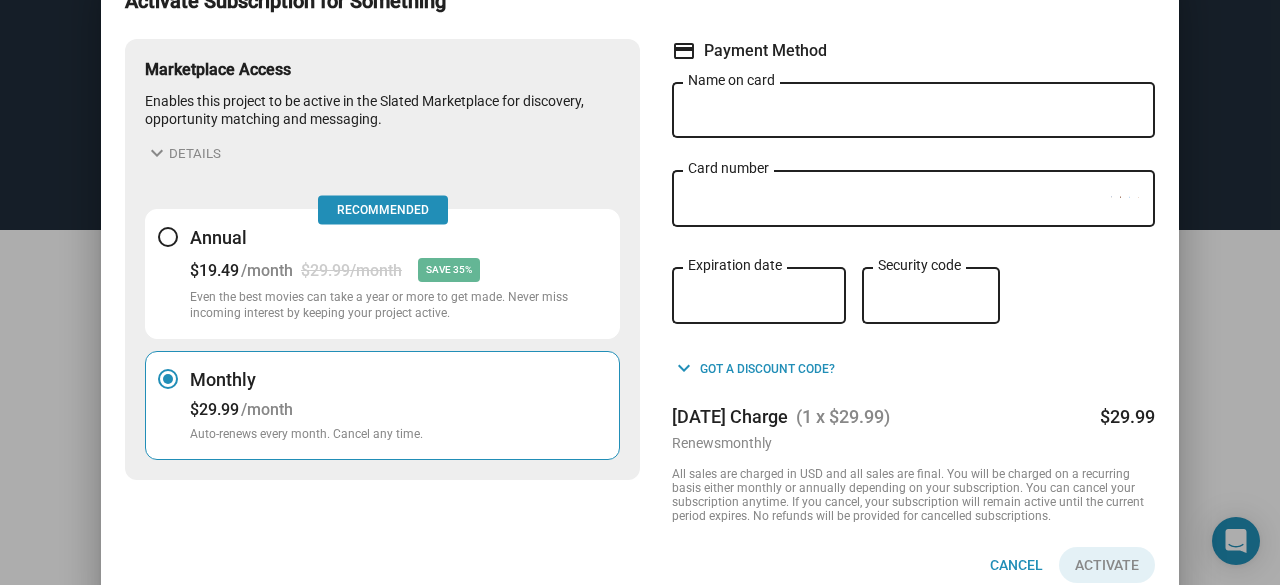 scroll, scrollTop: 111, scrollLeft: 0, axis: vertical 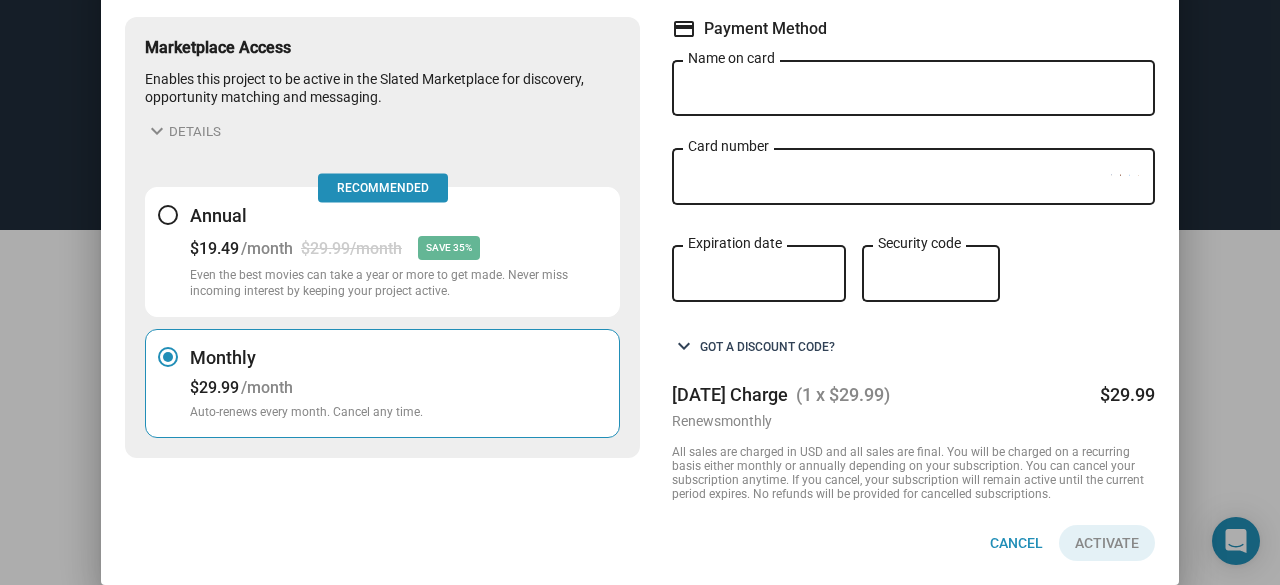 click on "keyboard_arrow_down   Got a discount code?" at bounding box center (753, 347) 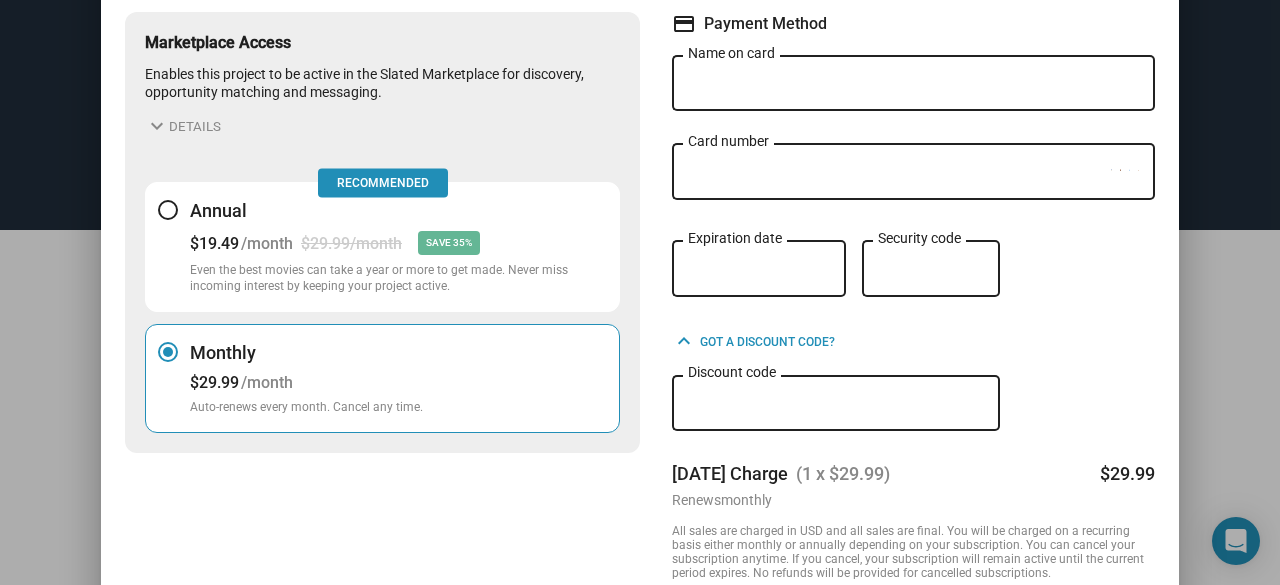 drag, startPoint x: 761, startPoint y: 394, endPoint x: 739, endPoint y: 411, distance: 27.802877 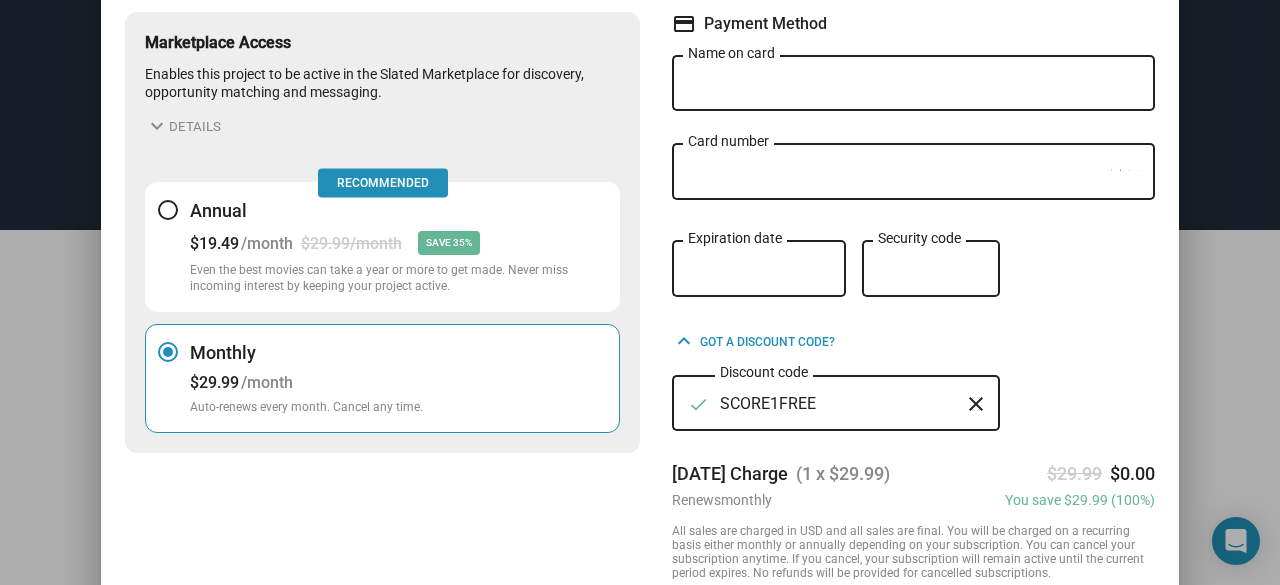 type on "SCORE1FREE" 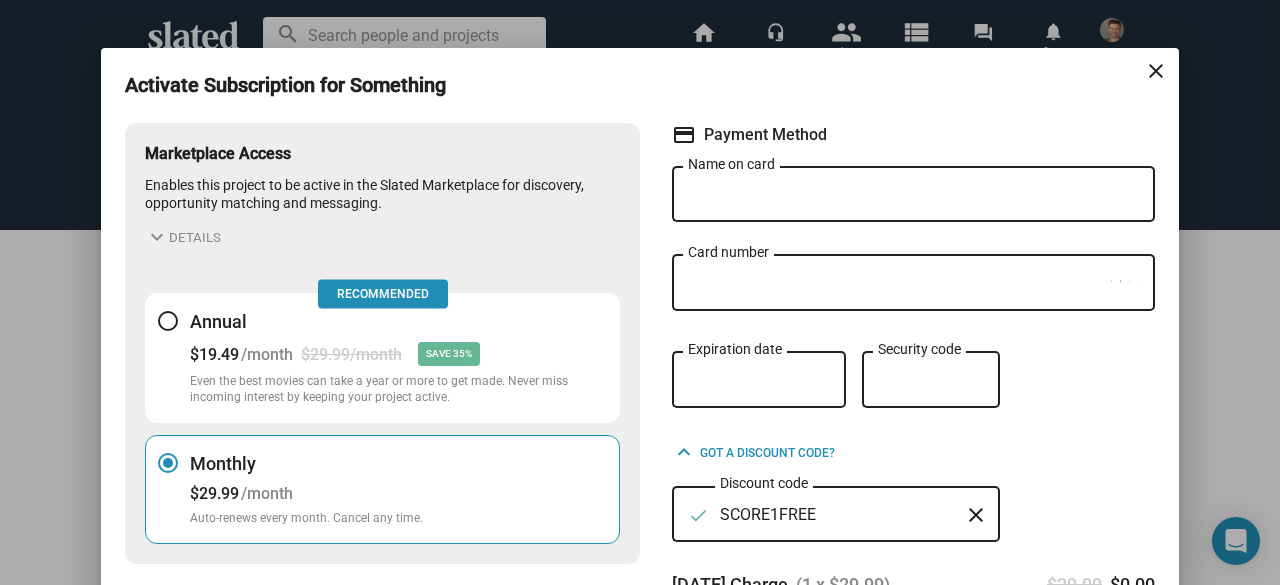 scroll, scrollTop: 0, scrollLeft: 0, axis: both 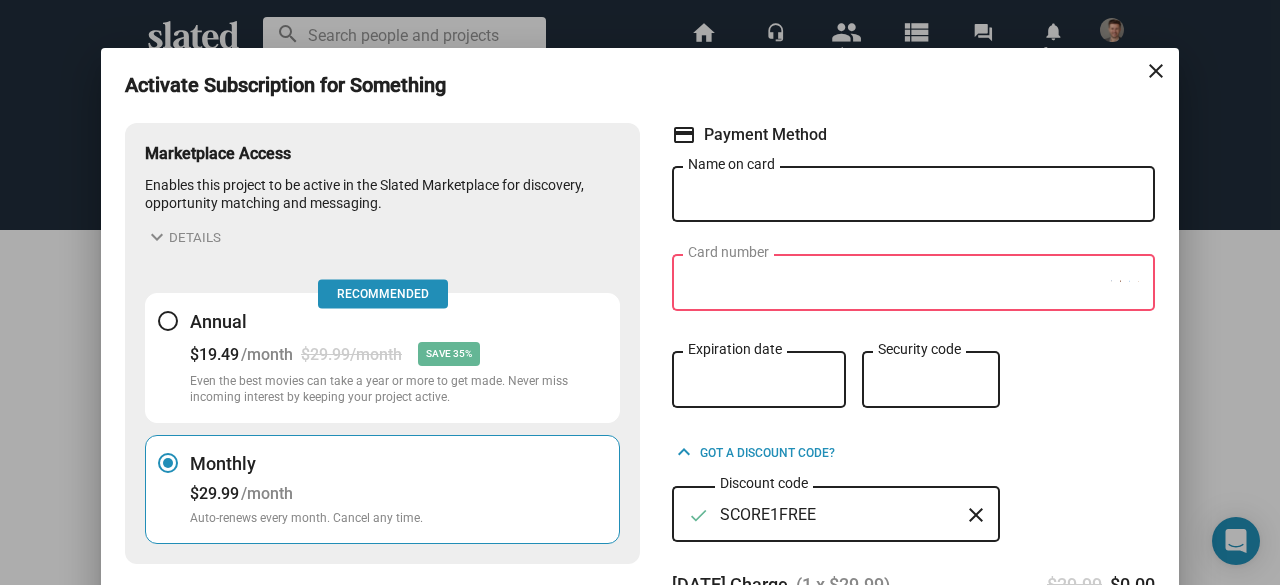 click on "Name on card" at bounding box center [913, 195] 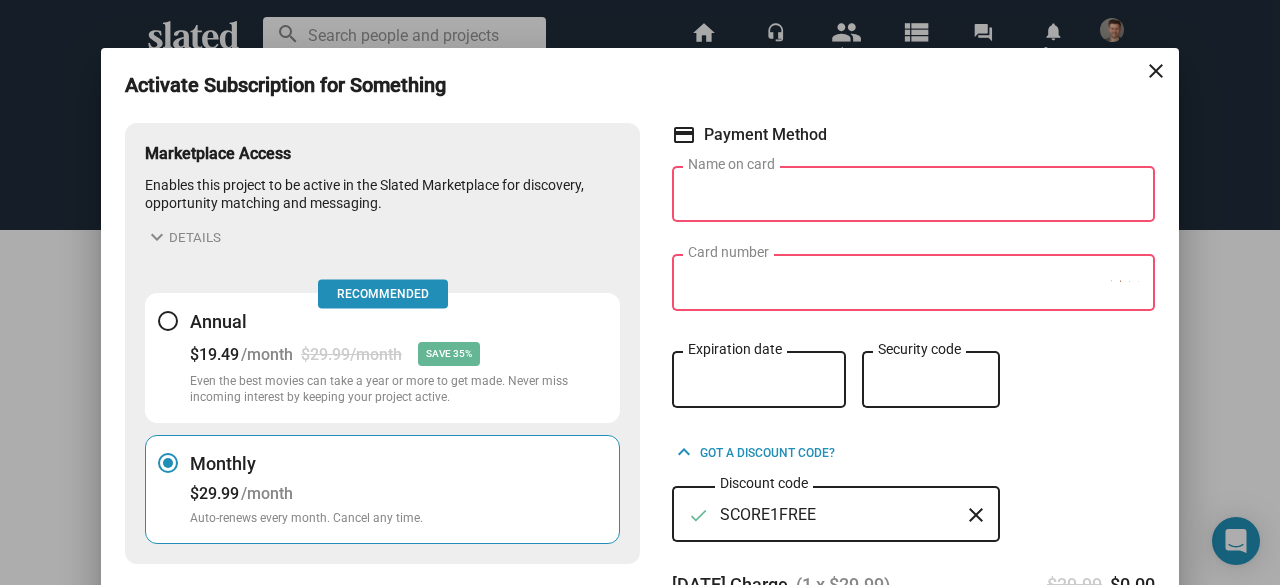 click on "Name on card" at bounding box center [913, 195] 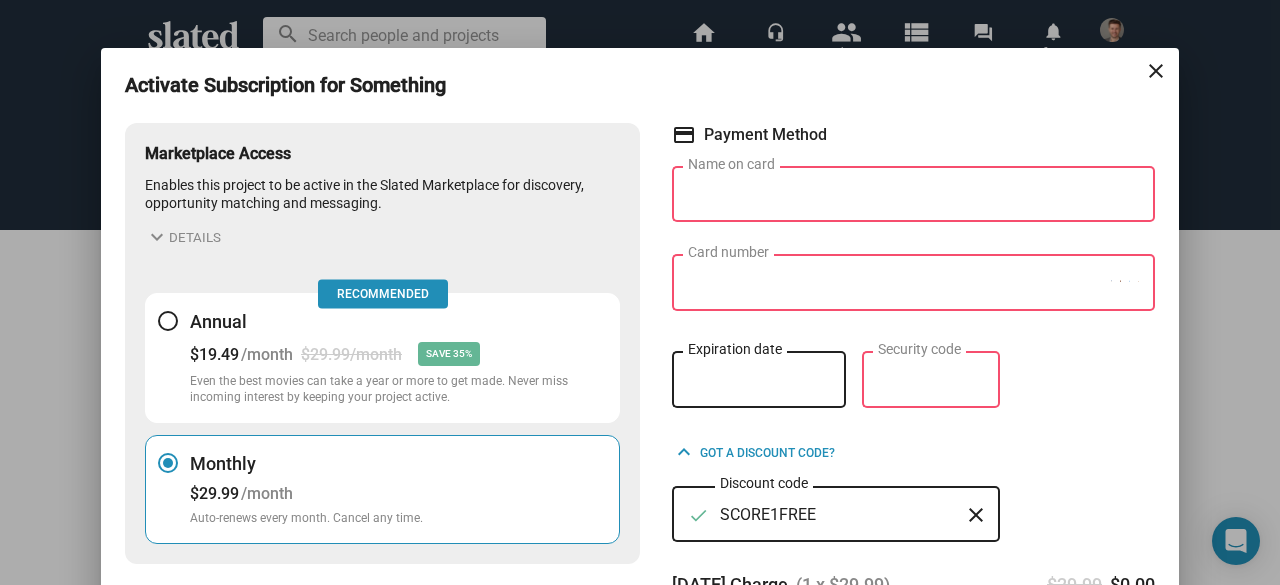 click on "Name on card" at bounding box center (913, 195) 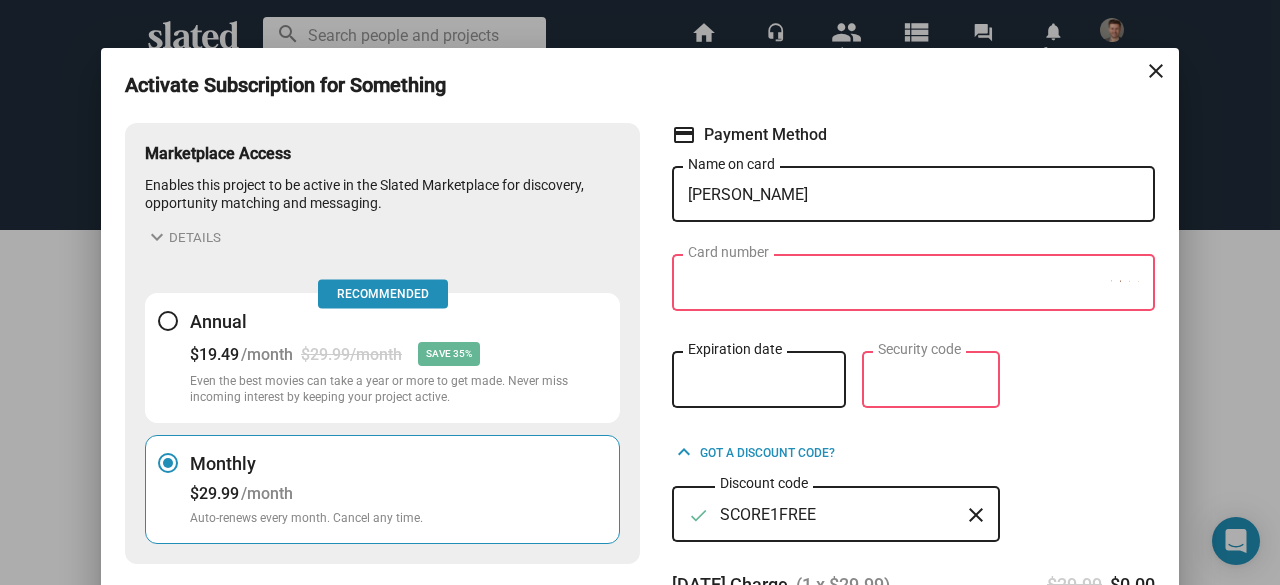 type on "[PERSON_NAME]" 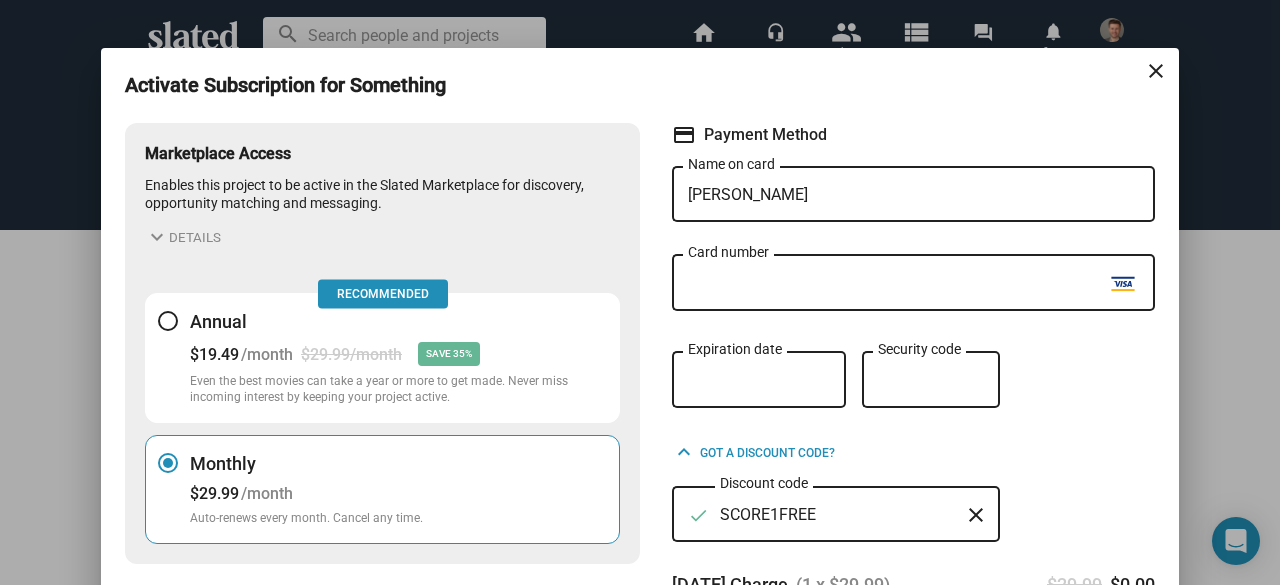 click on "test Expiration date test Security code" at bounding box center (913, 392) 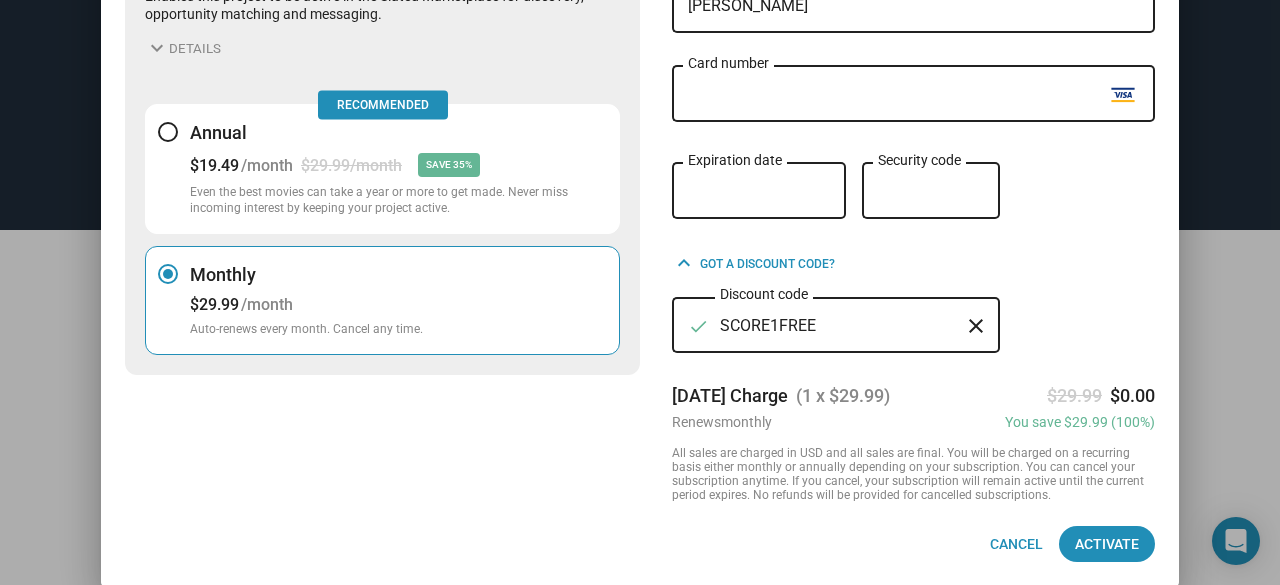 scroll, scrollTop: 195, scrollLeft: 0, axis: vertical 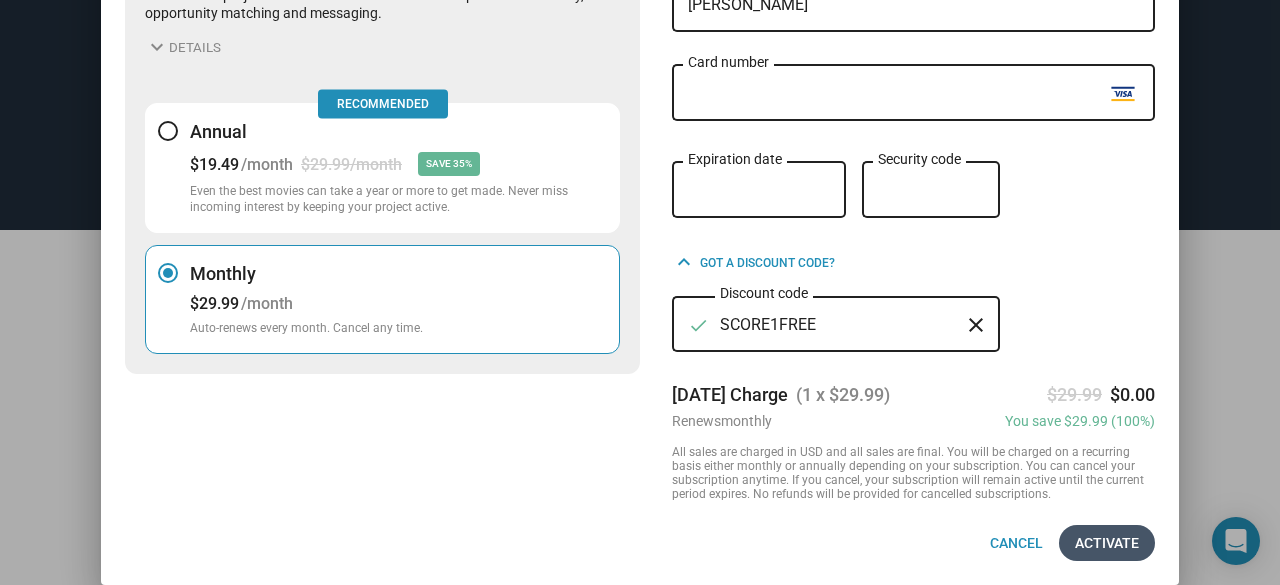 click on "Activate" at bounding box center (1107, 543) 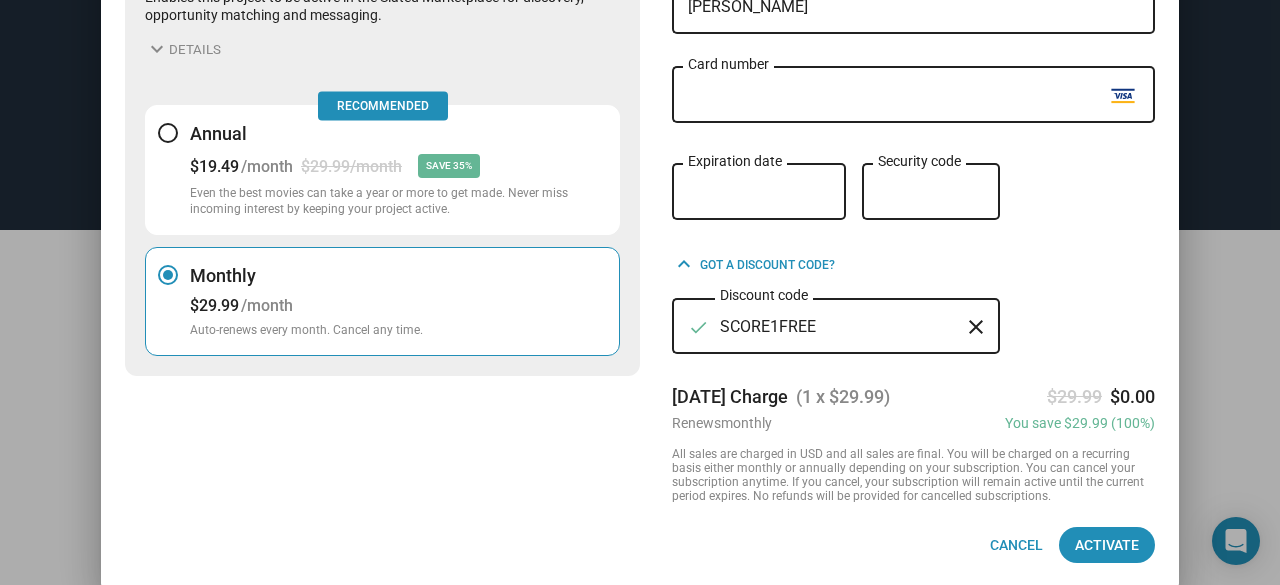 scroll, scrollTop: 195, scrollLeft: 0, axis: vertical 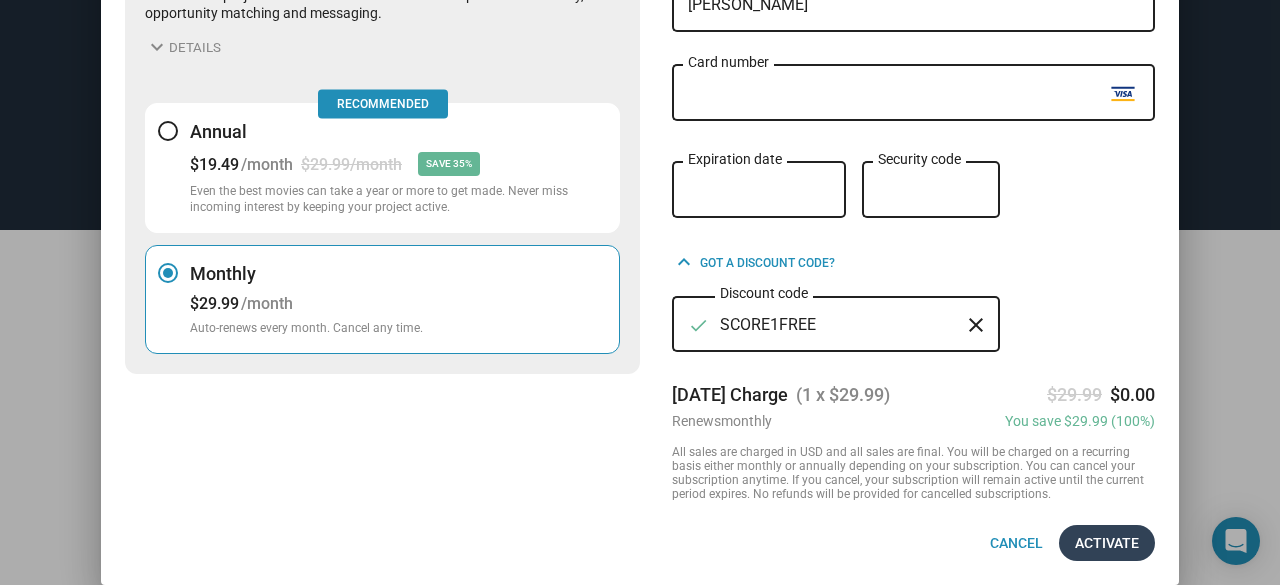click on "Activate" at bounding box center [1107, 543] 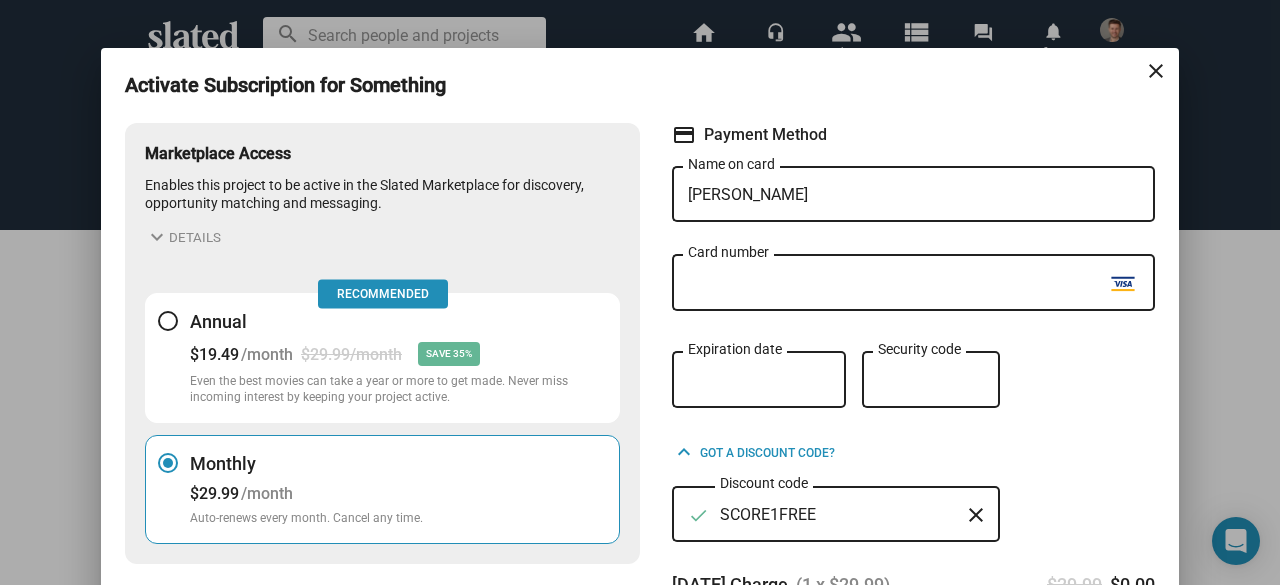 scroll, scrollTop: 195, scrollLeft: 0, axis: vertical 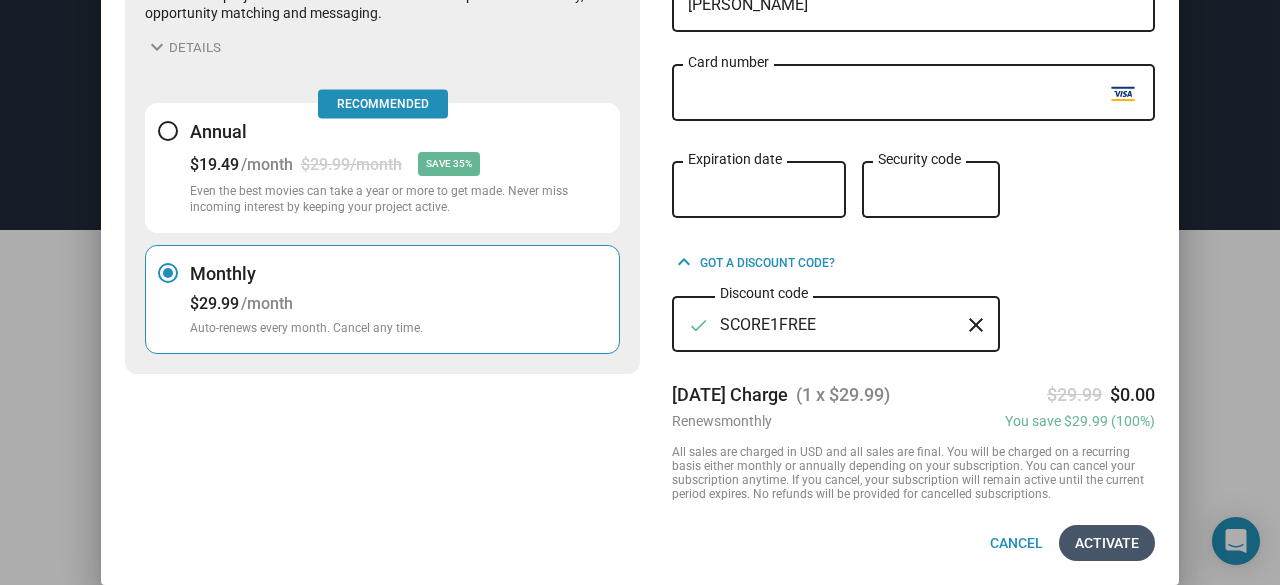 click on "Activate" at bounding box center [1107, 543] 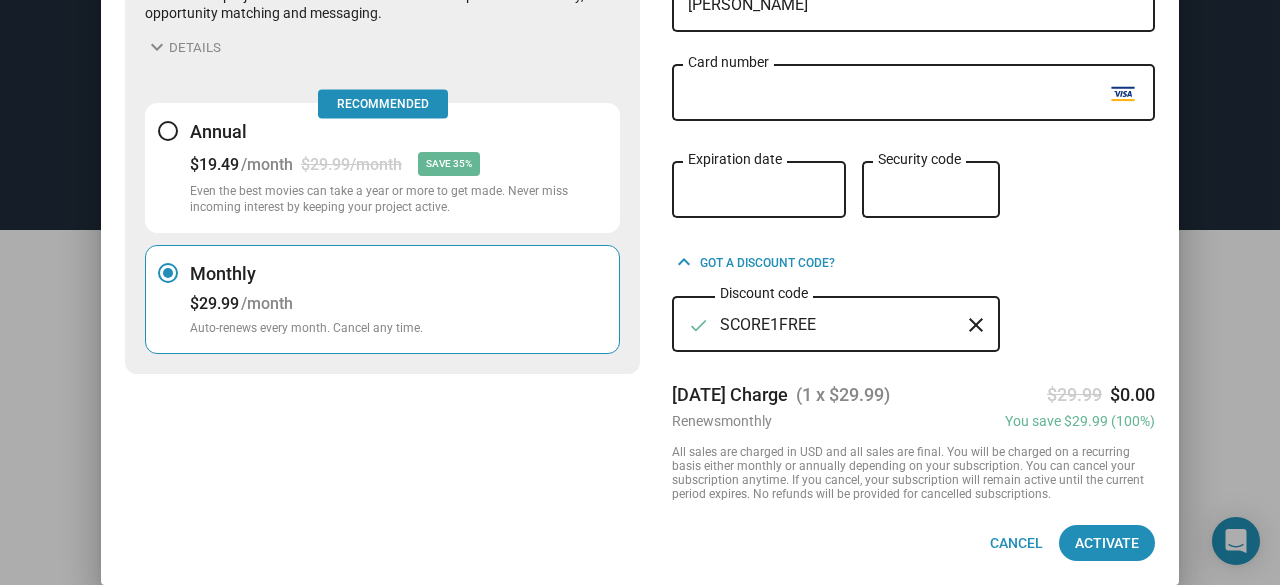 click on "[PERSON_NAME] Name on card test Card number
test Expiration date test Security code  keyboard_arrow_up   Got a discount code?  check SCORE1FREE Discount code close  [DATE] Charge  (1 x $29.99)  $29.99   $0.00   Renews   monthly   You save $29.99 (100%)   All sales are charged in USD and all sales are final. You will be charged on a recurring basis either monthly or annually depending on your subscription. You can cancel your subscription anytime. If you cancel, your subscription will remain active until the current period expires. No refunds will be provided for cancelled subscriptions.   Cancel   Activate" at bounding box center [913, 280] 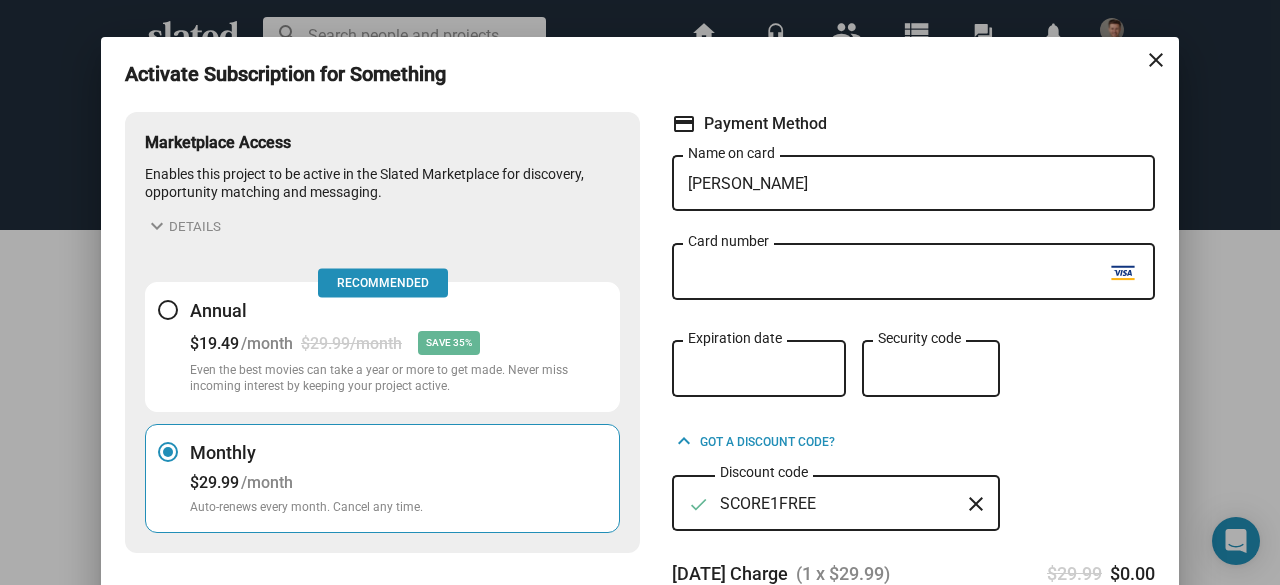 scroll, scrollTop: 0, scrollLeft: 0, axis: both 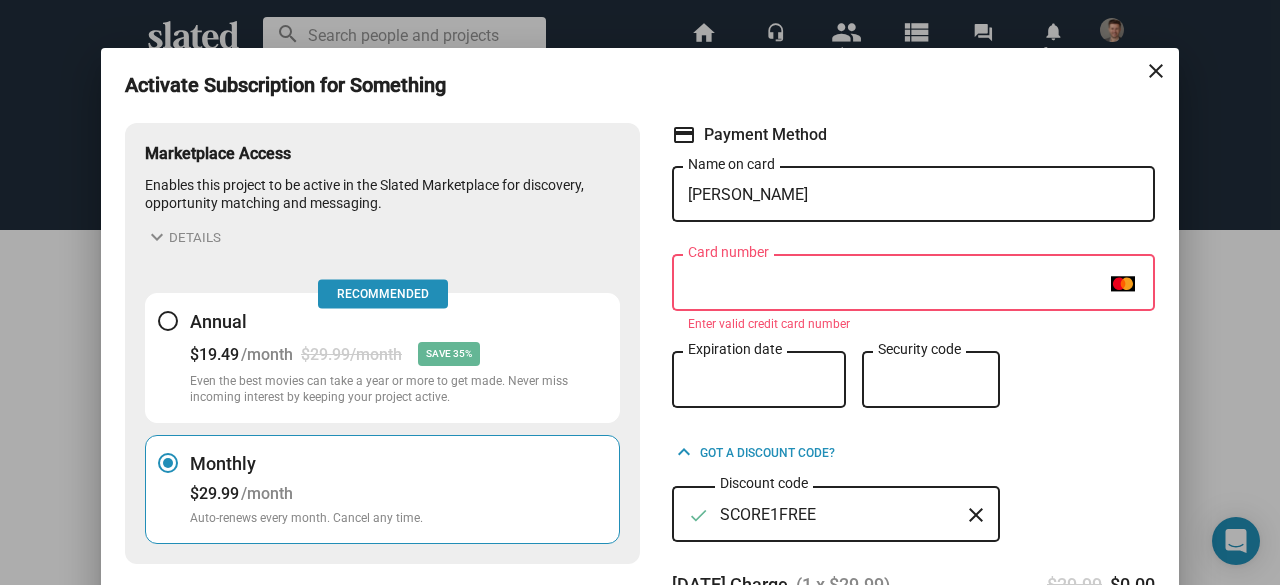 click on "test Expiration date" at bounding box center (759, 378) 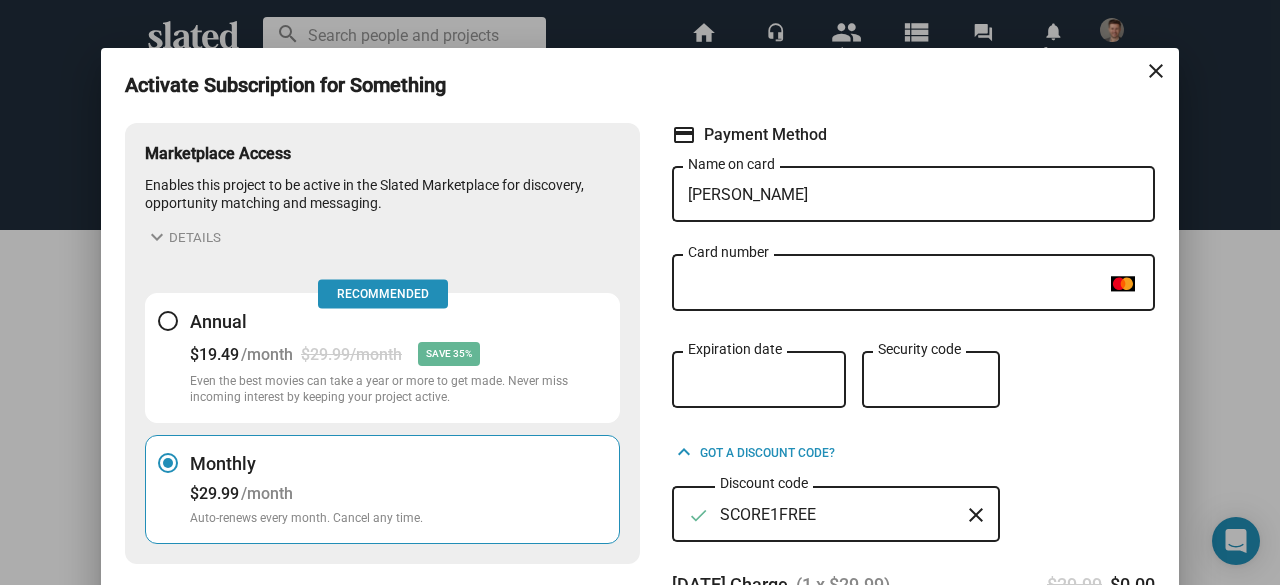 click on "test Expiration date test Security code" at bounding box center [913, 392] 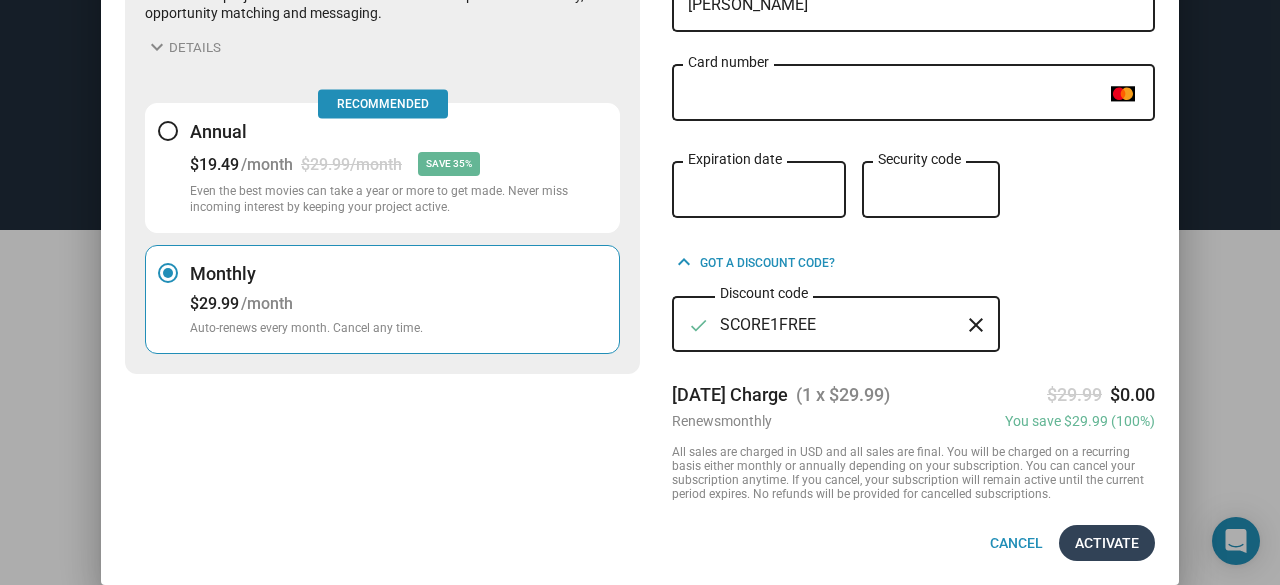 click on "Activate" at bounding box center [1107, 543] 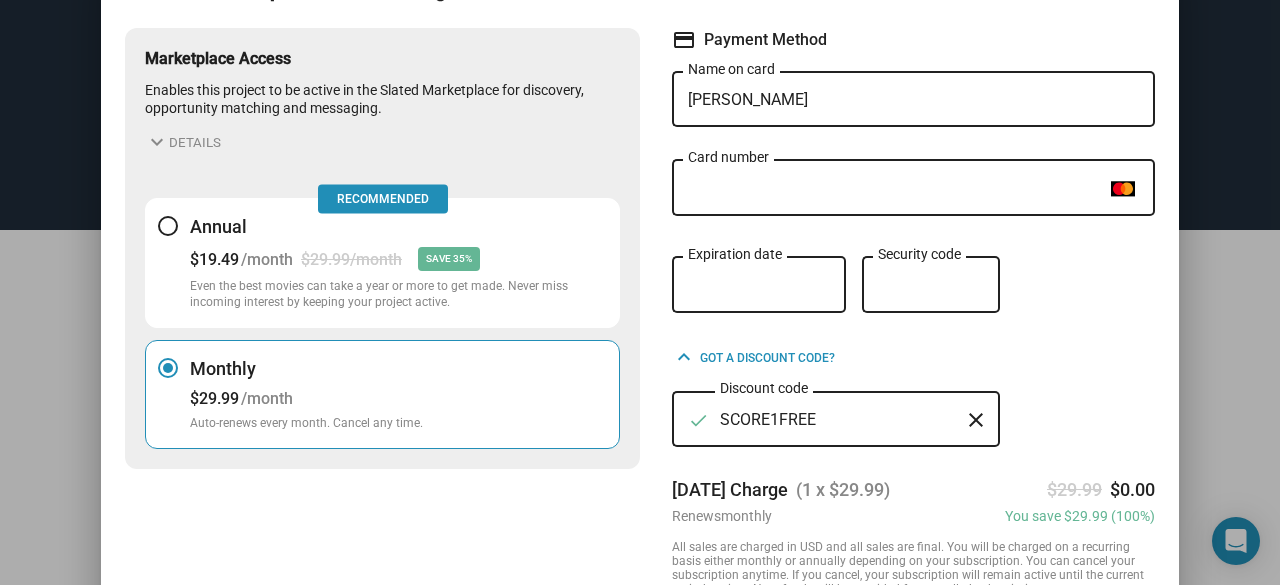 scroll, scrollTop: 195, scrollLeft: 0, axis: vertical 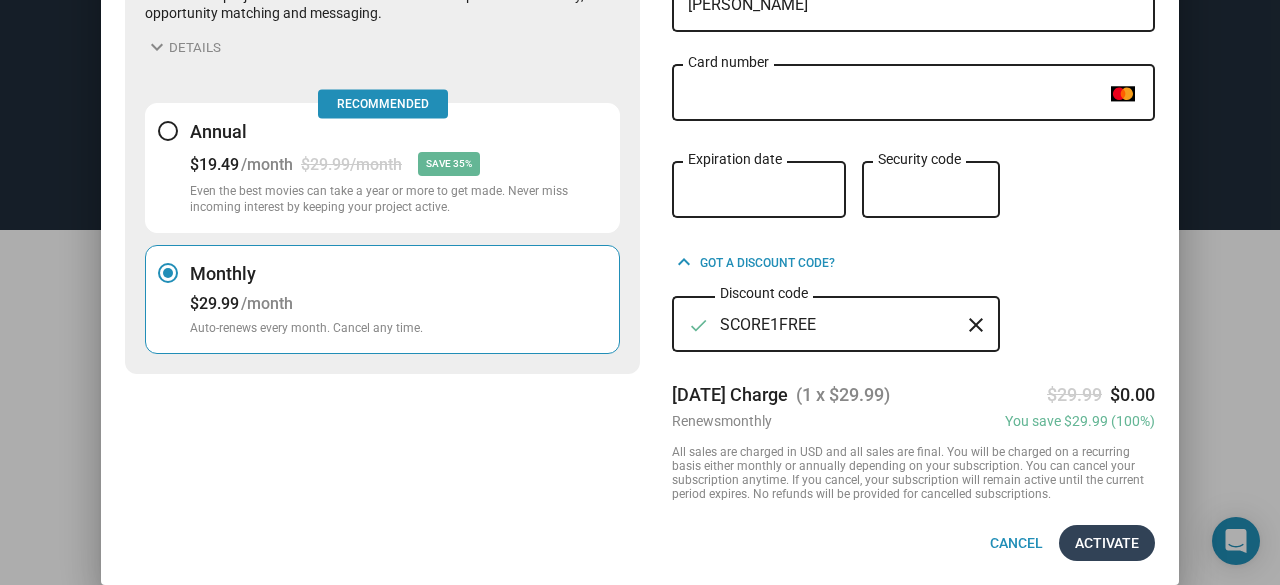 click on "Activate" at bounding box center [1107, 543] 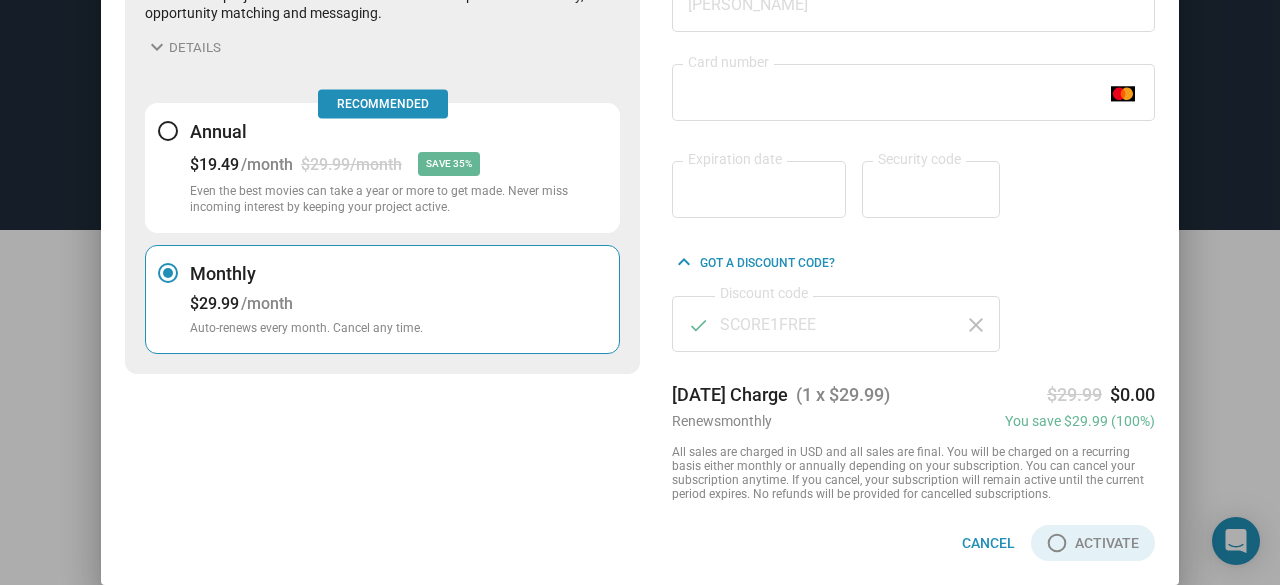 scroll, scrollTop: 0, scrollLeft: 0, axis: both 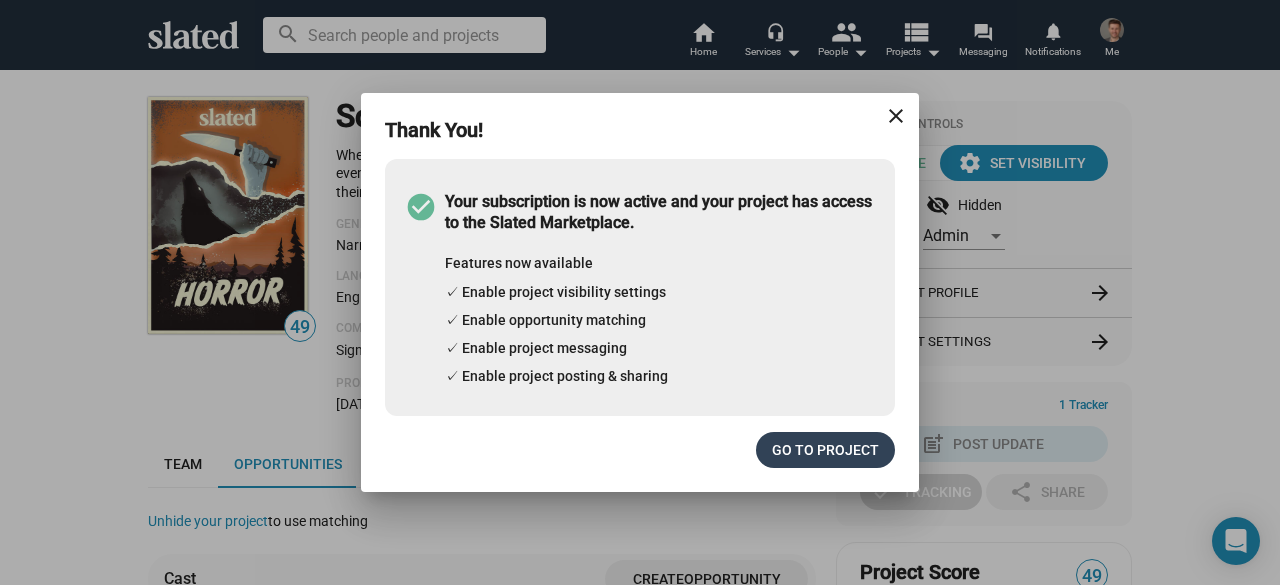 click on "Go to project" at bounding box center (825, 450) 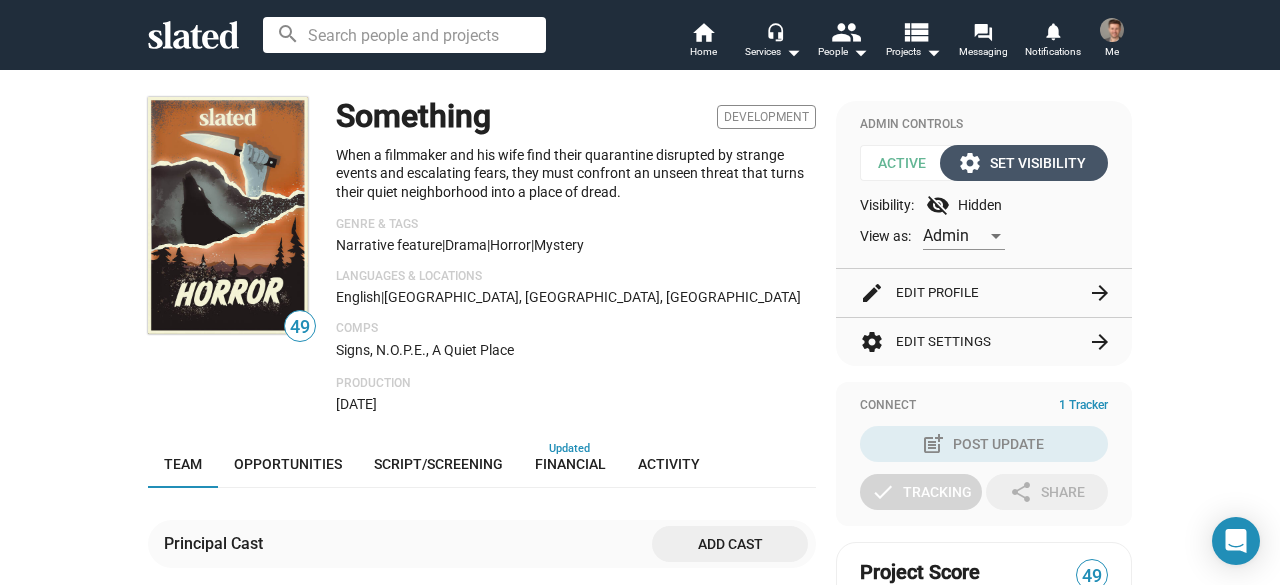 click on "settings" 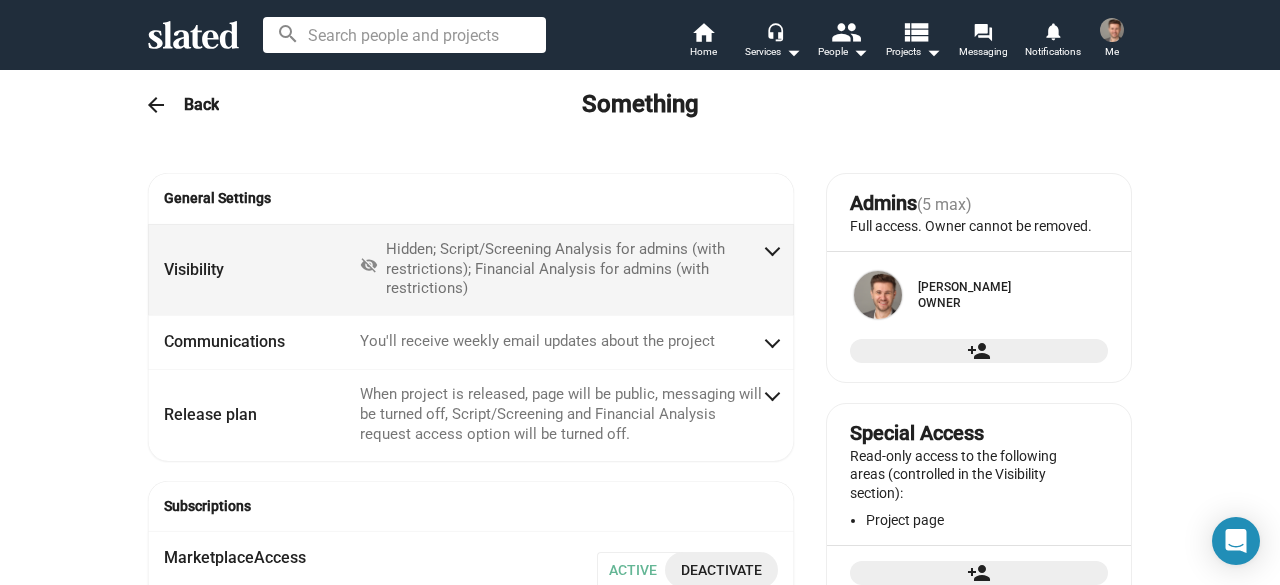 click on "Hidden; Script/Screening Analysis for admins (with restrictions); Financial Analysis for admins (with restrictions)" 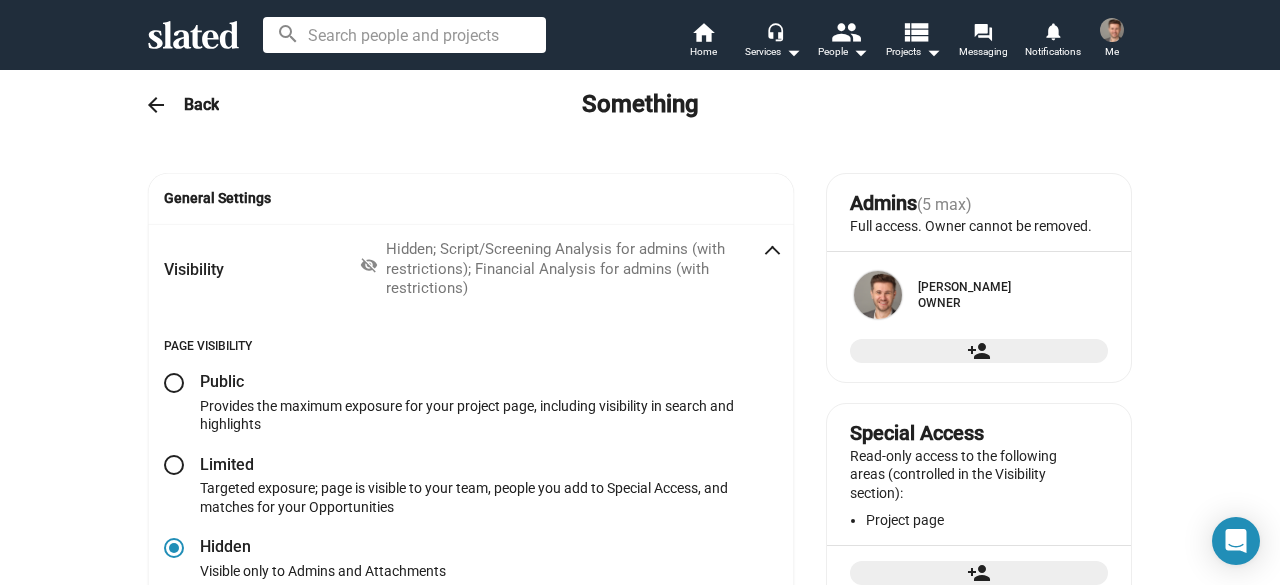 click at bounding box center (178, 383) 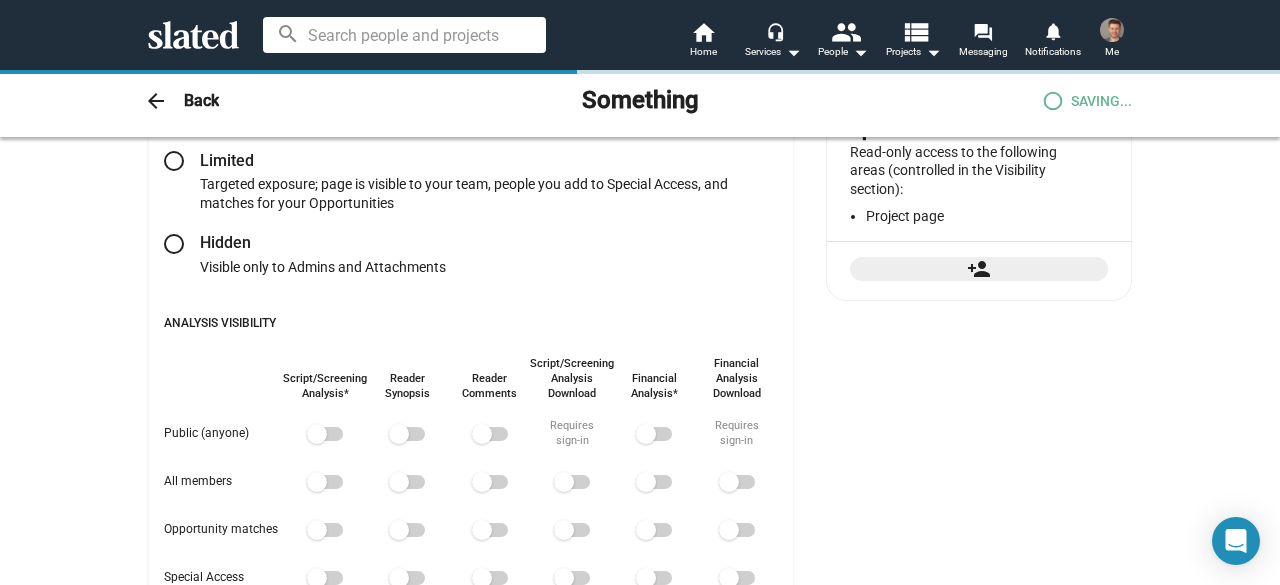 checkbox on "true" 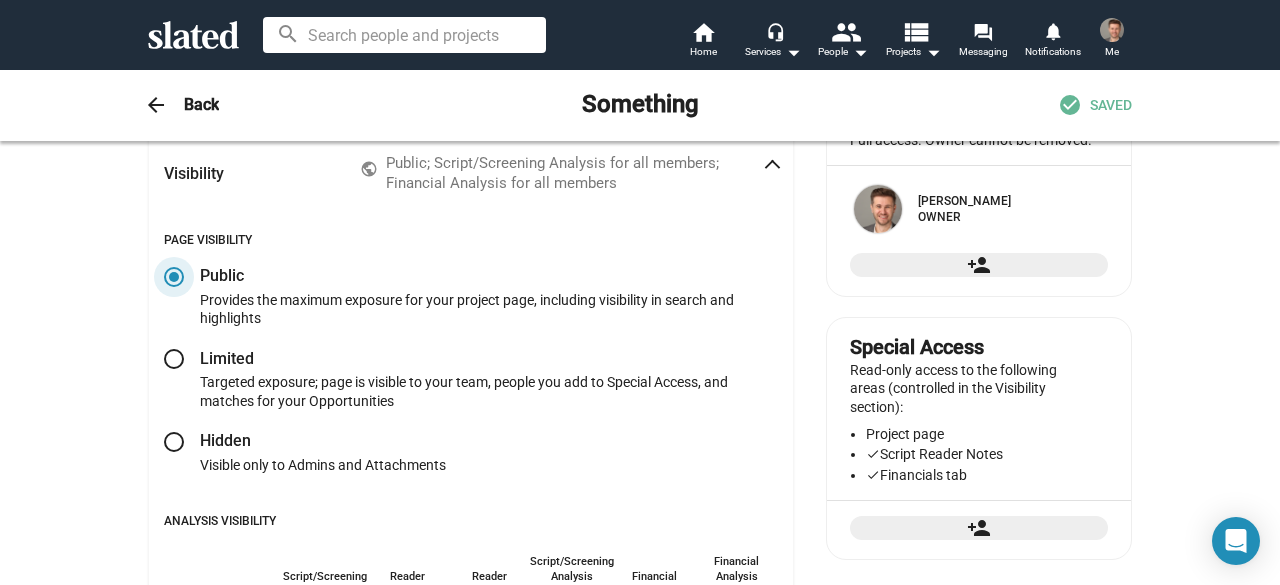 scroll, scrollTop: 0, scrollLeft: 0, axis: both 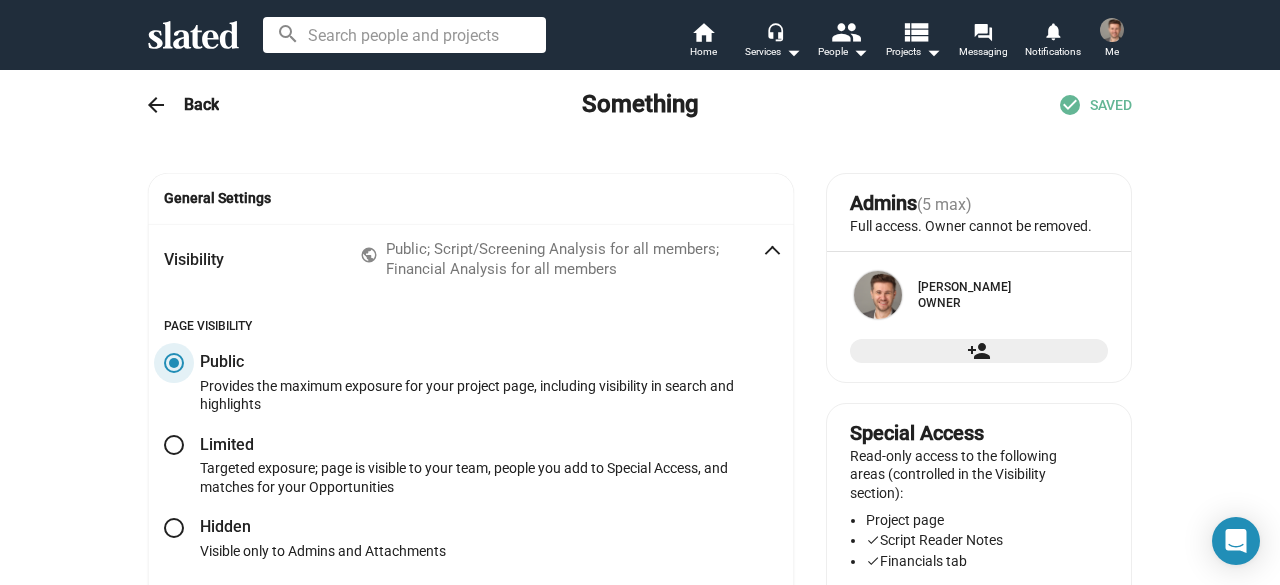 click on "arrow_back" 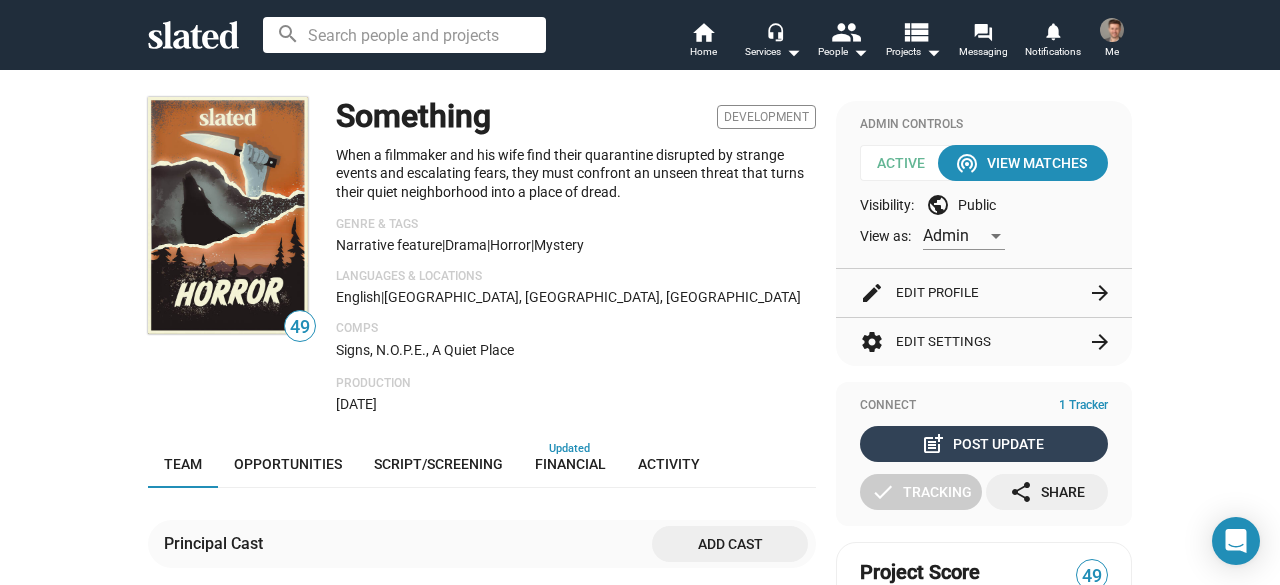 click on "post_add  Post Update" 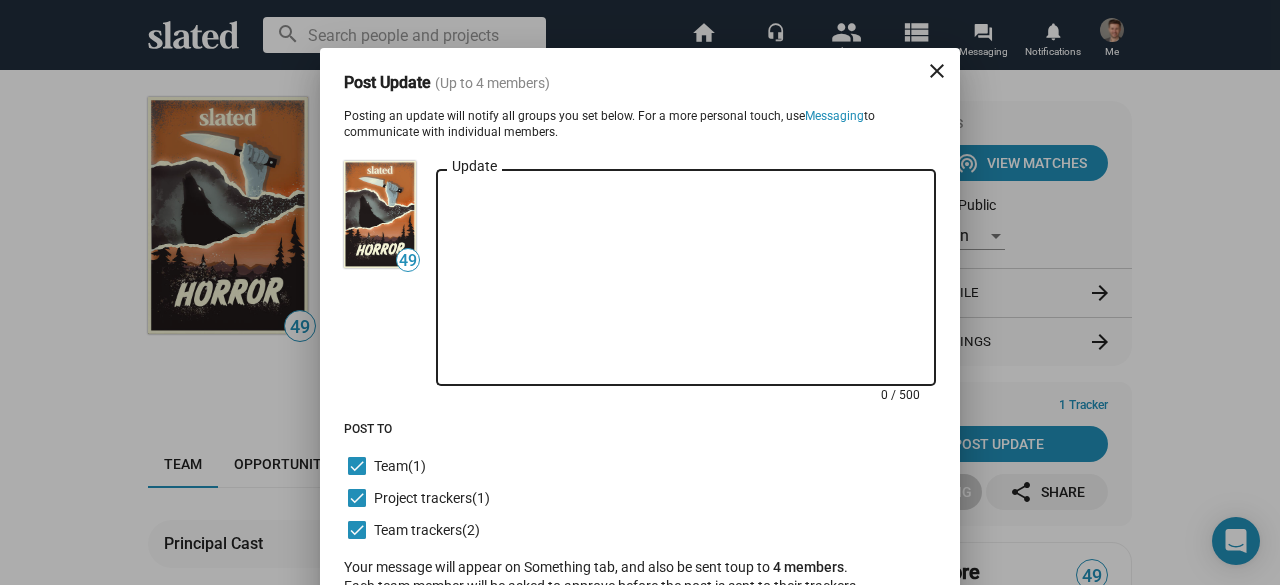 click on "Update" at bounding box center [686, 278] 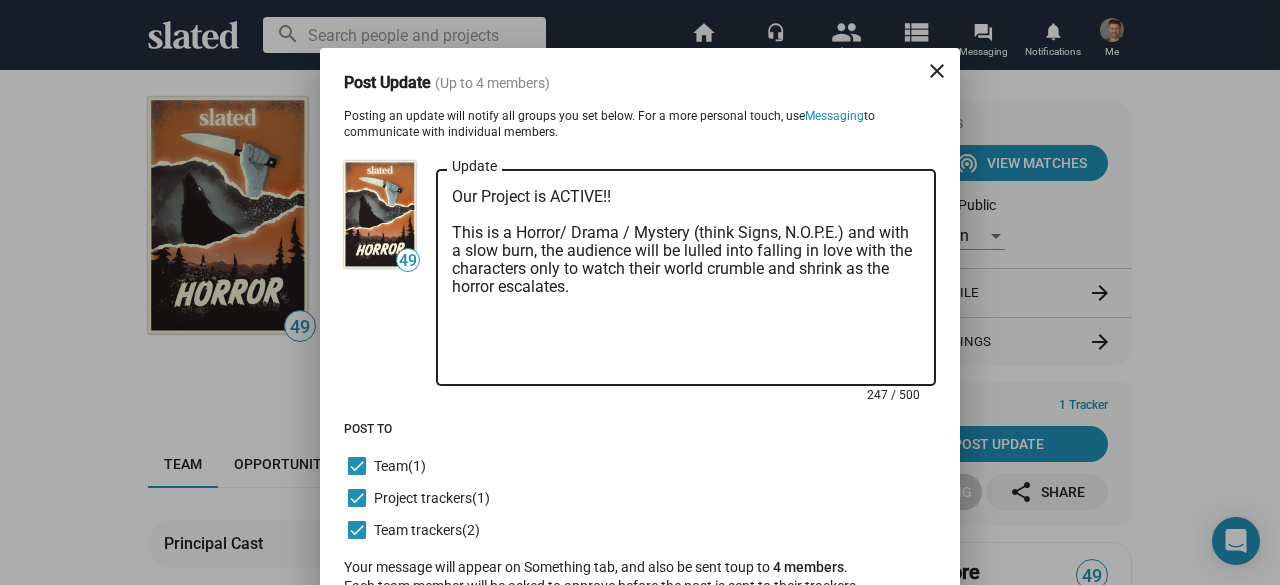 click on "Our Project is ACTIVE!!
This is a Horror/ Drama / Mystery (think Signs, N.O.P.E.) and with a slow burn, the audience will be lulled into falling in love with the characters only to watch their world crumble and shrink as the horror escalates." at bounding box center (686, 278) 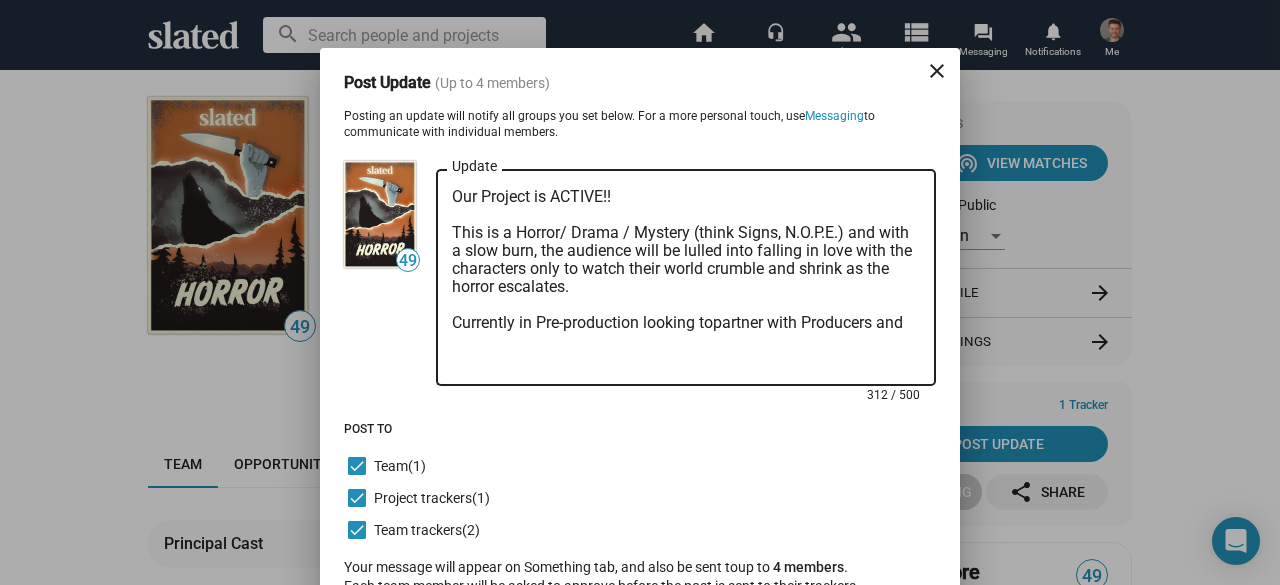 click on "Our Project is ACTIVE!!
This is a Horror/ Drama / Mystery (think Signs, N.O.P.E.) and with a slow burn, the audience will be lulled into falling in love with the characters only to watch their world crumble and shrink as the horror escalates.
Currently in Pre-production looking topartner with Producers and" at bounding box center [686, 278] 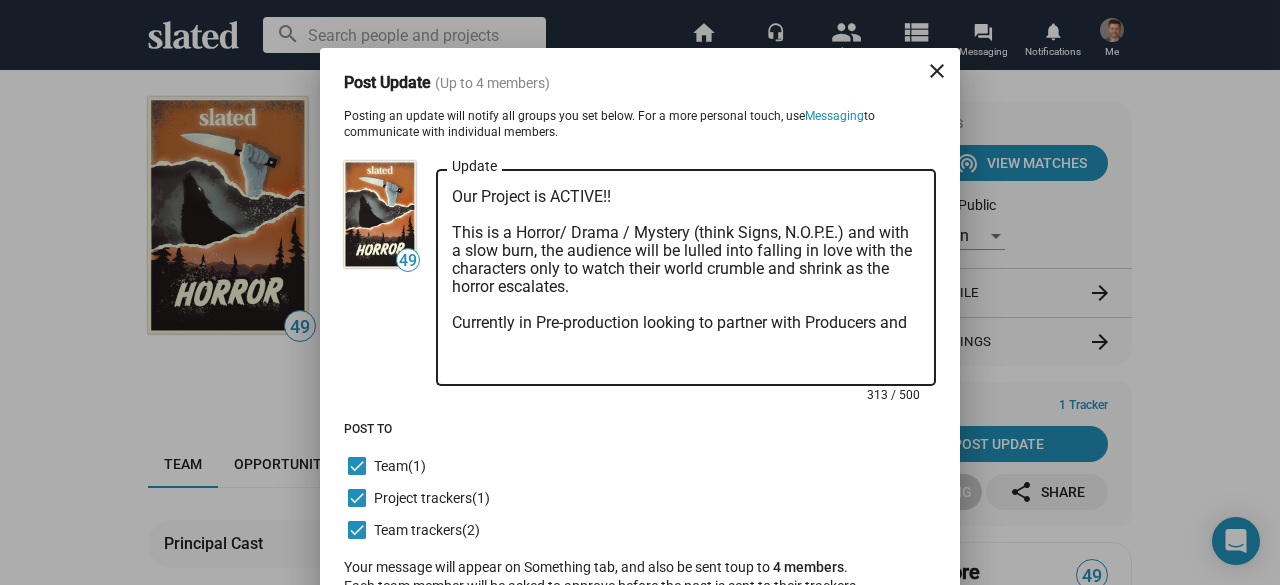 click on "Our Project is ACTIVE!!
This is a Horror/ Drama / Mystery (think Signs, N.O.P.E.) and with a slow burn, the audience will be lulled into falling in love with the characters only to watch their world crumble and shrink as the horror escalates.
Currently in Pre-production looking to partner with Producers and Update" at bounding box center (686, 275) 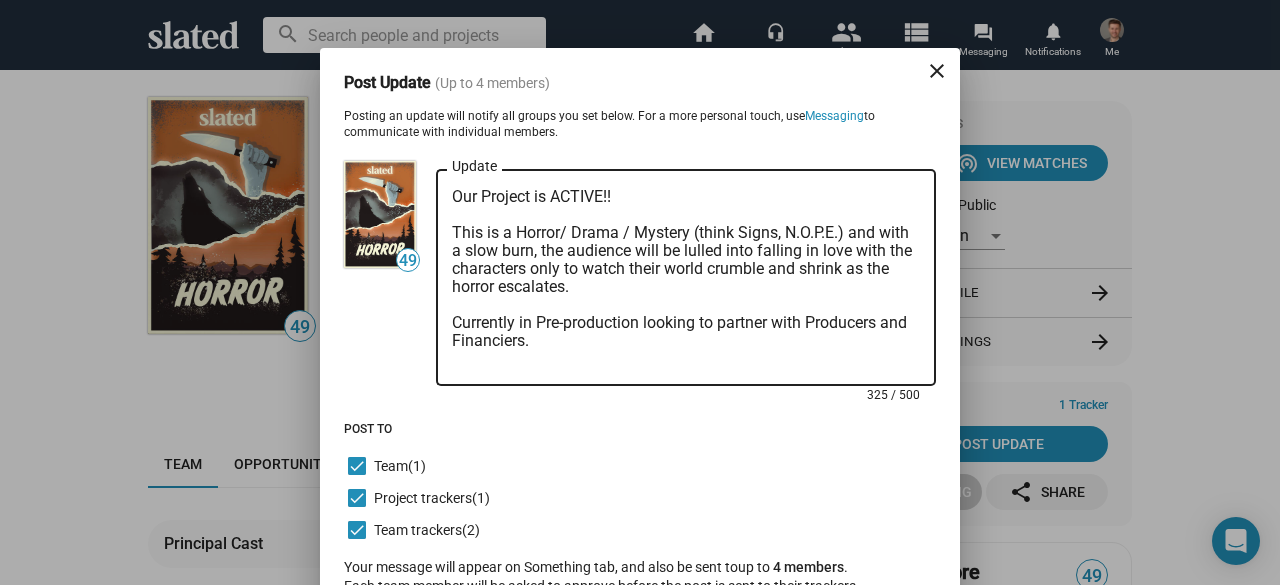 scroll, scrollTop: 95, scrollLeft: 0, axis: vertical 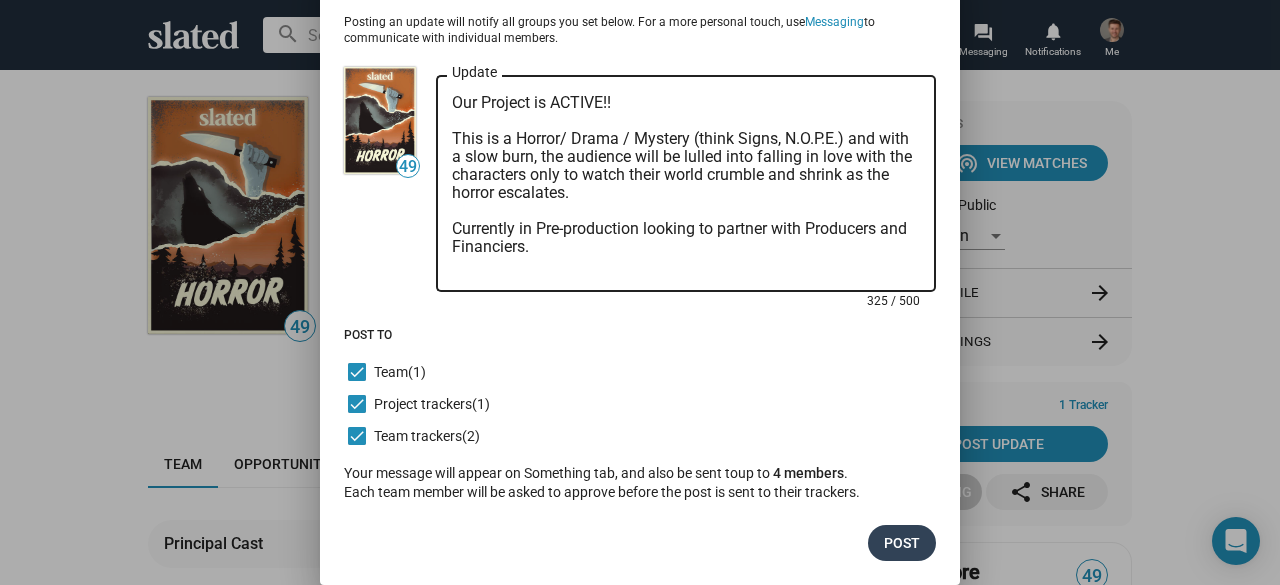 type on "Our Project is ACTIVE!!
This is a Horror/ Drama / Mystery (think Signs, N.O.P.E.) and with a slow burn, the audience will be lulled into falling in love with the characters only to watch their world crumble and shrink as the horror escalates.
Currently in Pre-production looking to partner with Producers and Financiers." 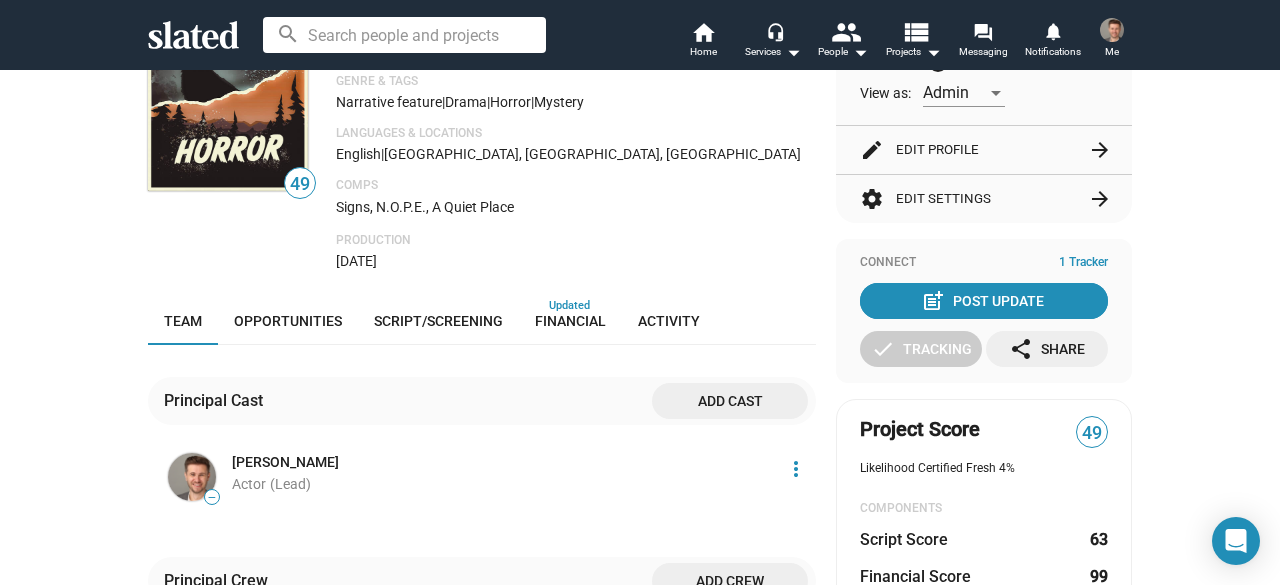 scroll, scrollTop: 200, scrollLeft: 0, axis: vertical 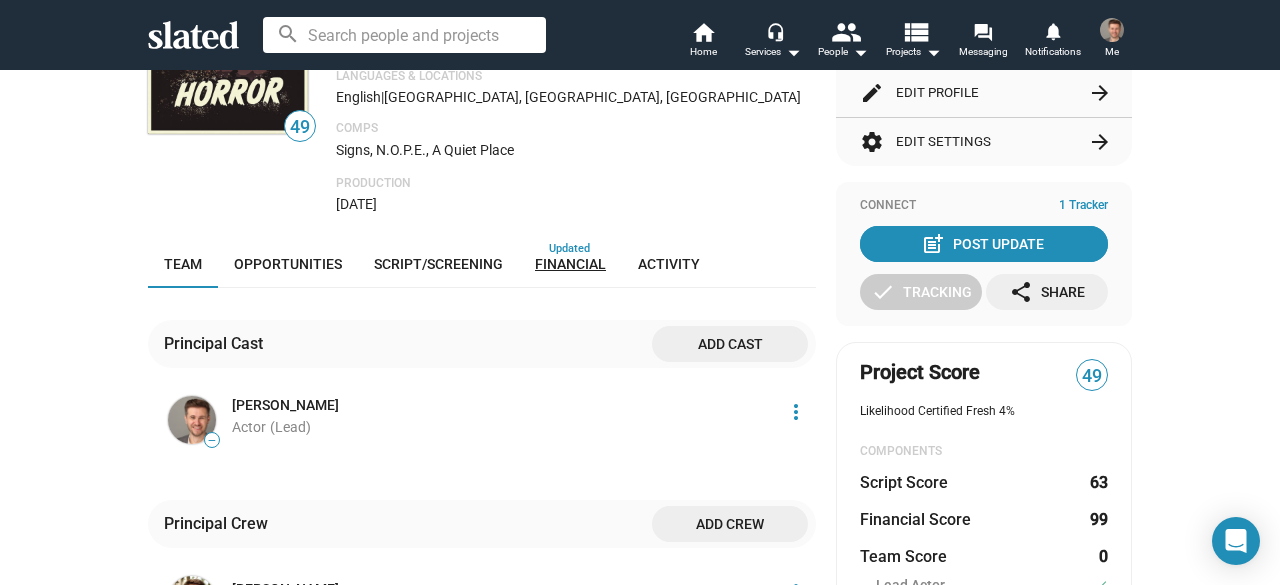 click on "Financial" at bounding box center (570, 264) 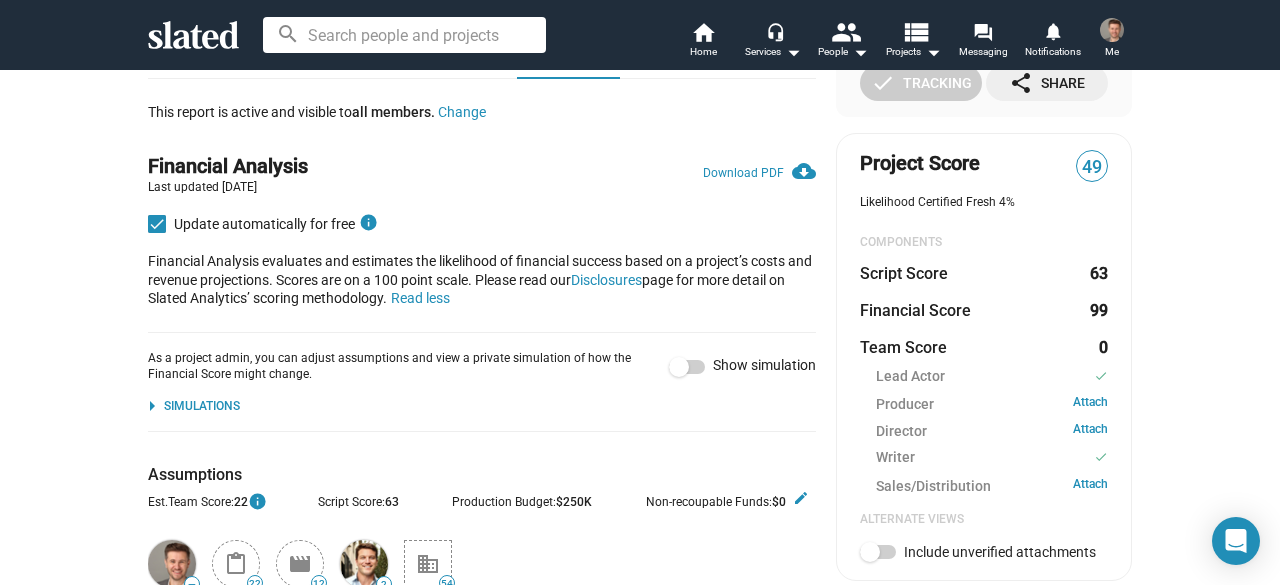 scroll, scrollTop: 374, scrollLeft: 0, axis: vertical 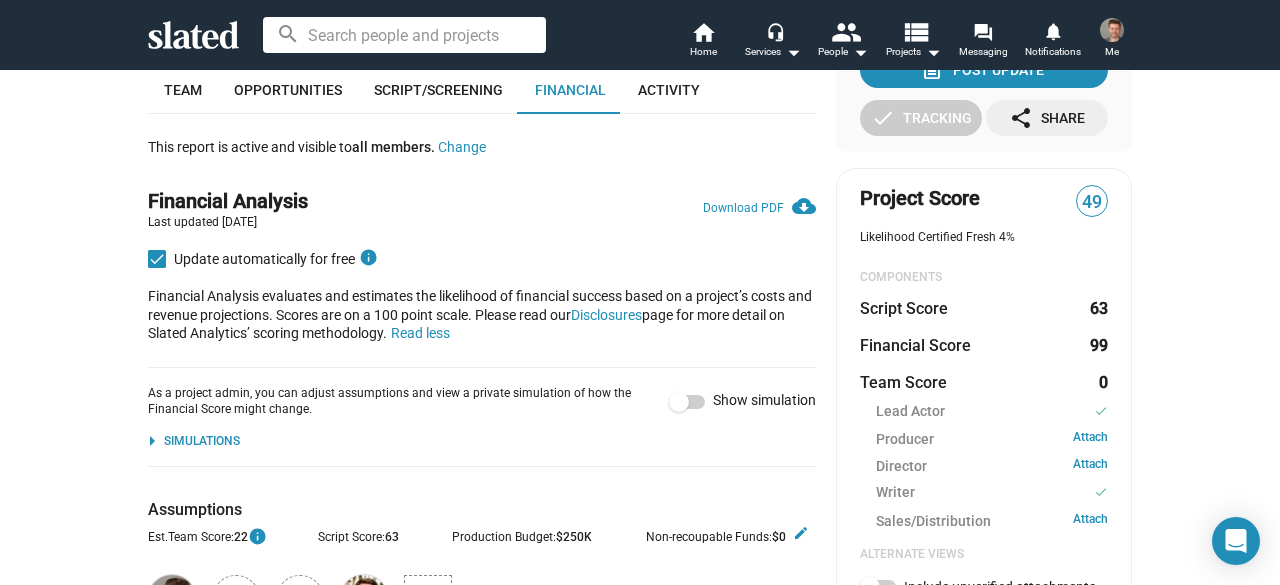 click at bounding box center [679, 402] 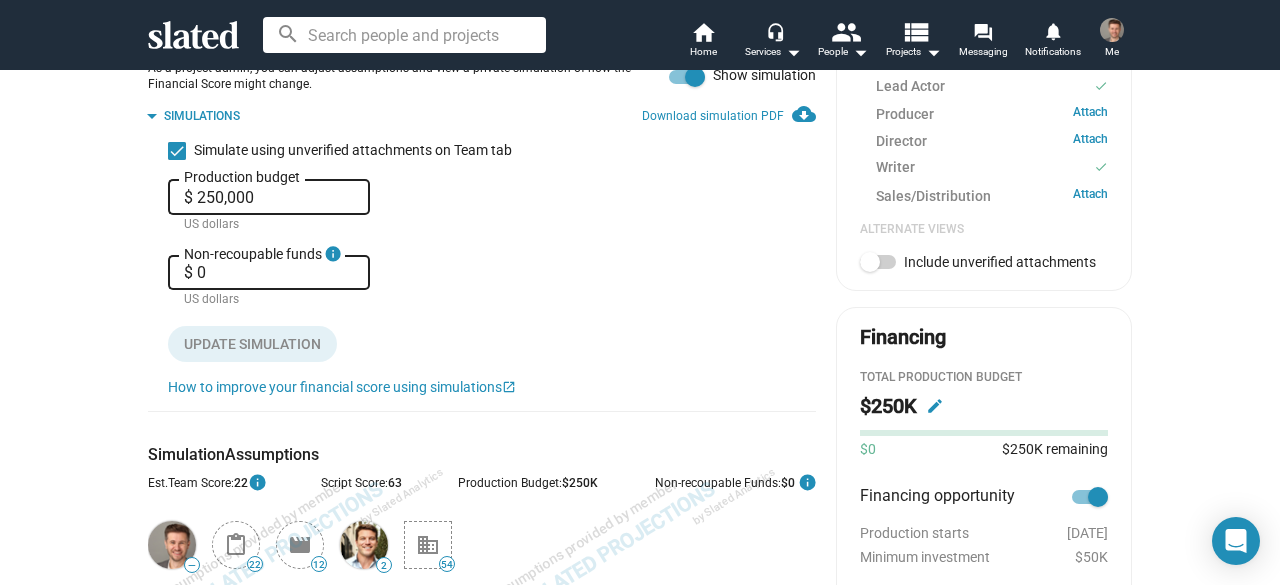 scroll, scrollTop: 574, scrollLeft: 0, axis: vertical 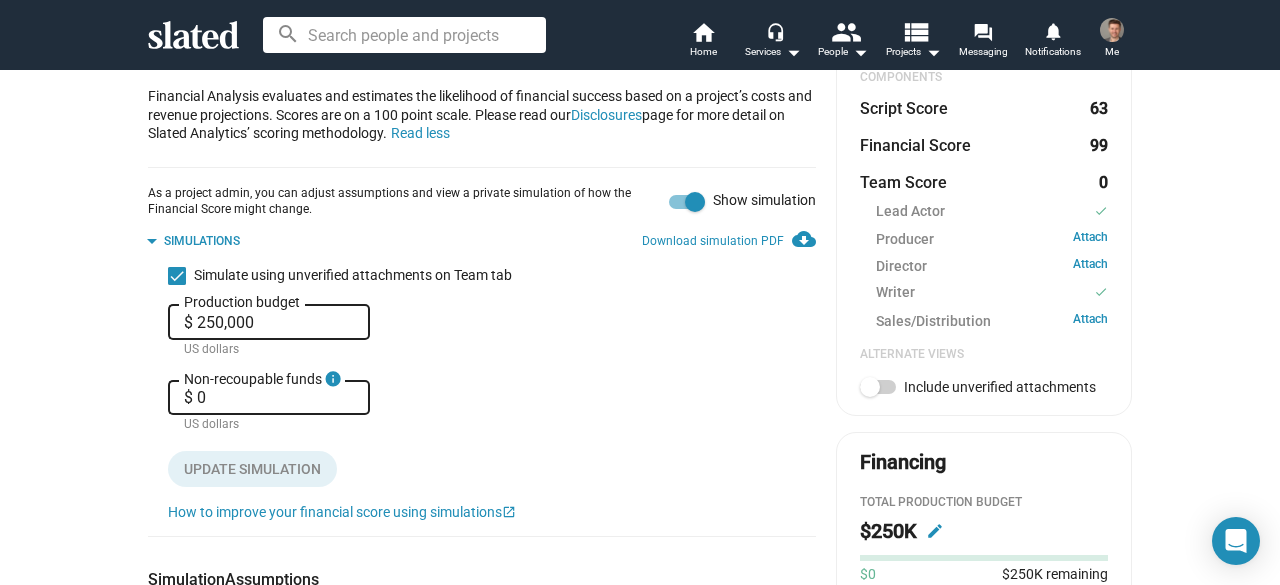 click at bounding box center (695, 202) 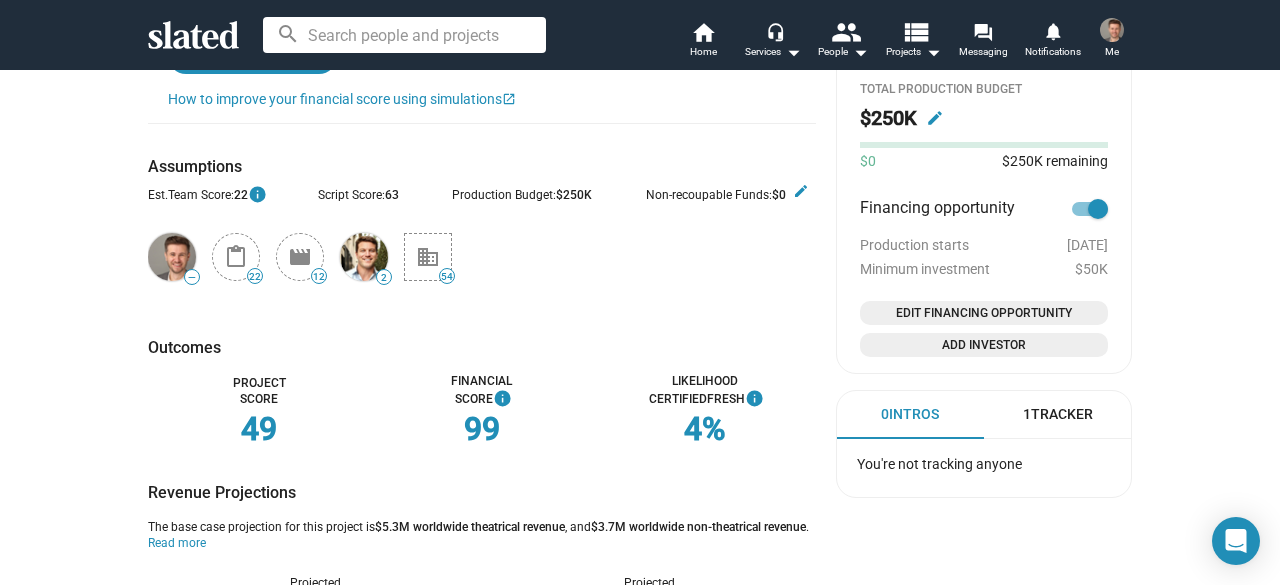 scroll, scrollTop: 874, scrollLeft: 0, axis: vertical 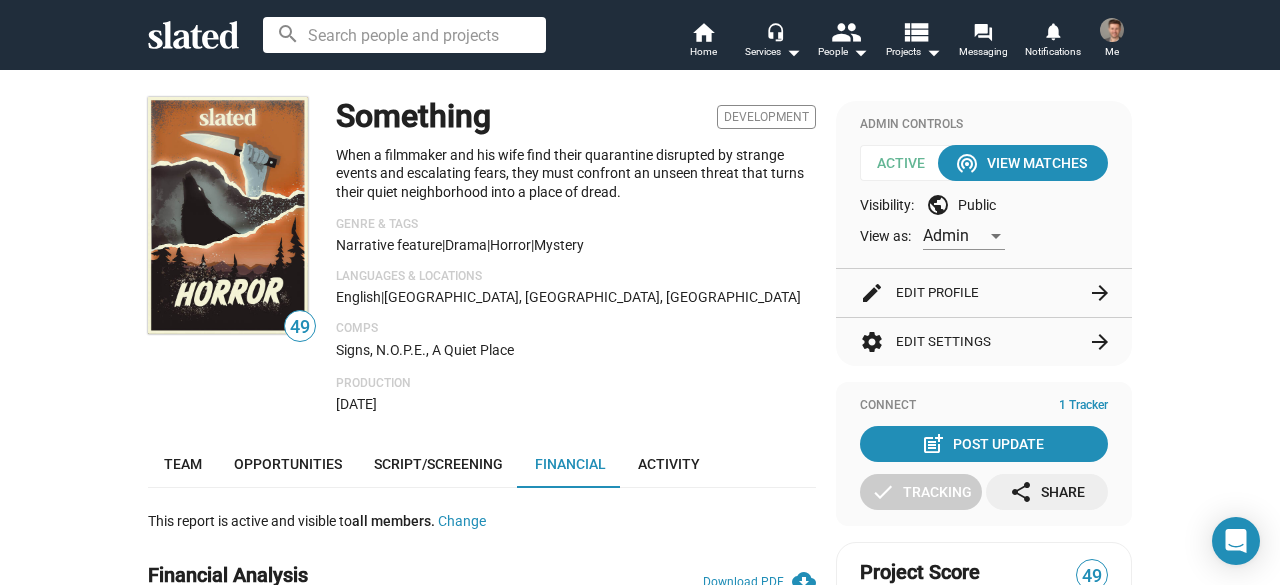 click at bounding box center [1112, 30] 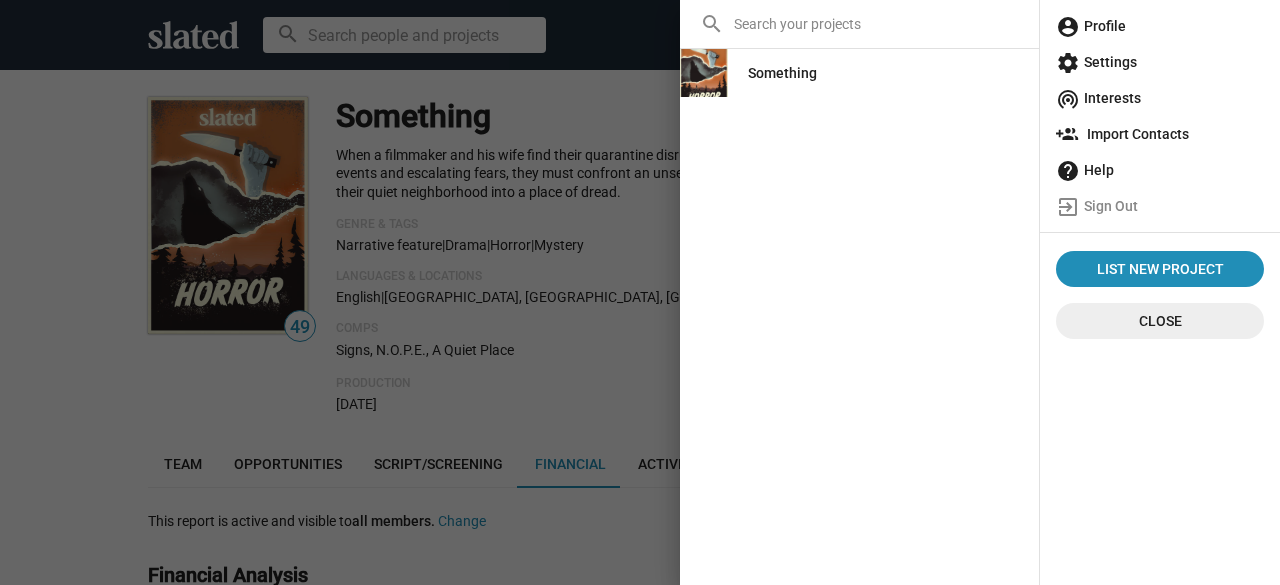 click on "account_circle  Profile" 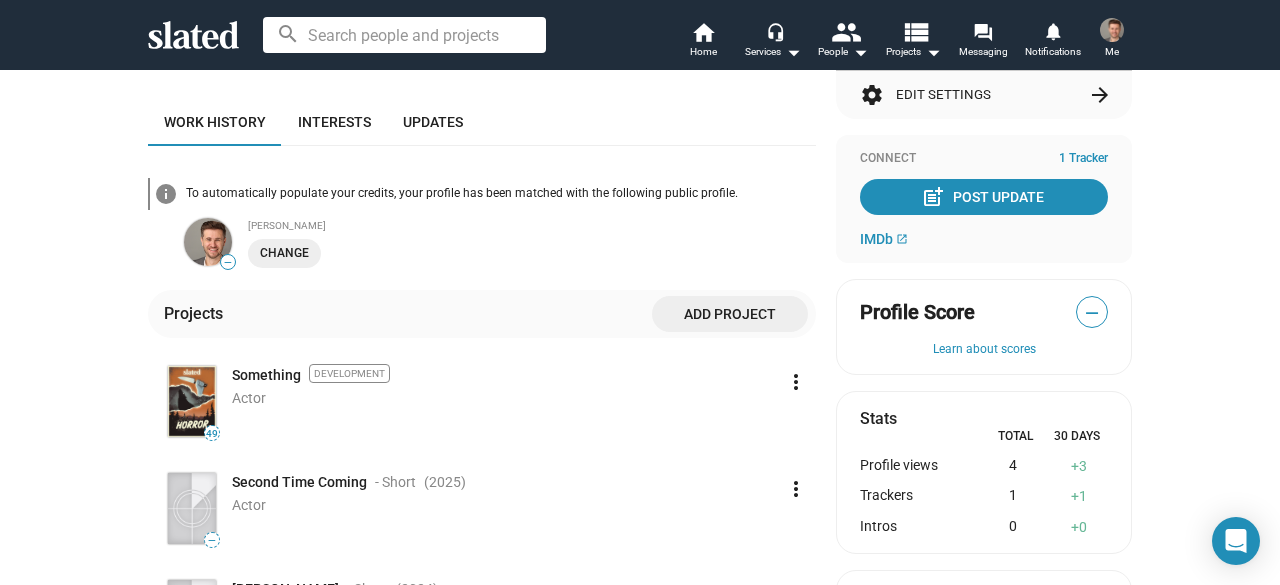 scroll, scrollTop: 400, scrollLeft: 0, axis: vertical 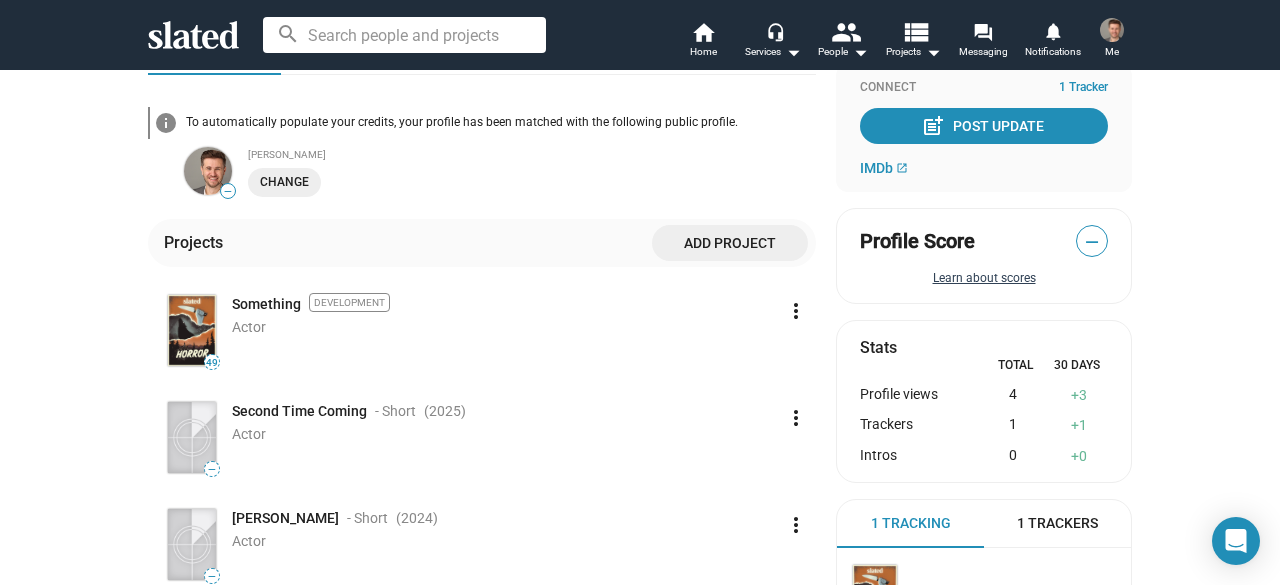 click on "Learn about scores" 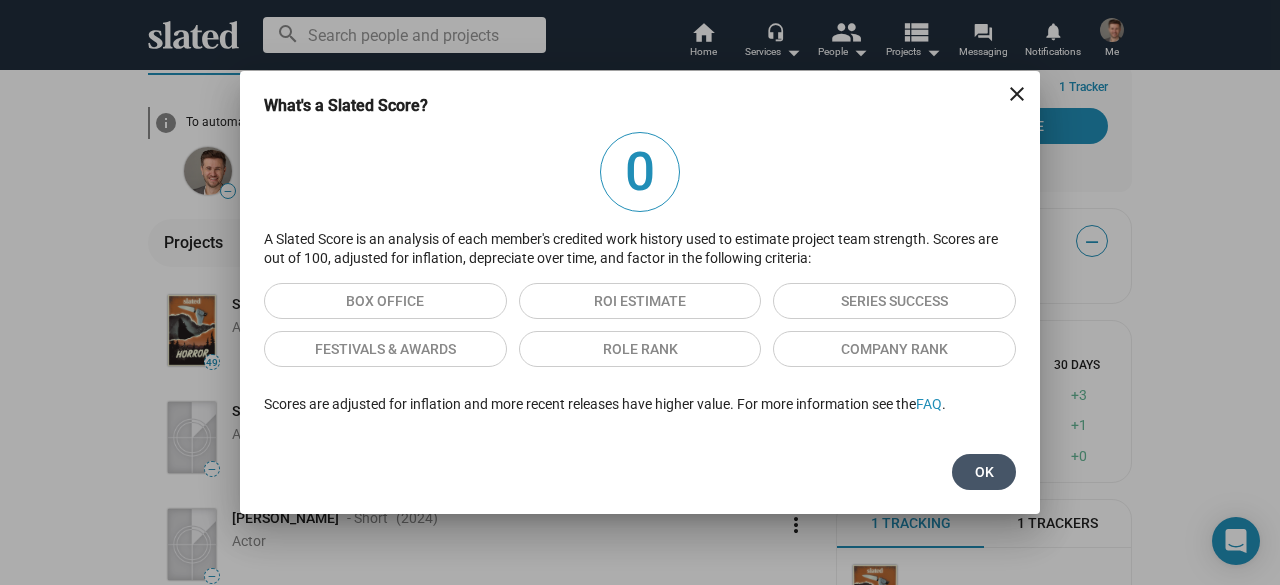 click on "Ok" at bounding box center (984, 472) 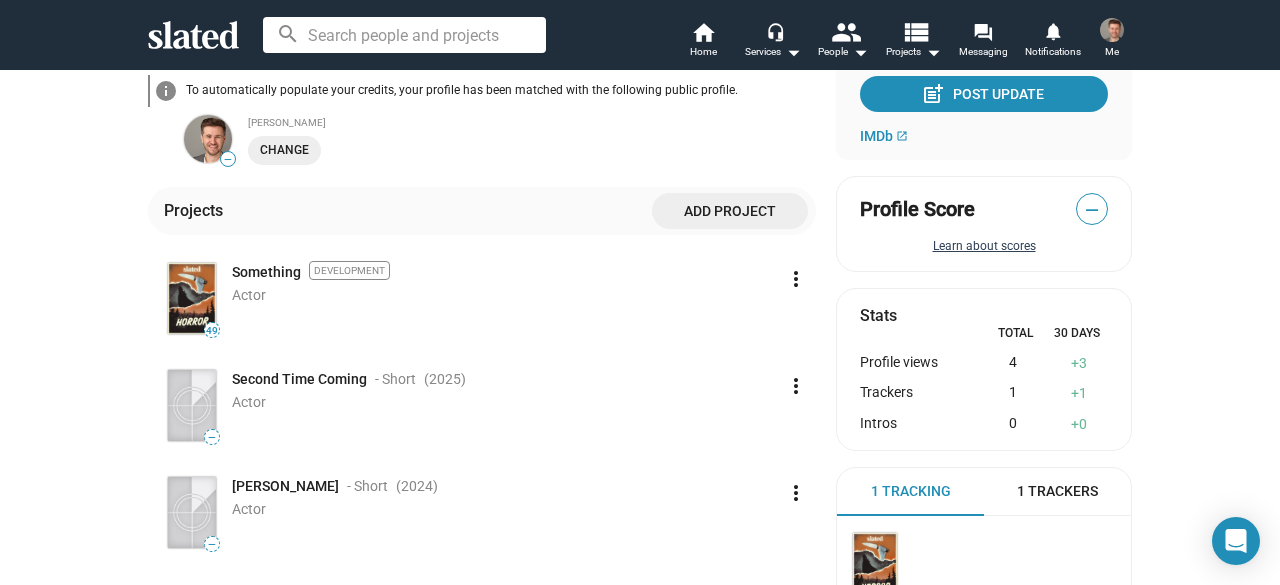 scroll, scrollTop: 400, scrollLeft: 0, axis: vertical 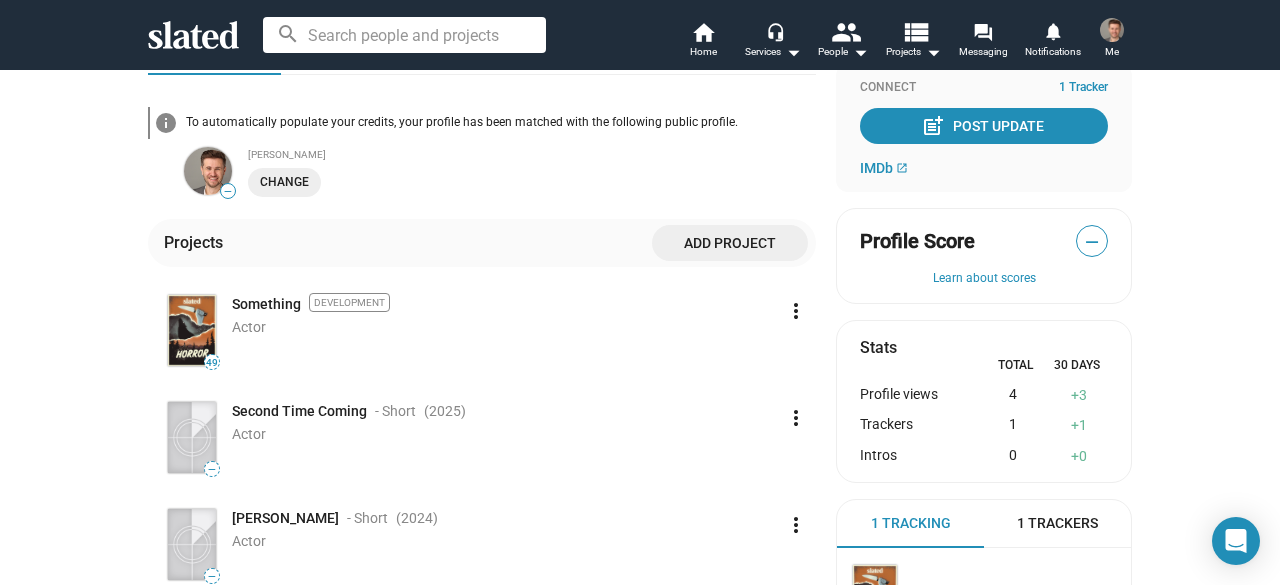 click on "—" 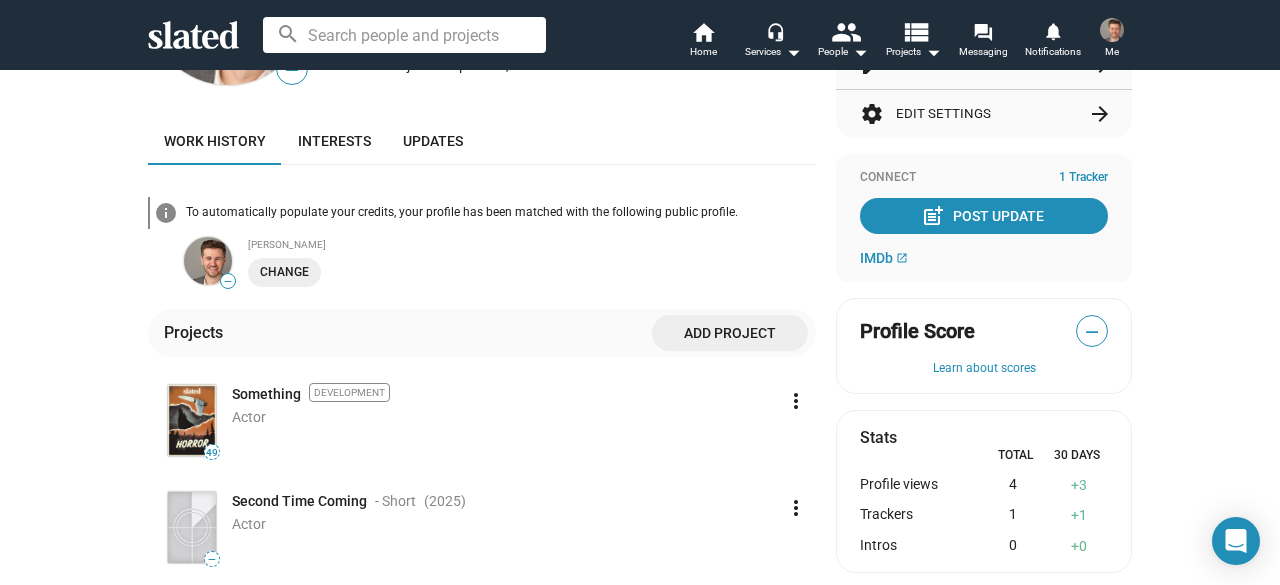 scroll, scrollTop: 300, scrollLeft: 0, axis: vertical 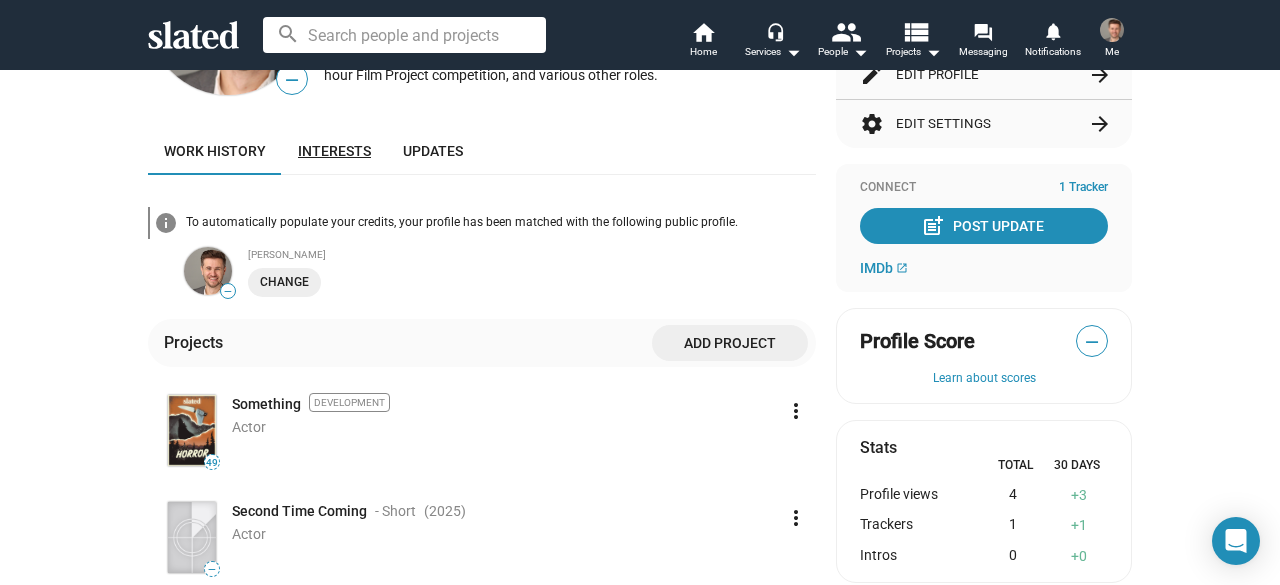 click on "Interests" at bounding box center (334, 151) 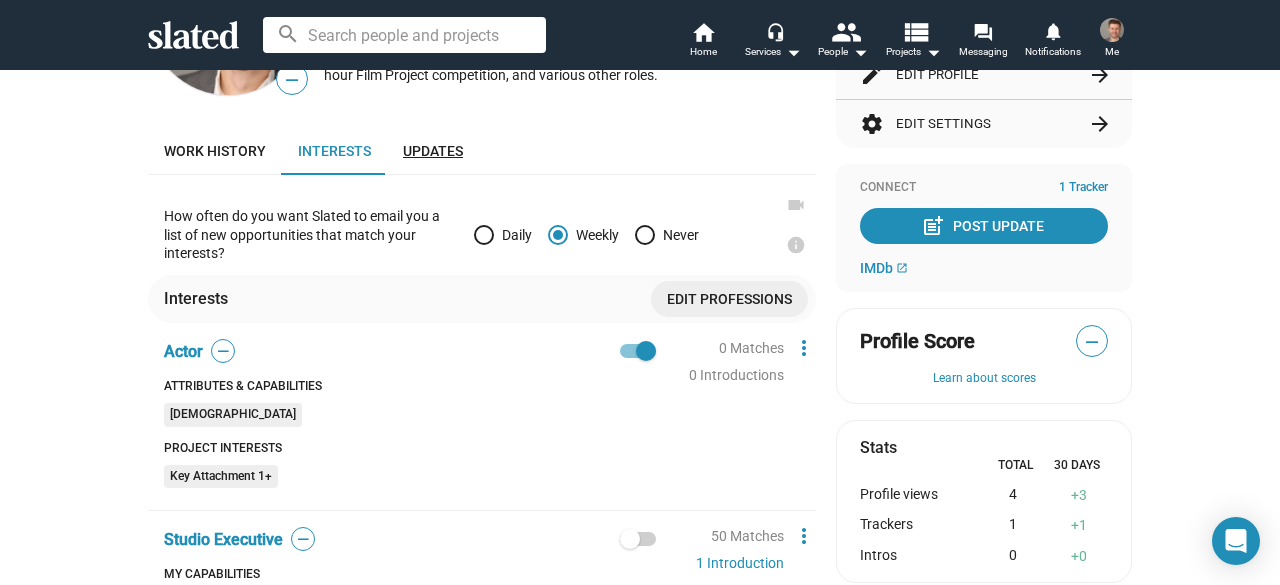 click on "Updates" at bounding box center (433, 151) 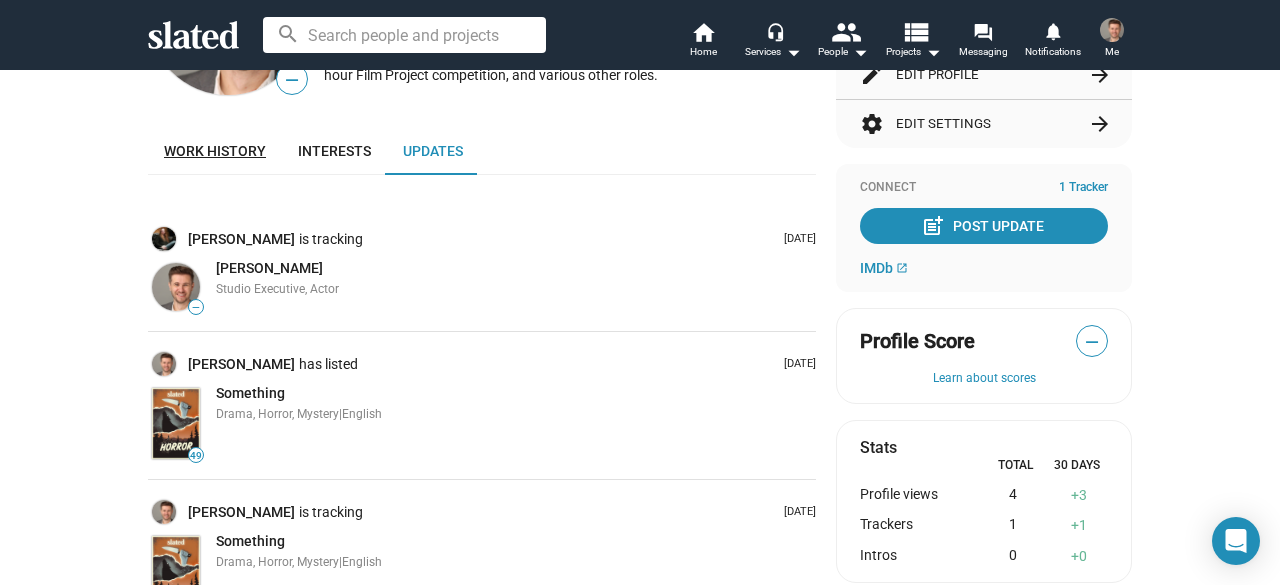 click on "Work history" at bounding box center [215, 151] 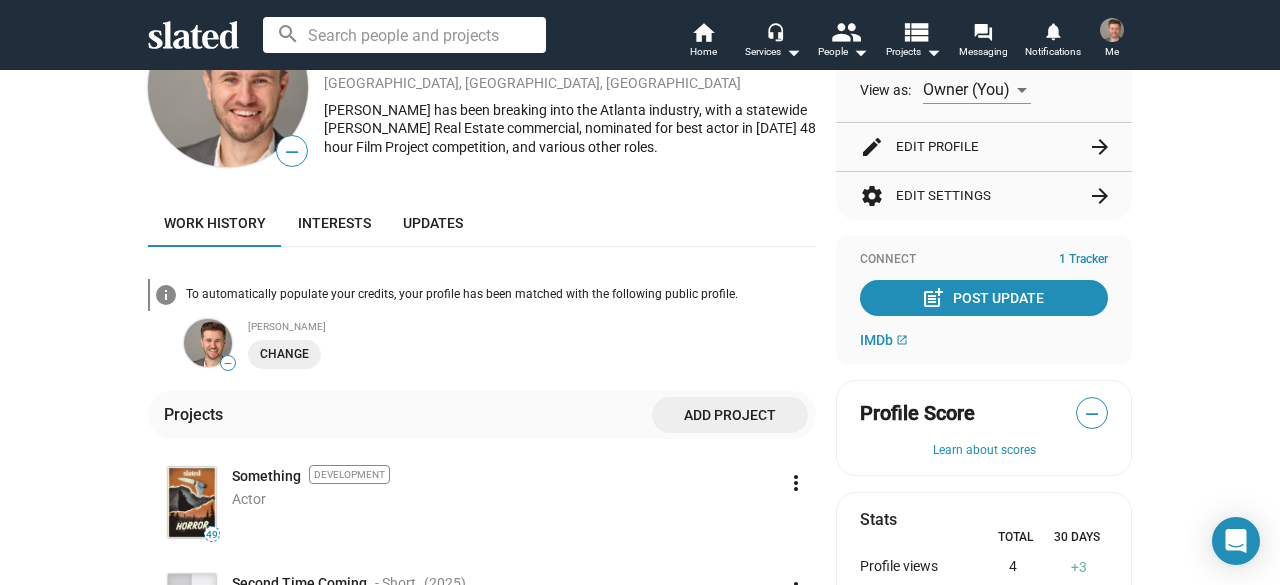 scroll, scrollTop: 100, scrollLeft: 0, axis: vertical 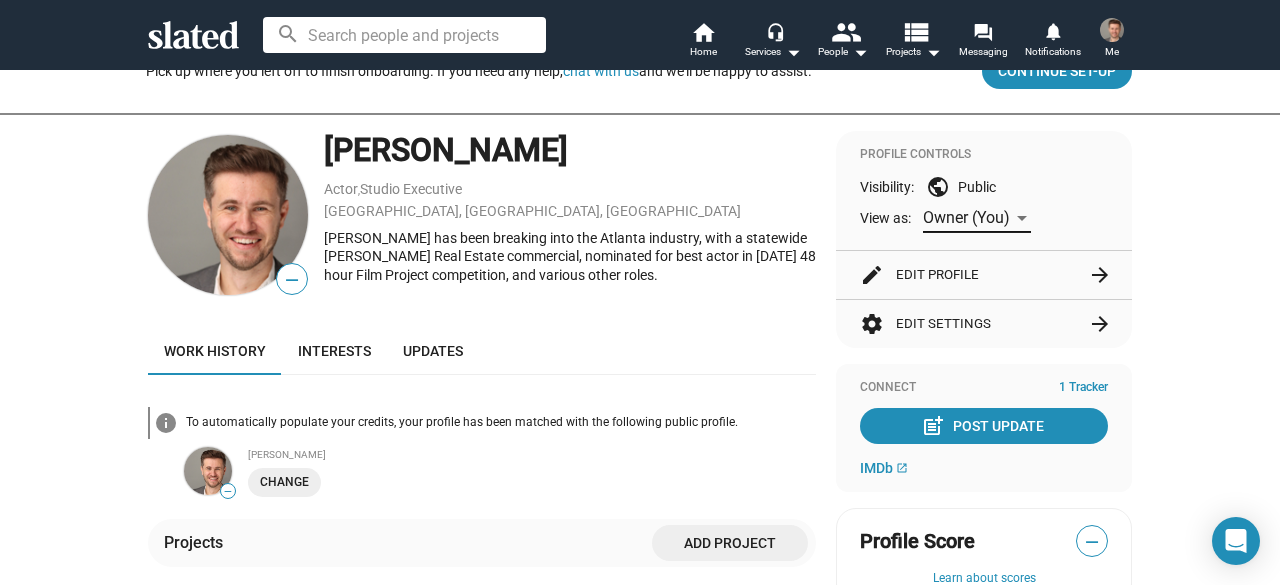 click on "Owner (You)" at bounding box center (966, 217) 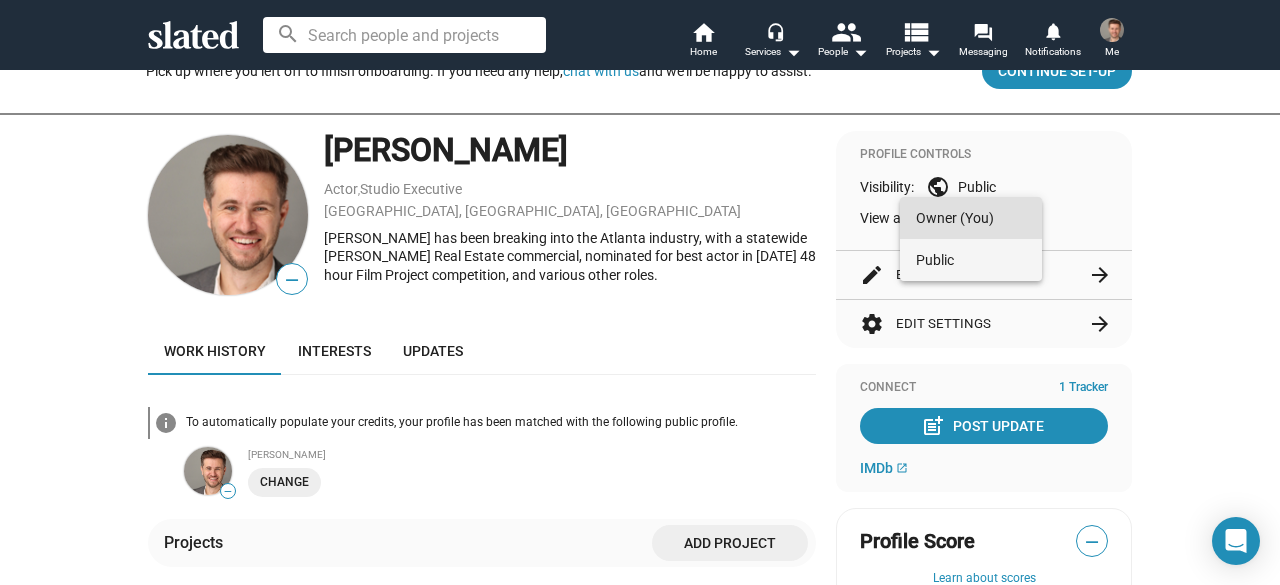 click on "Public" at bounding box center (971, 260) 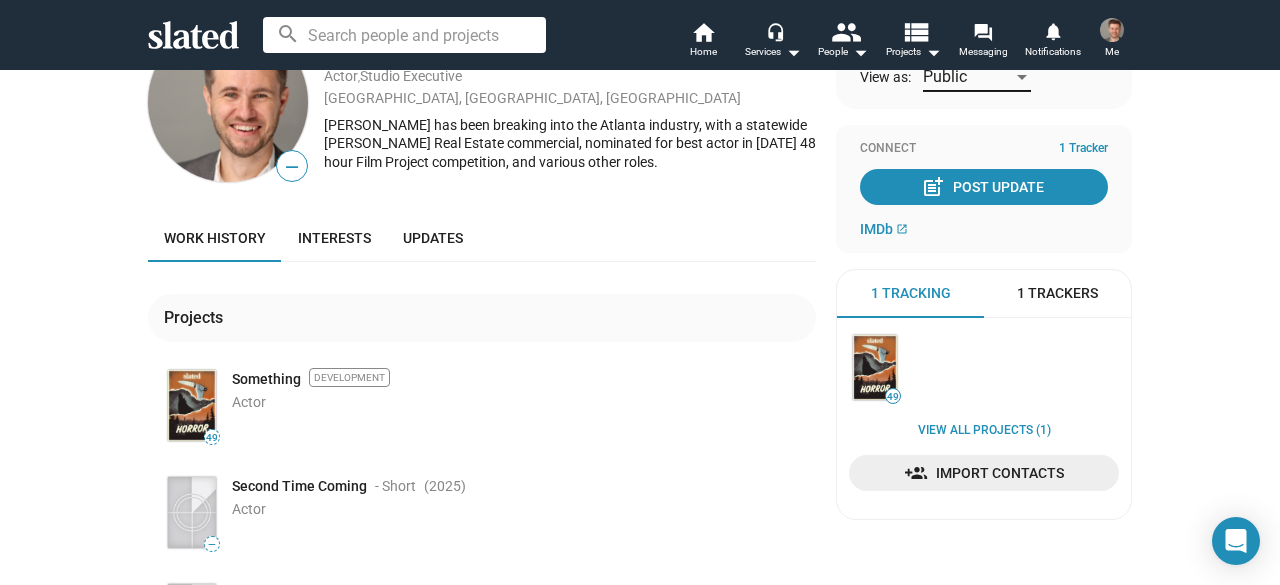 scroll, scrollTop: 100, scrollLeft: 0, axis: vertical 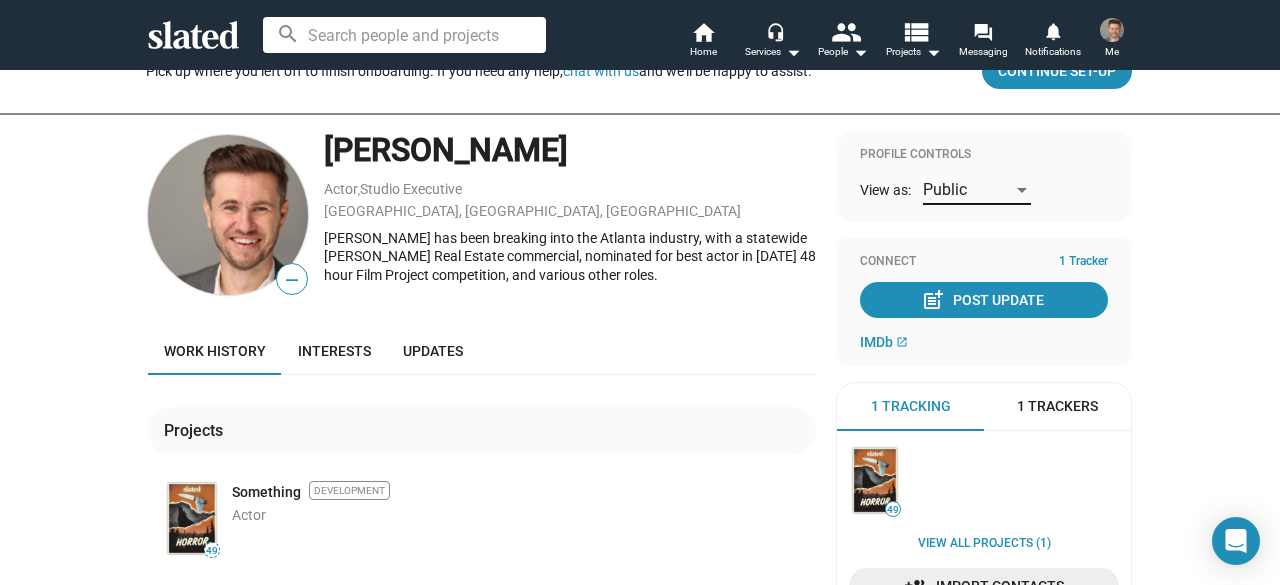 click on "Public" at bounding box center [968, 190] 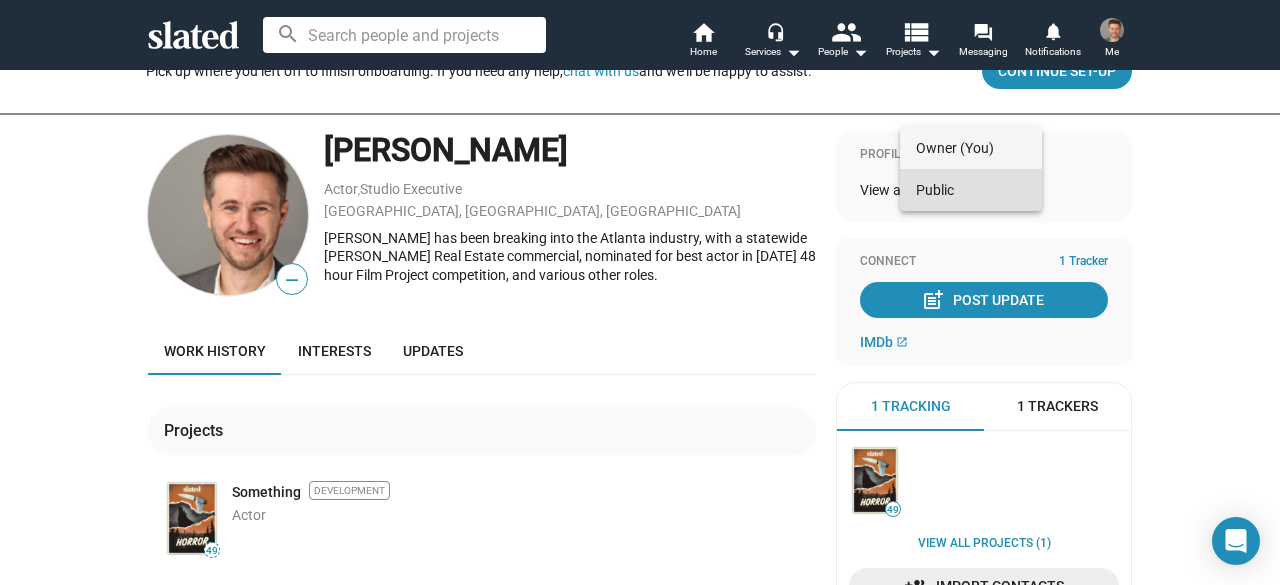 click on "Owner (You)" at bounding box center (971, 148) 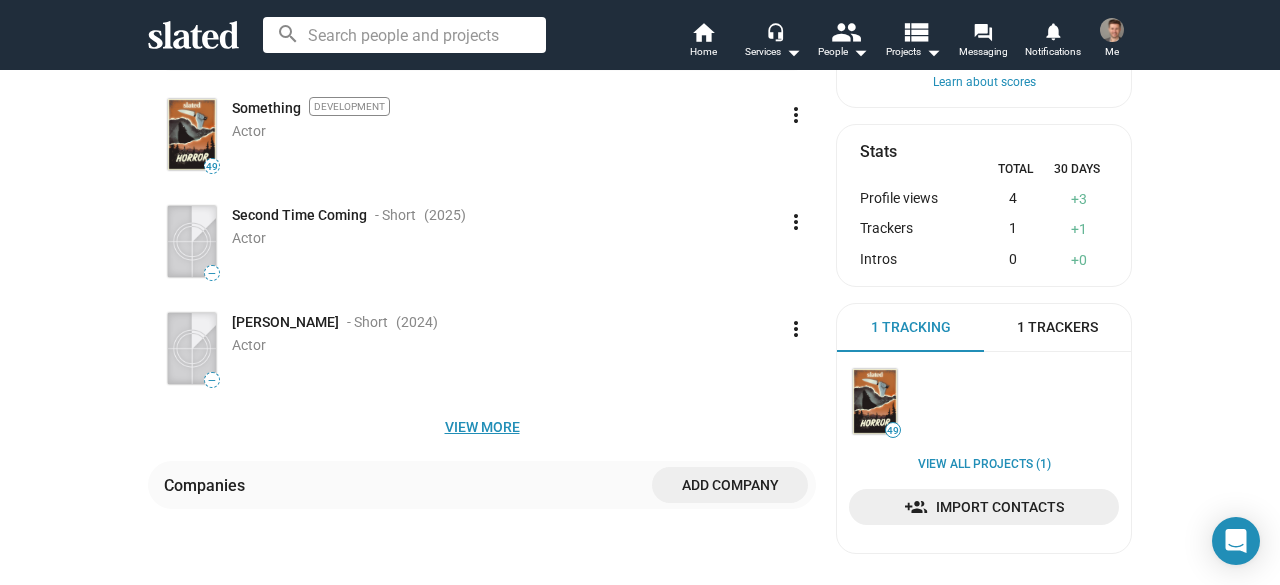 scroll, scrollTop: 600, scrollLeft: 0, axis: vertical 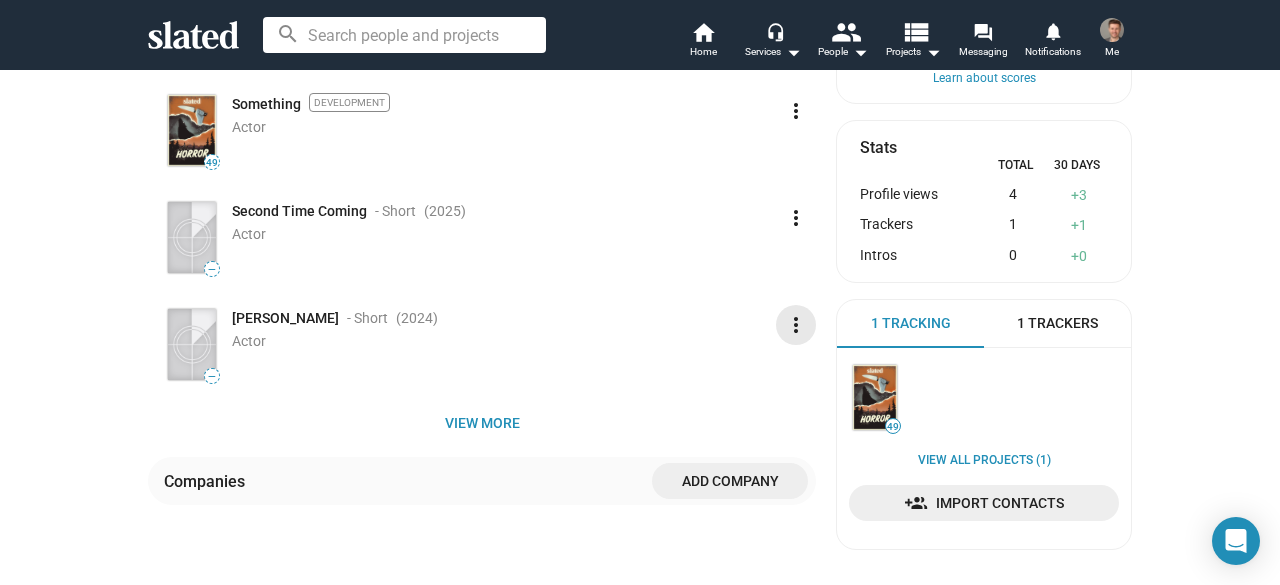 click on "more_vert" 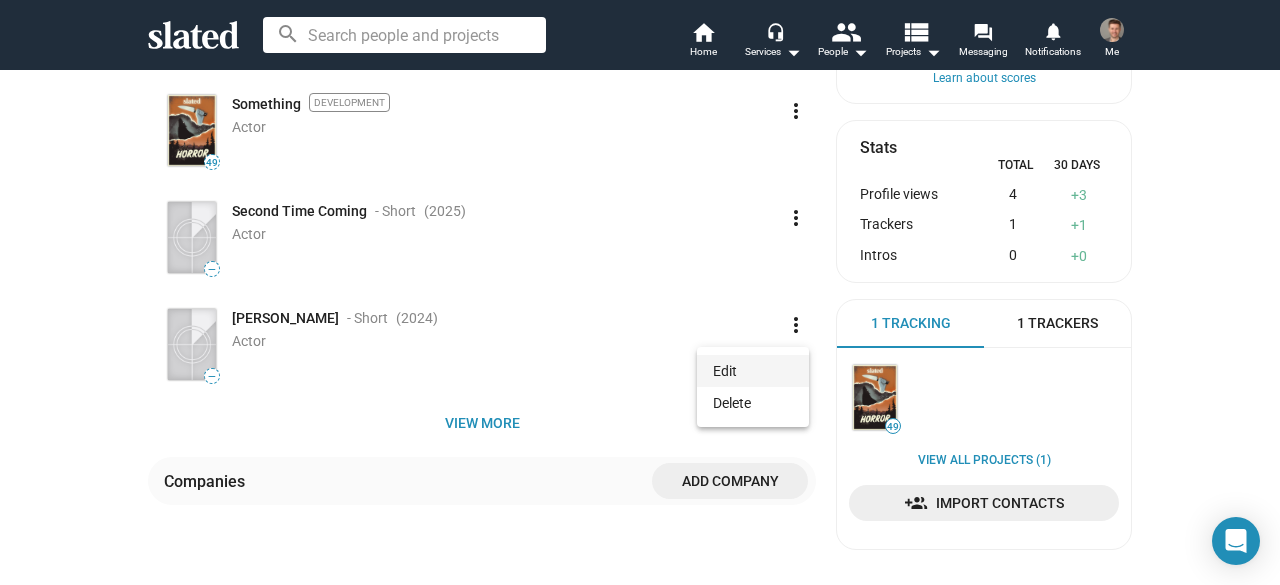 click on "Edit" at bounding box center (753, 371) 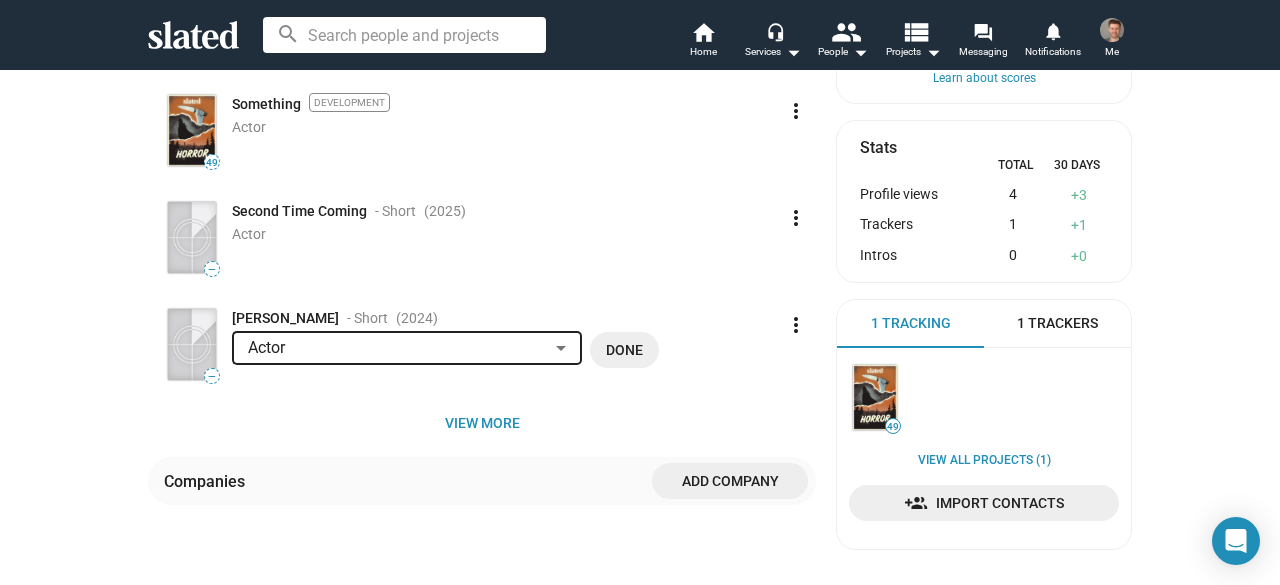click on "Actor" at bounding box center [398, 348] 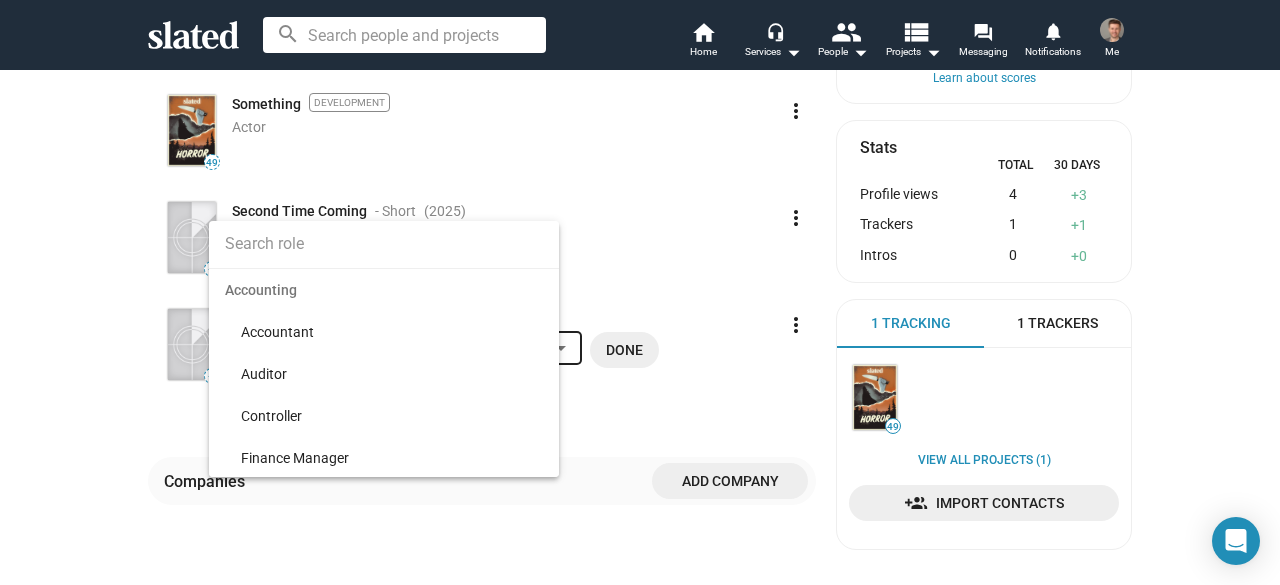 scroll, scrollTop: 187, scrollLeft: 0, axis: vertical 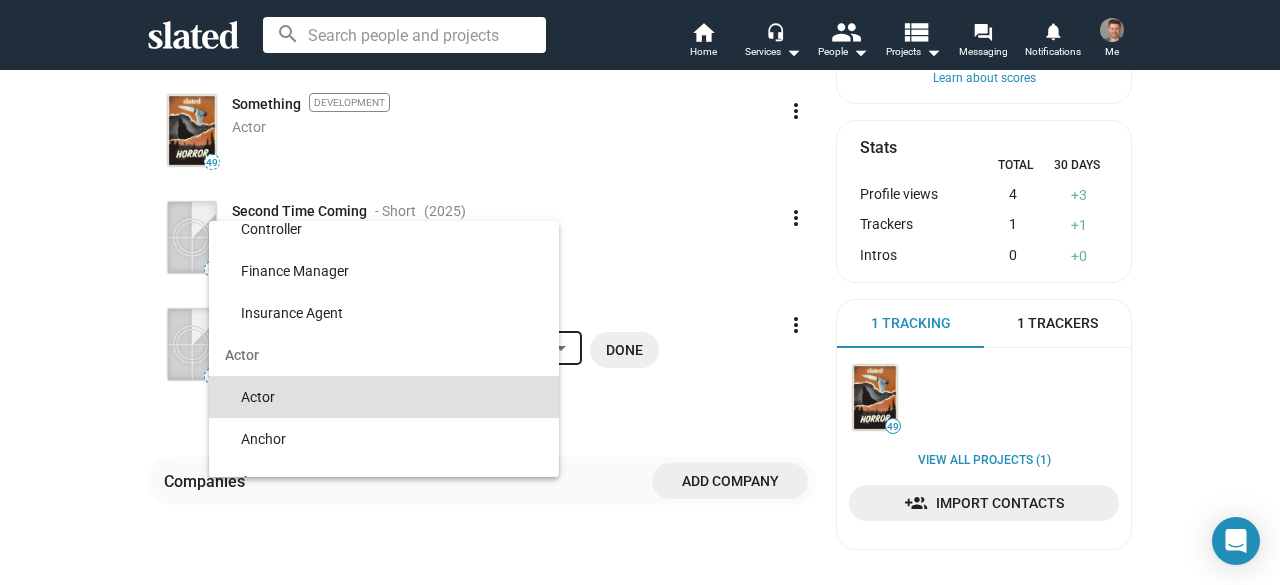 click on "Actor" at bounding box center (392, 397) 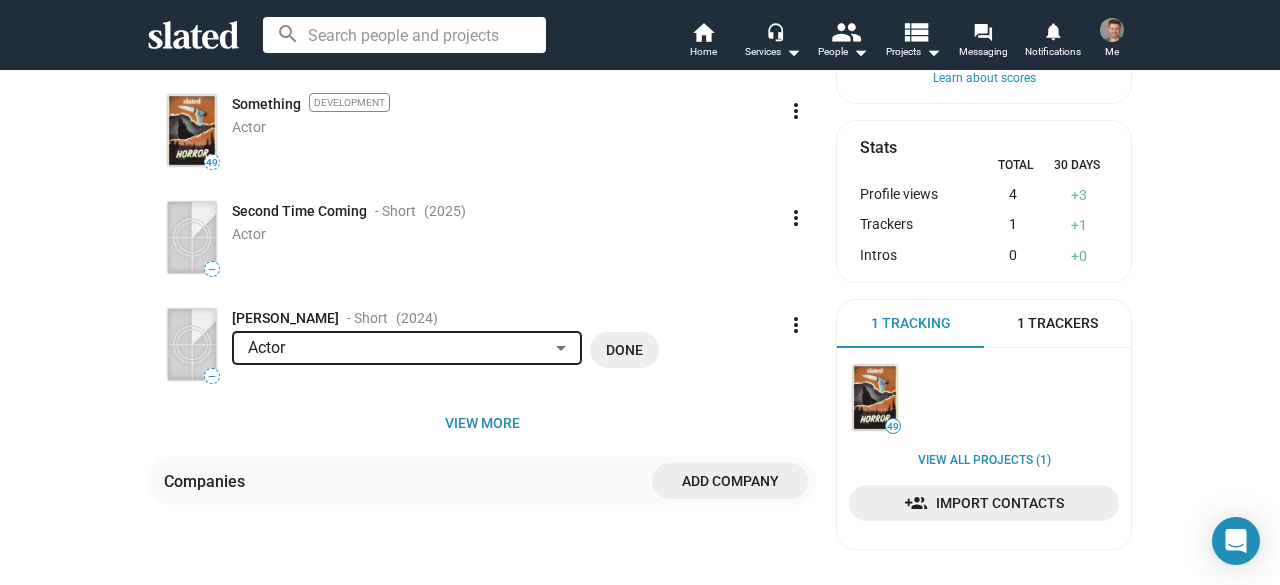 click on "Done" 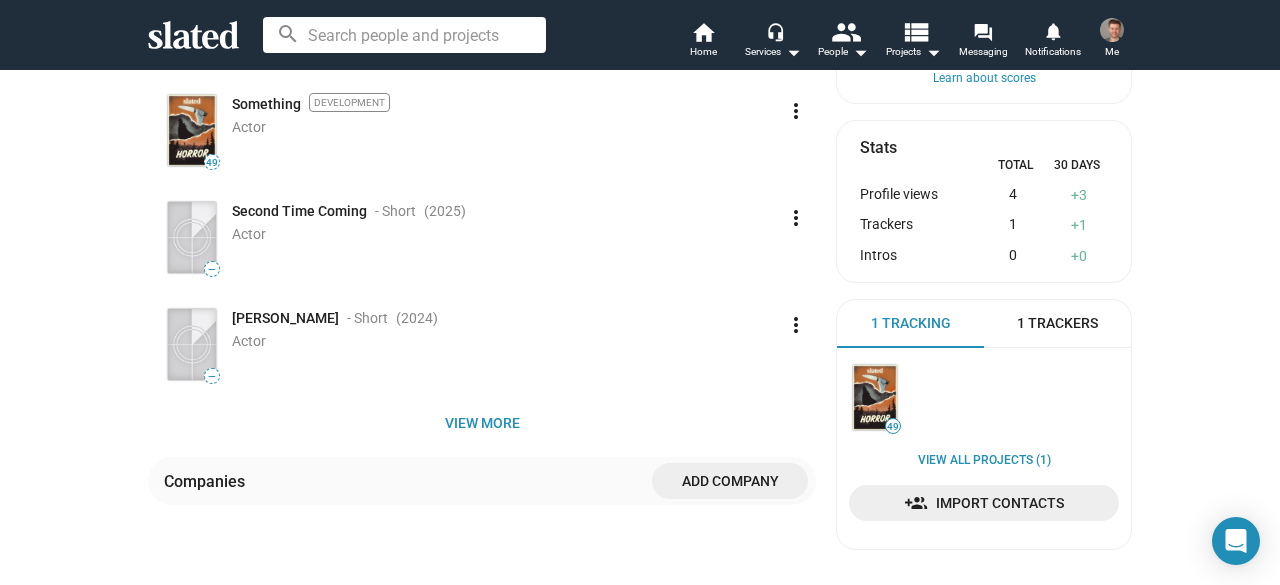 click 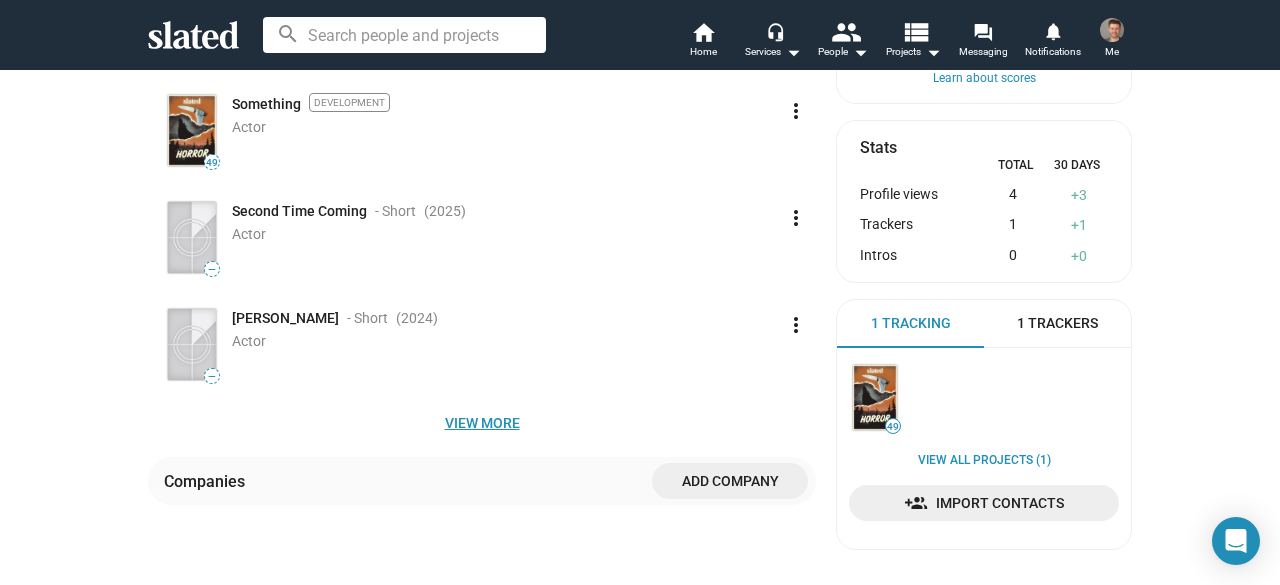 click on "View more" 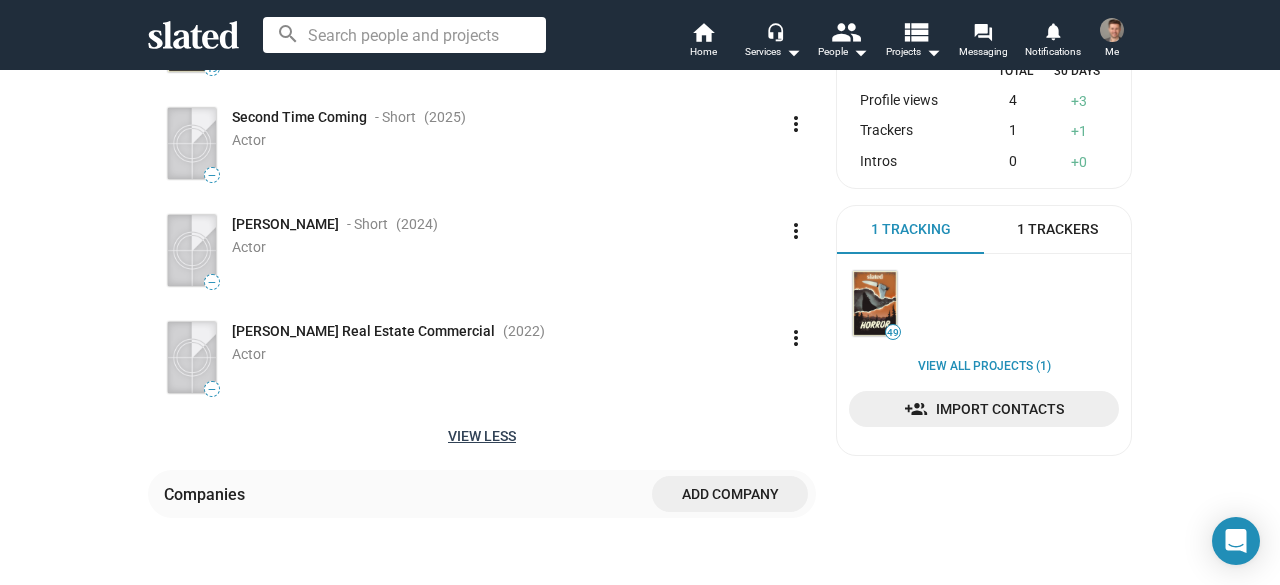 scroll, scrollTop: 800, scrollLeft: 0, axis: vertical 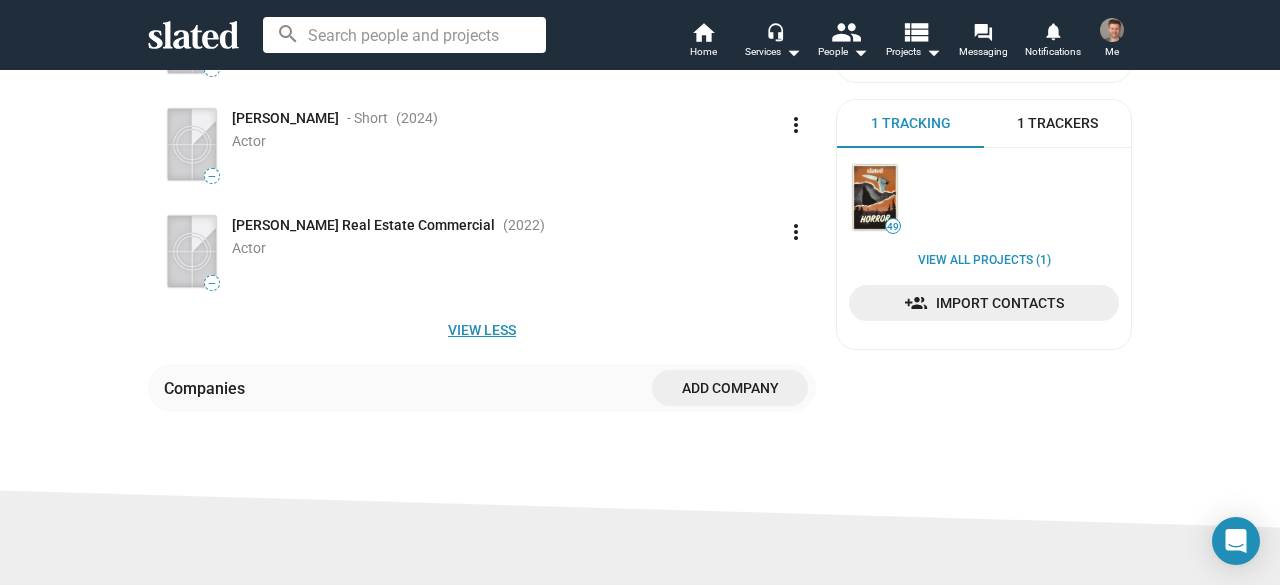 click on "View less" 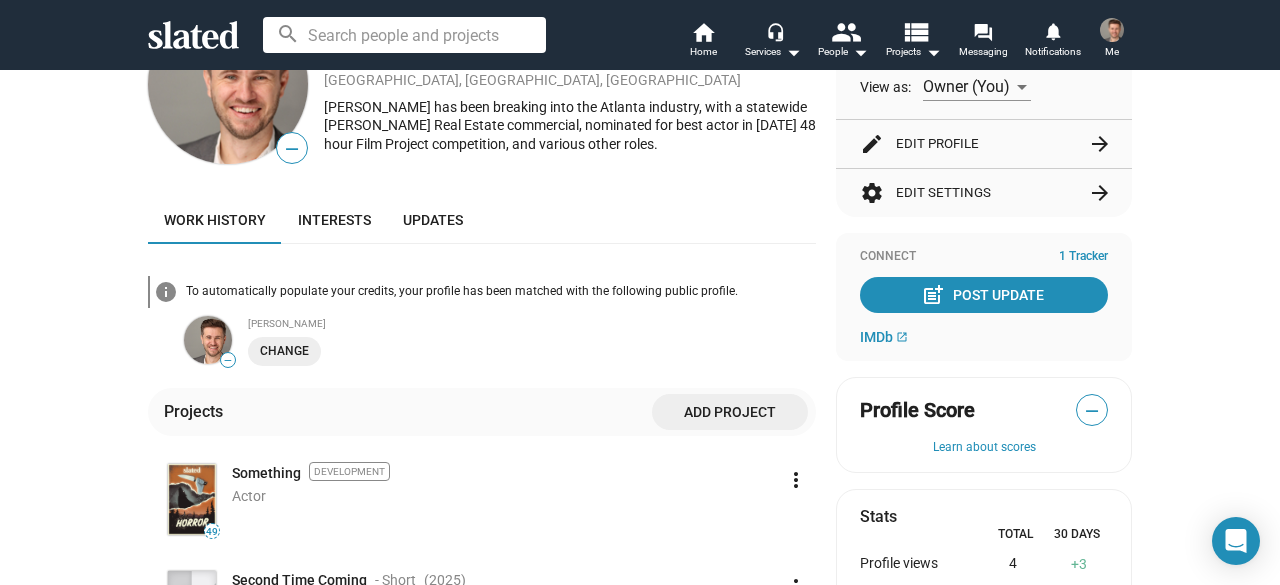 scroll, scrollTop: 200, scrollLeft: 0, axis: vertical 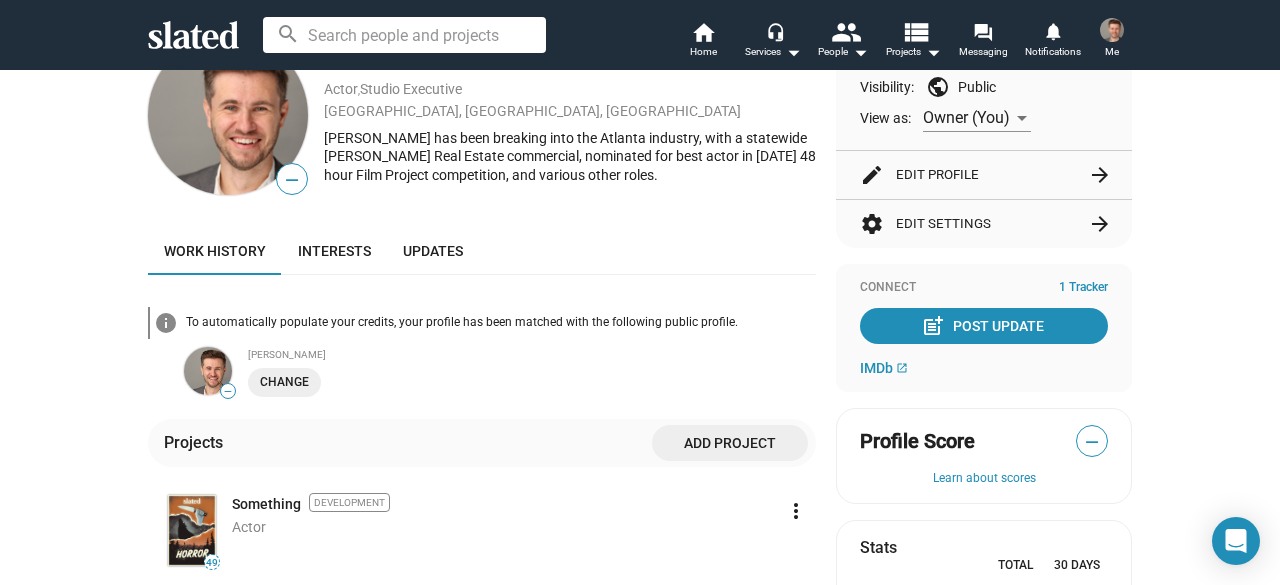 click on "Add project" 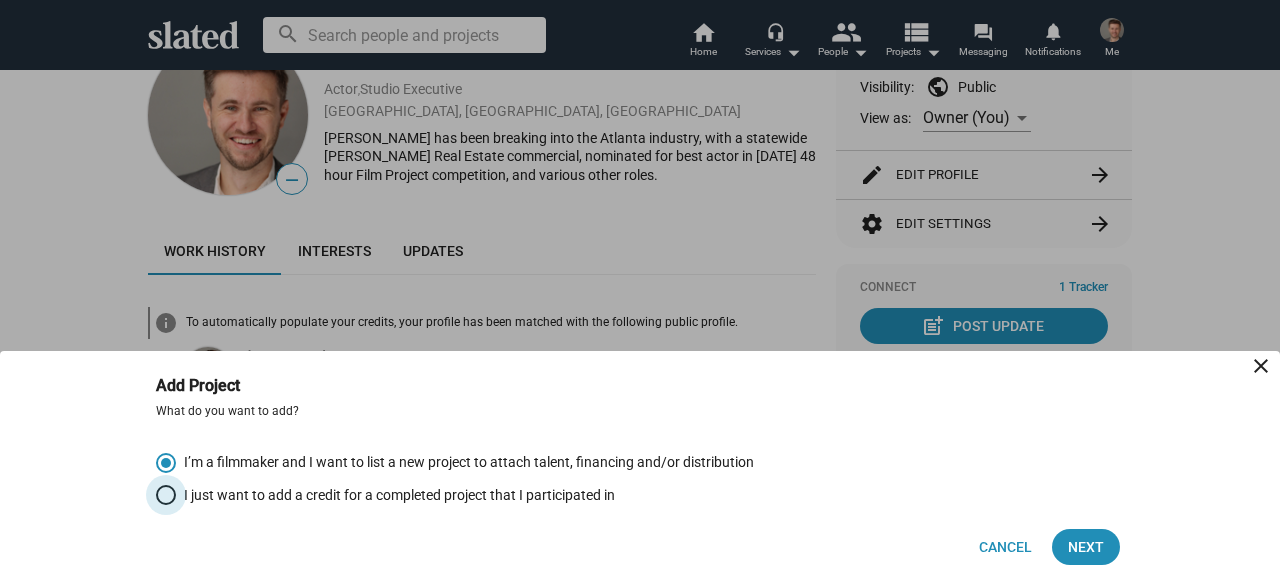 click on "I just want to add a credit for a completed project that I participated in" at bounding box center [395, 495] 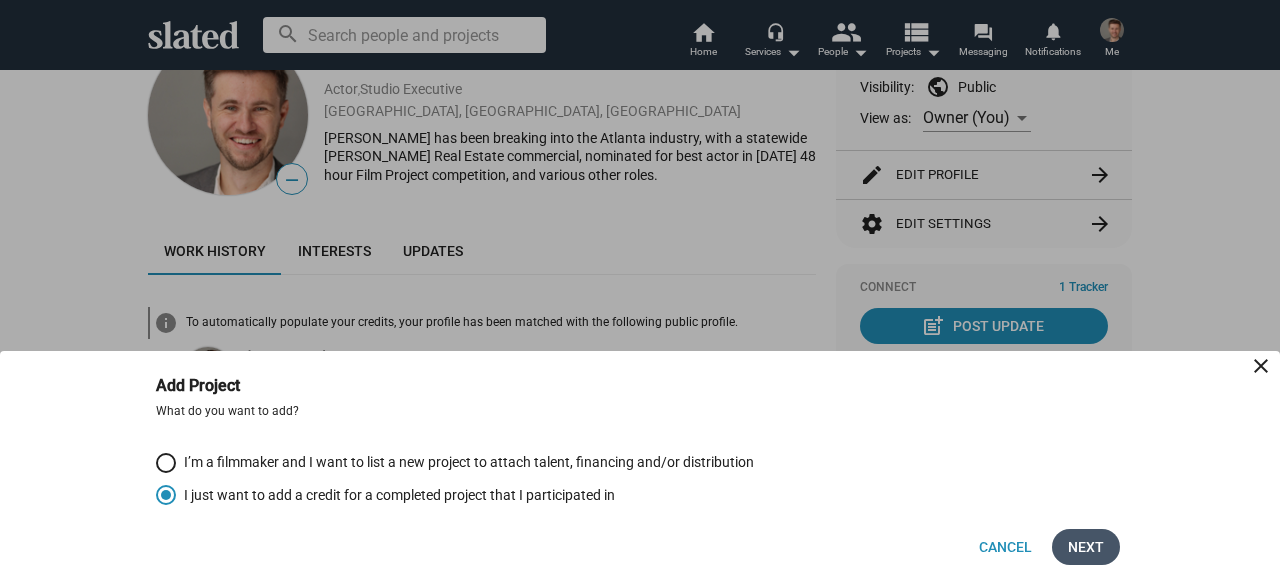 click on "Next" at bounding box center (1086, 547) 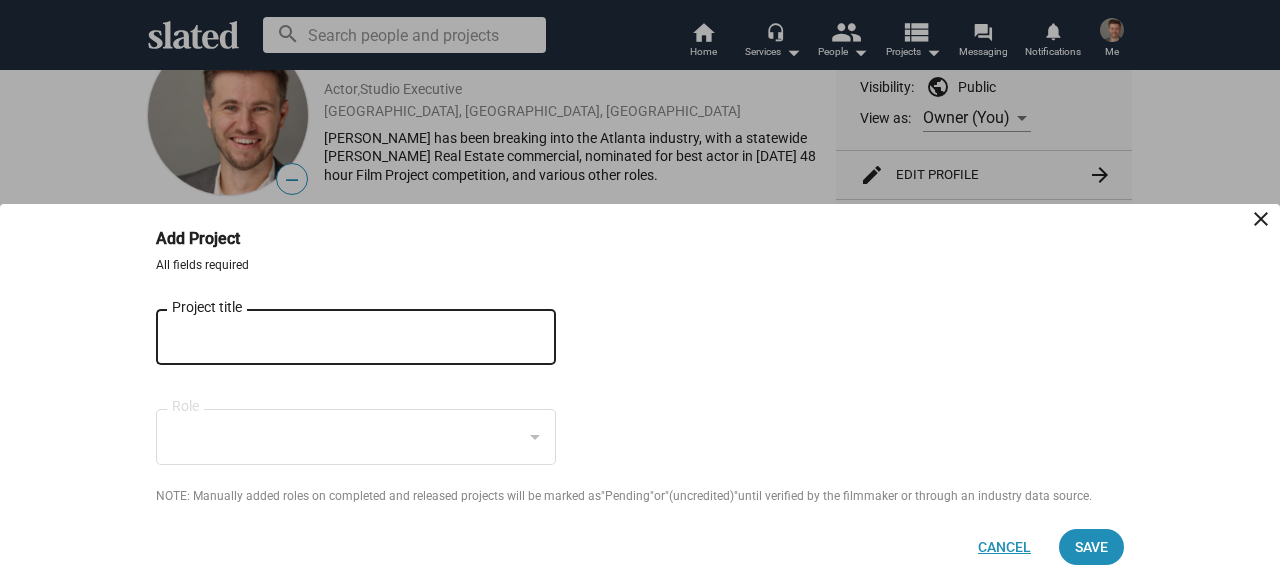 click on "Cancel" at bounding box center [1004, 547] 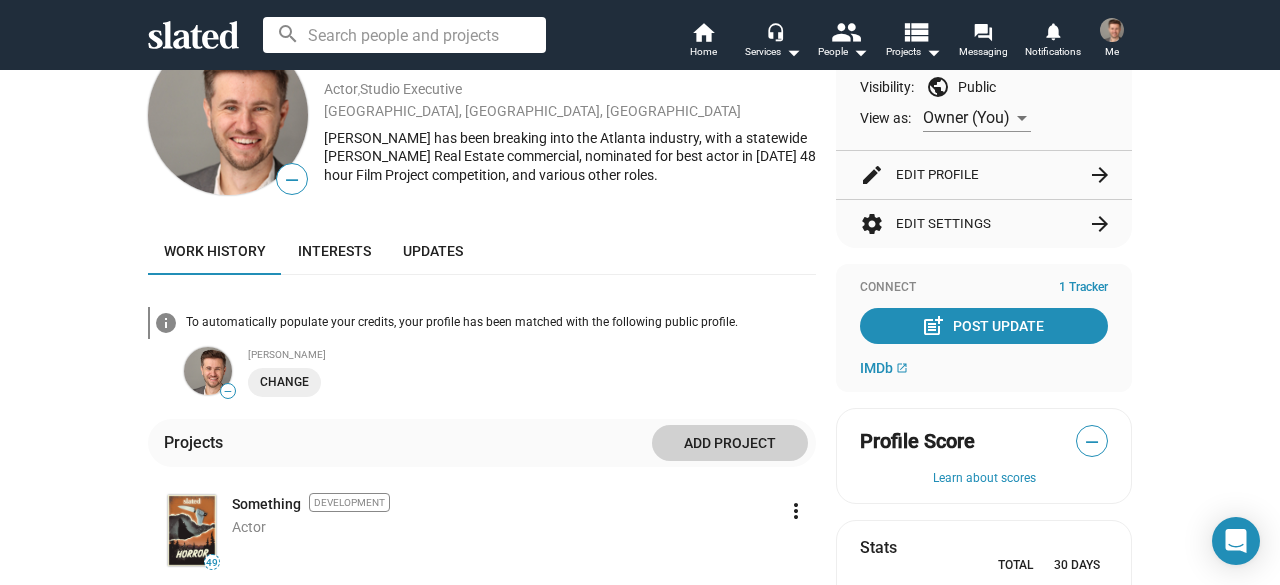 click on "1 Tracker" 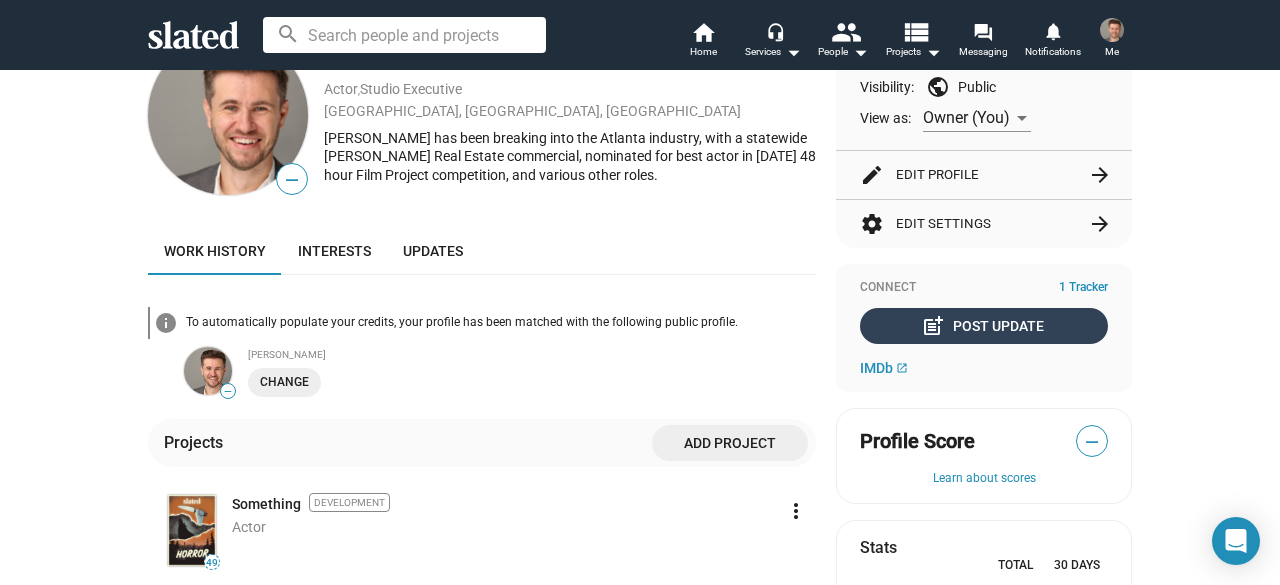 click on "post_add  Post Update" at bounding box center [984, 326] 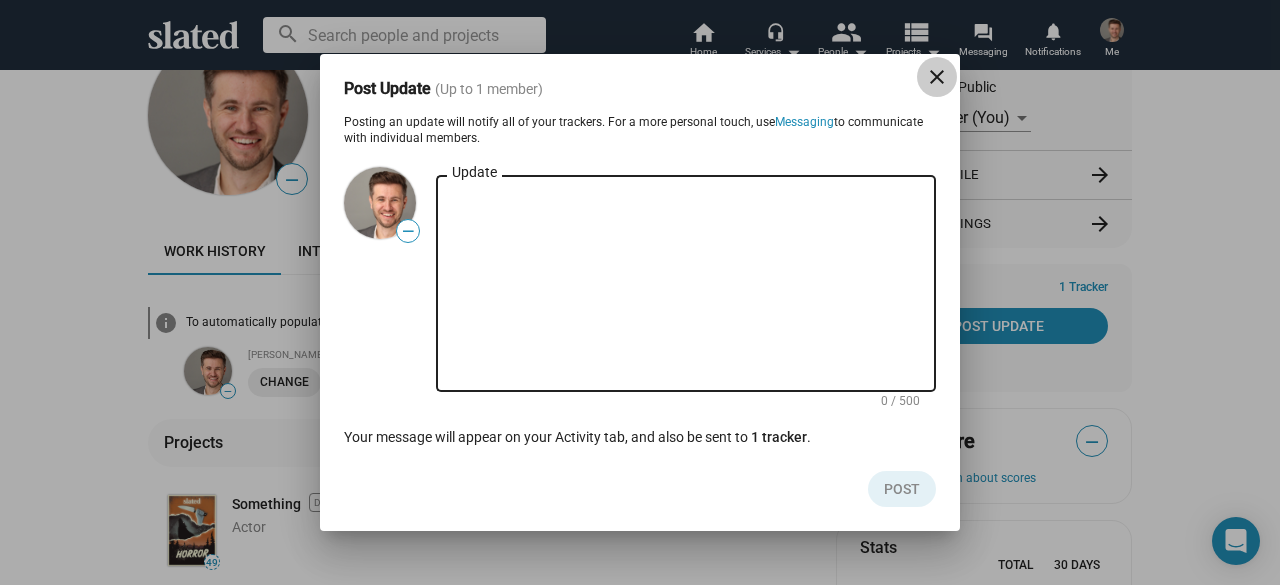 click on "close" at bounding box center (937, 77) 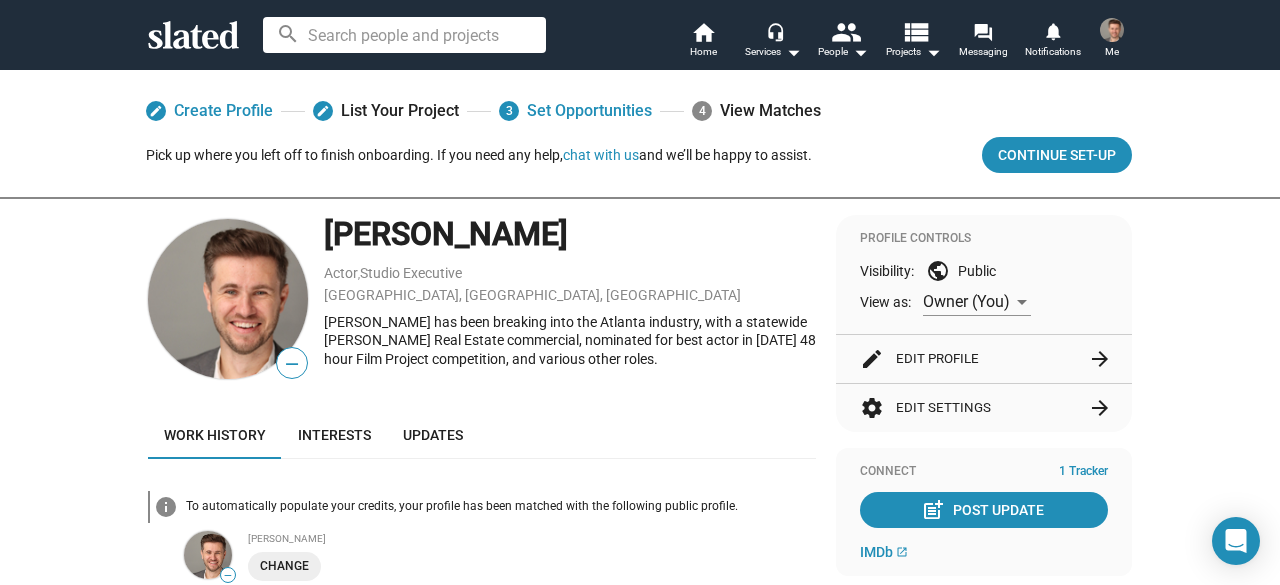 scroll, scrollTop: 0, scrollLeft: 0, axis: both 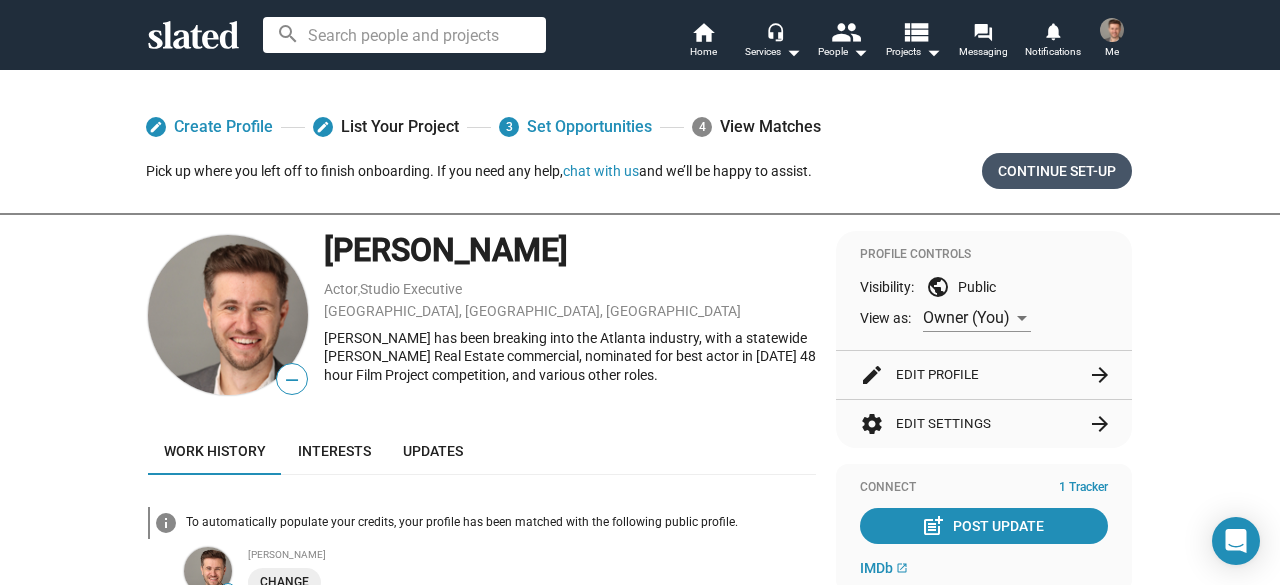 click on "Continue Set-up" at bounding box center [1057, 171] 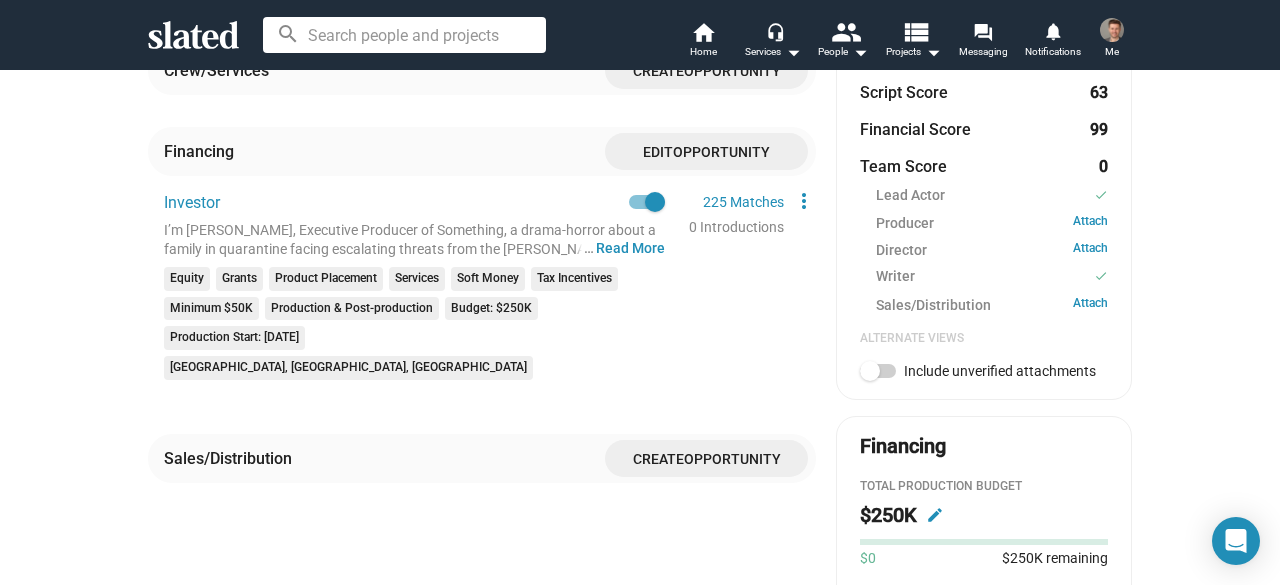 scroll, scrollTop: 600, scrollLeft: 0, axis: vertical 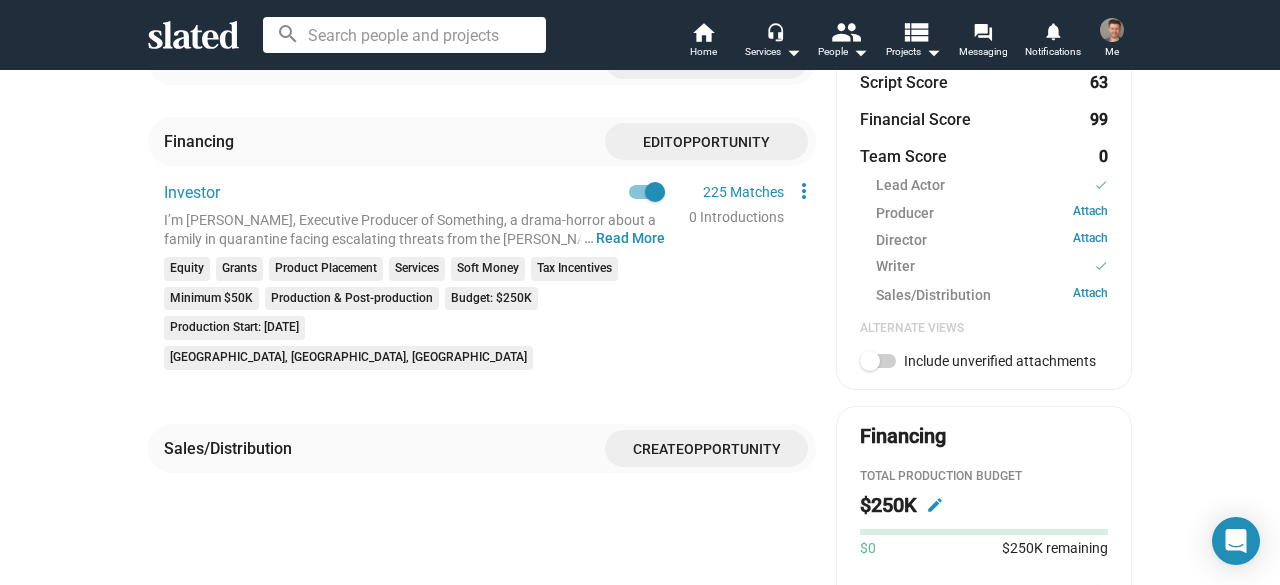 click on "Opportunity" 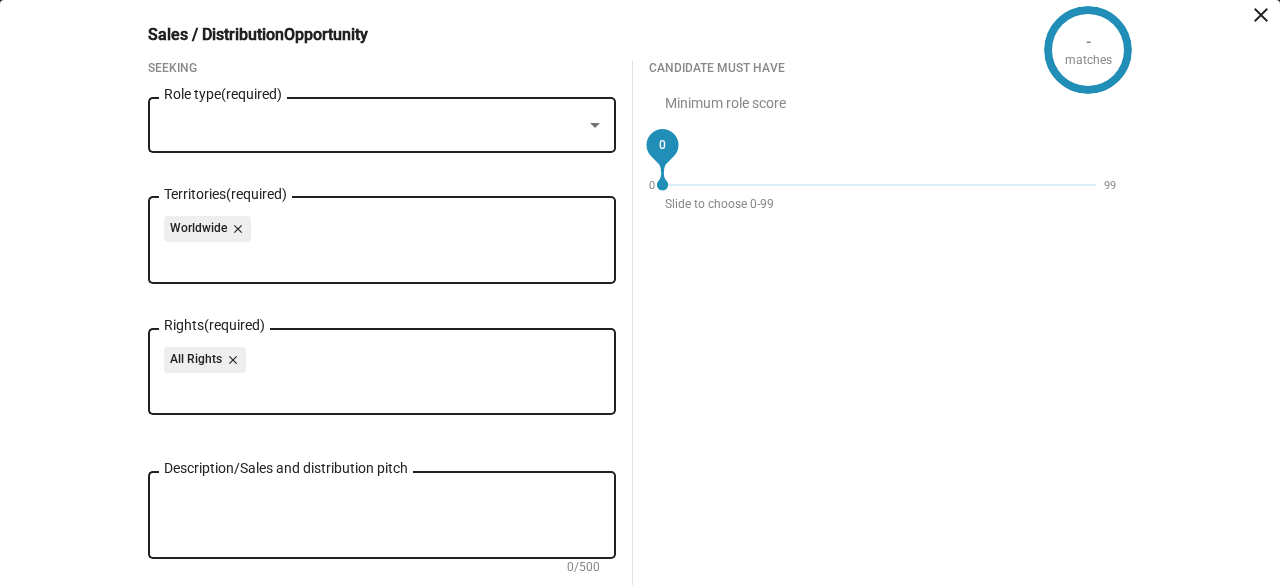 click on "Role type  (required)" at bounding box center (382, 122) 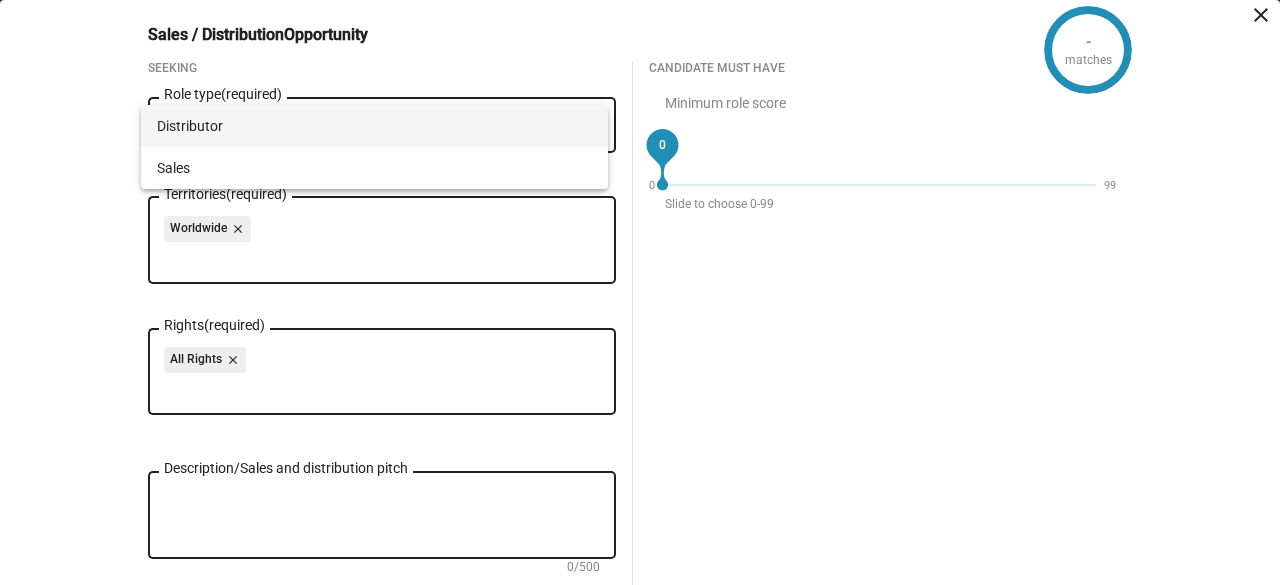 click on "Distributor" at bounding box center (375, 126) 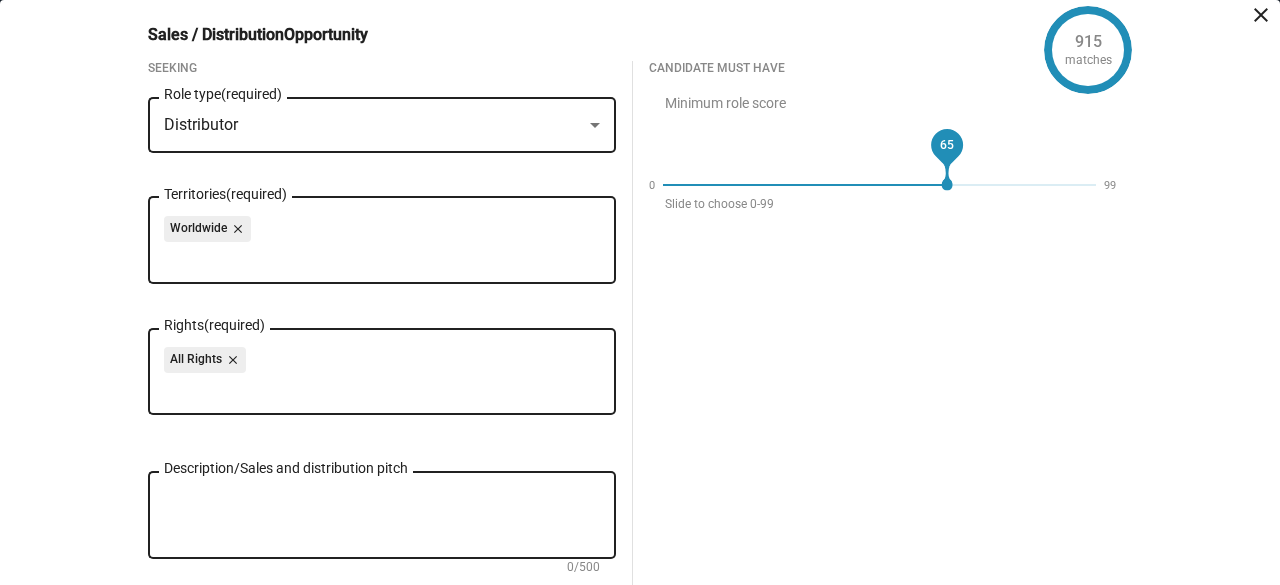 drag, startPoint x: 663, startPoint y: 150, endPoint x: 940, endPoint y: 137, distance: 277.3049 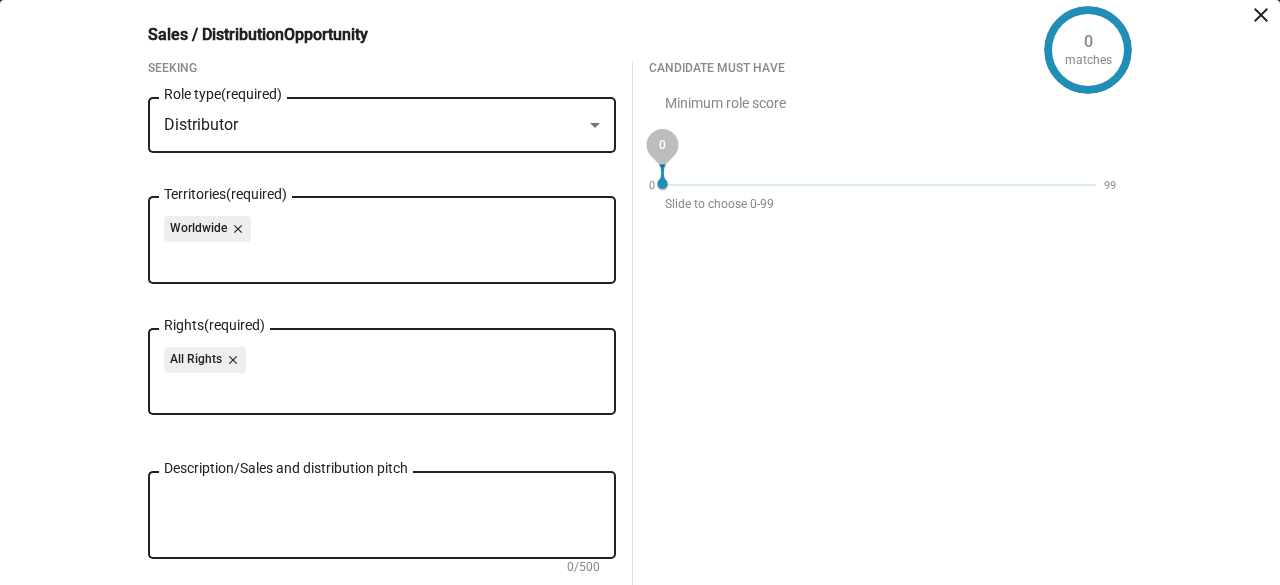 drag, startPoint x: 939, startPoint y: 137, endPoint x: 570, endPoint y: 148, distance: 369.1639 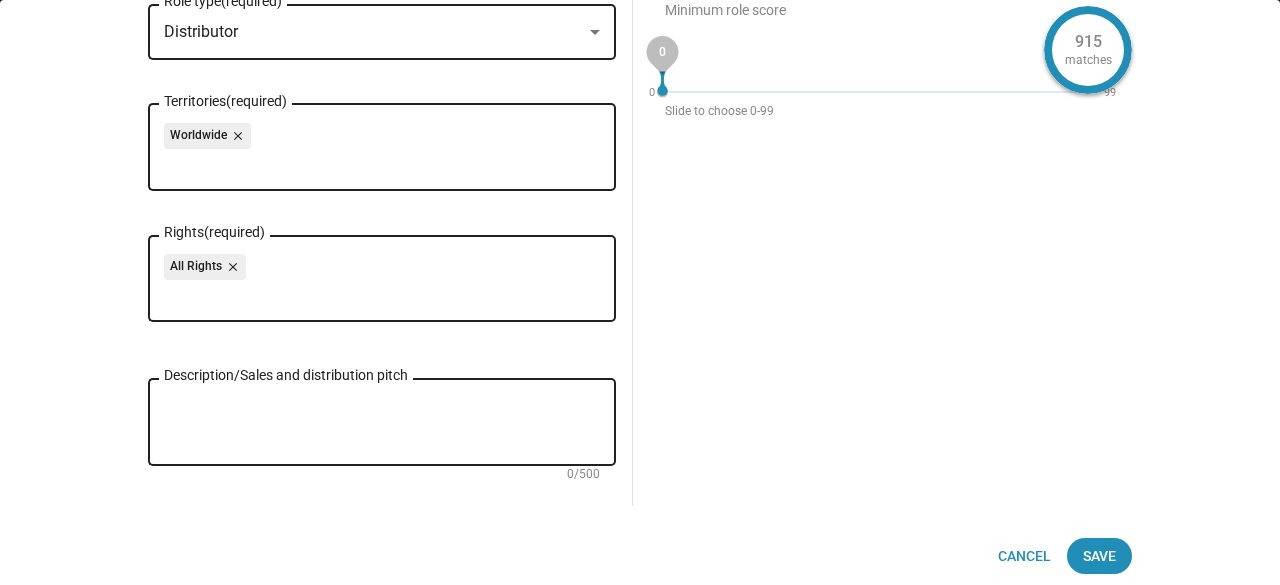 scroll, scrollTop: 107, scrollLeft: 0, axis: vertical 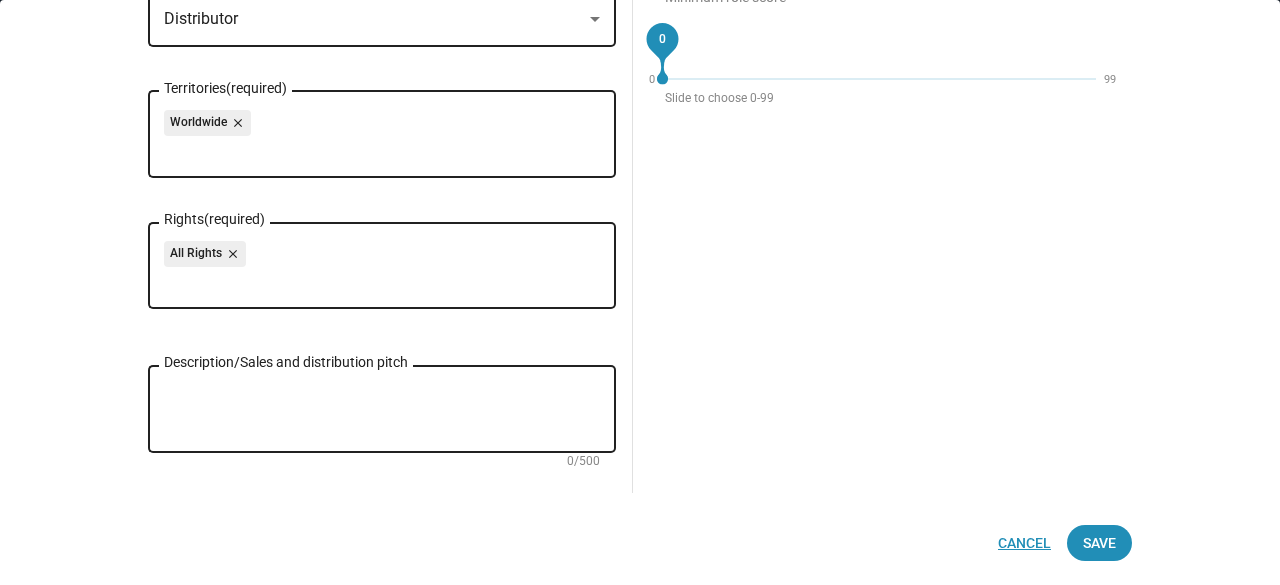 click on "Cancel" at bounding box center (1024, 543) 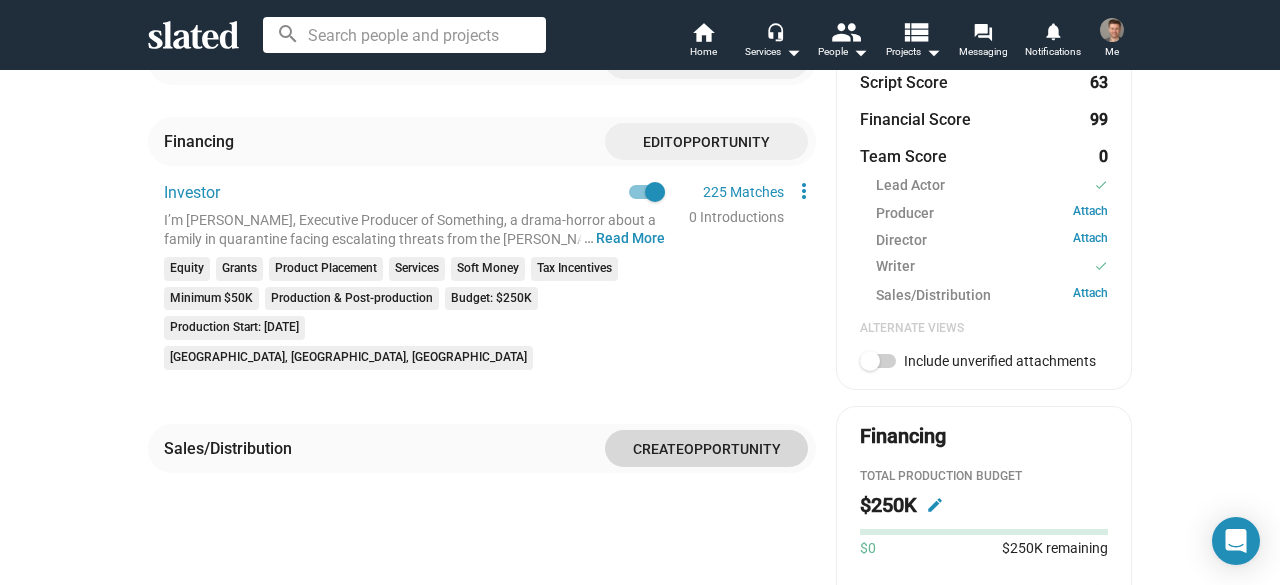 click on "Create  Opportunity" 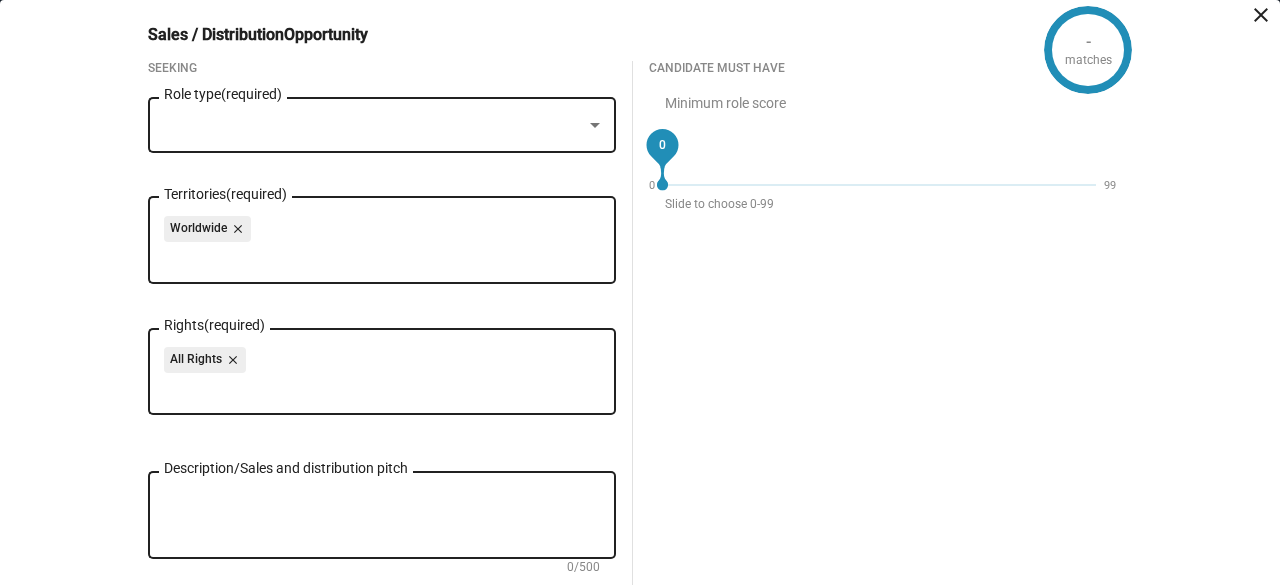 click at bounding box center [373, 125] 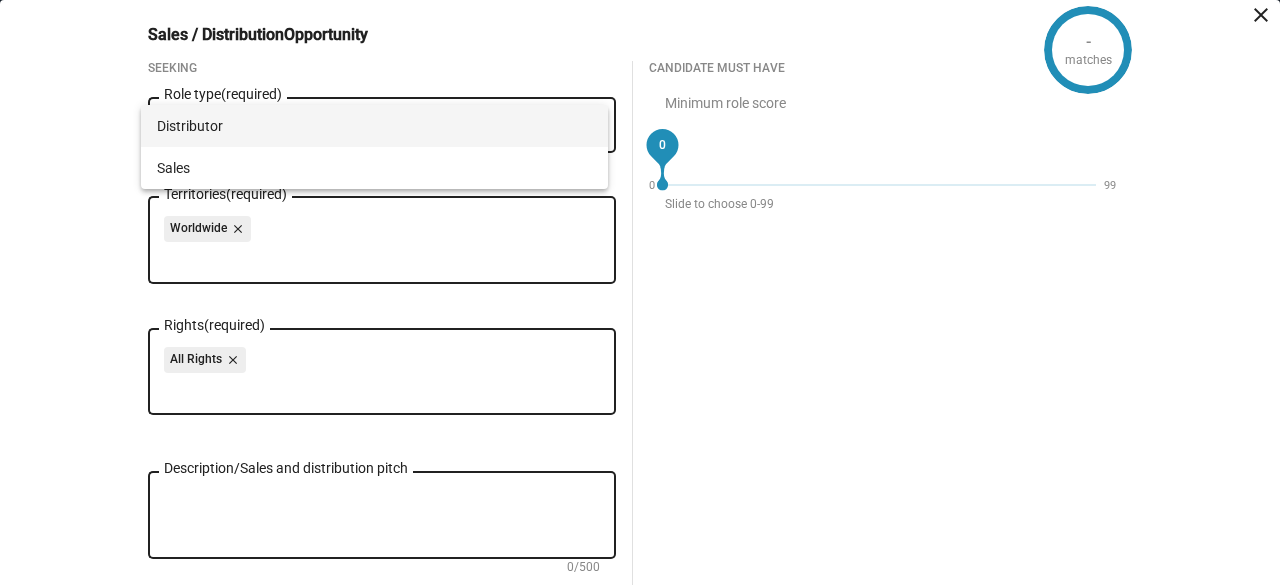 click on "Distributor" at bounding box center [375, 126] 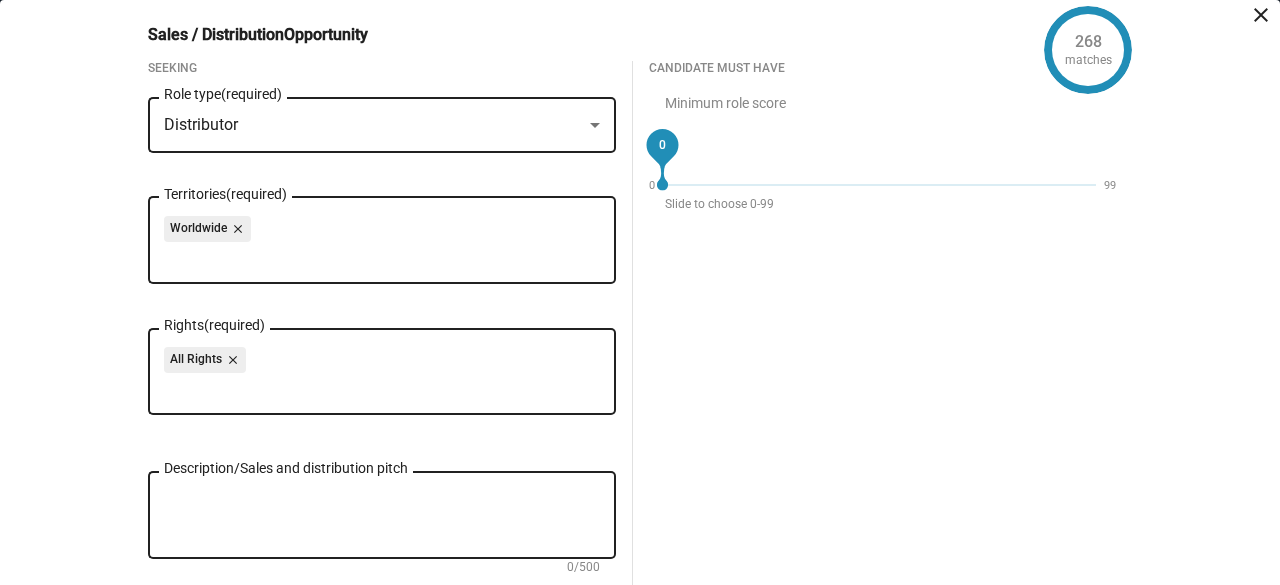 click on "Description/Sales and distribution pitch" at bounding box center (382, 516) 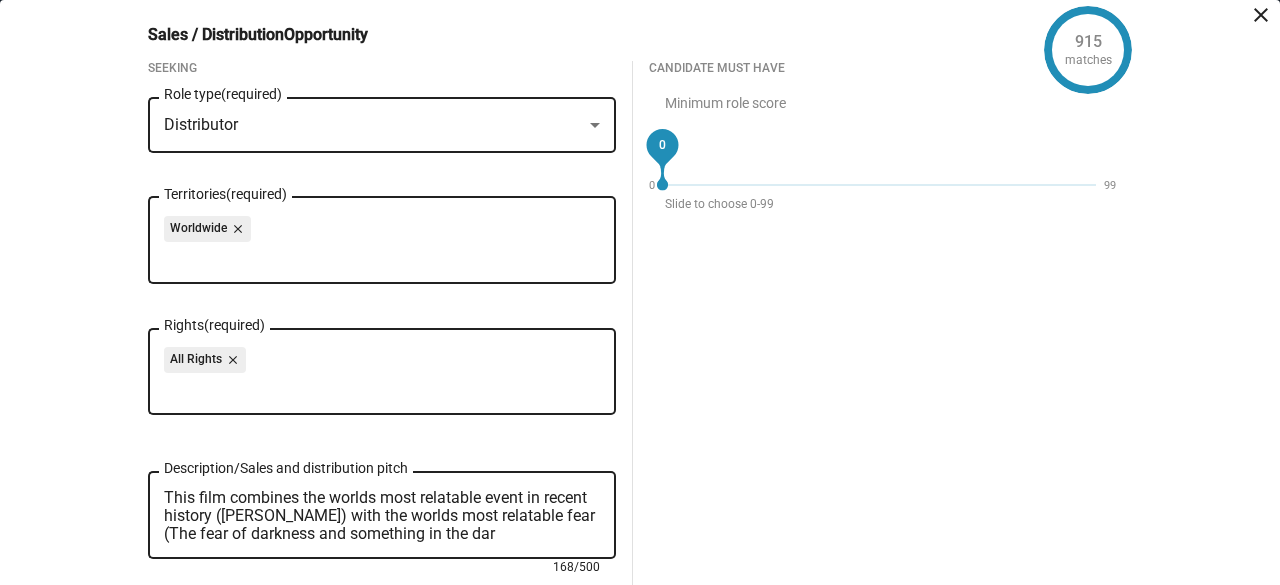 scroll, scrollTop: 18, scrollLeft: 0, axis: vertical 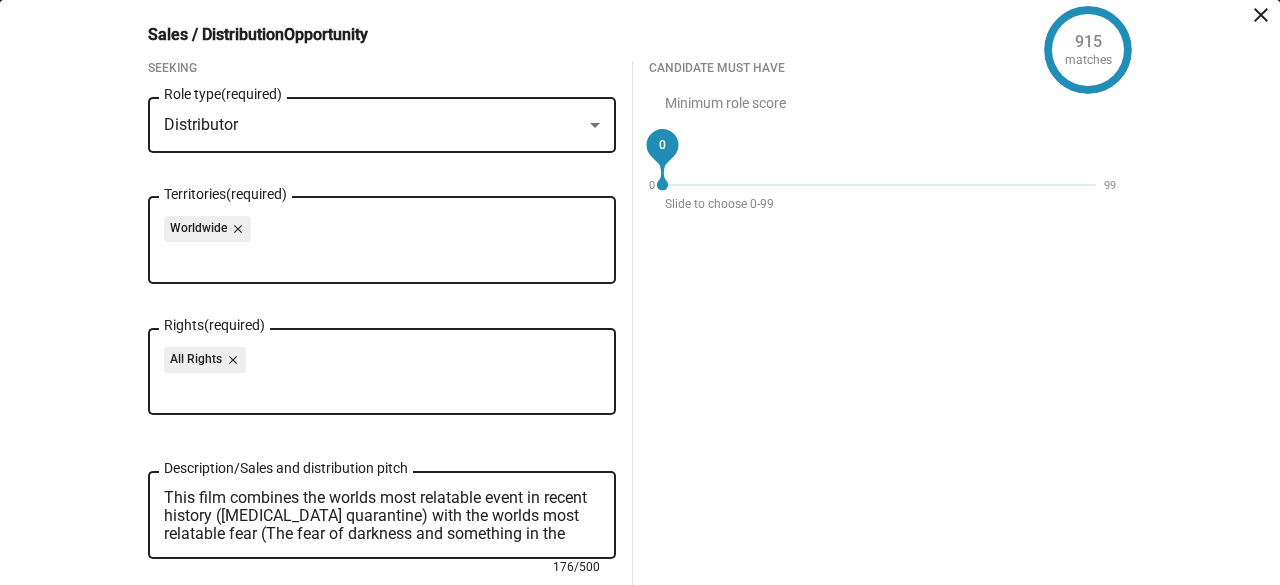 click on "This film combines the worlds most relatable event in recent history ([MEDICAL_DATA] quarantine) with the worlds most relatable fear (The fear of darkness and something in the darkness)" at bounding box center (382, 516) 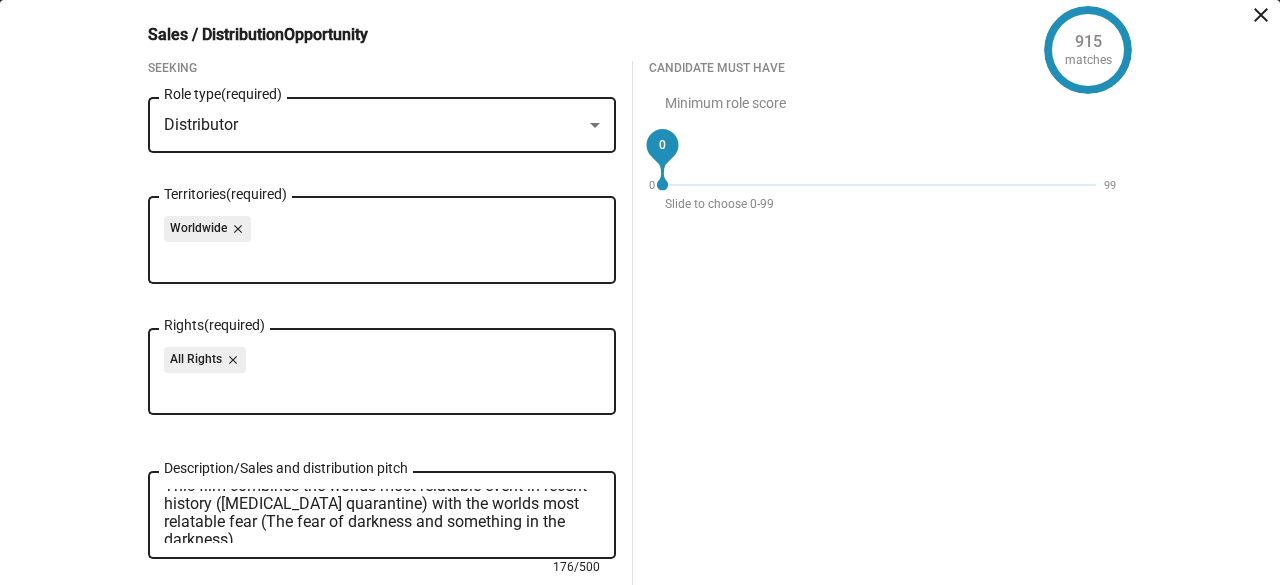 scroll, scrollTop: 18, scrollLeft: 0, axis: vertical 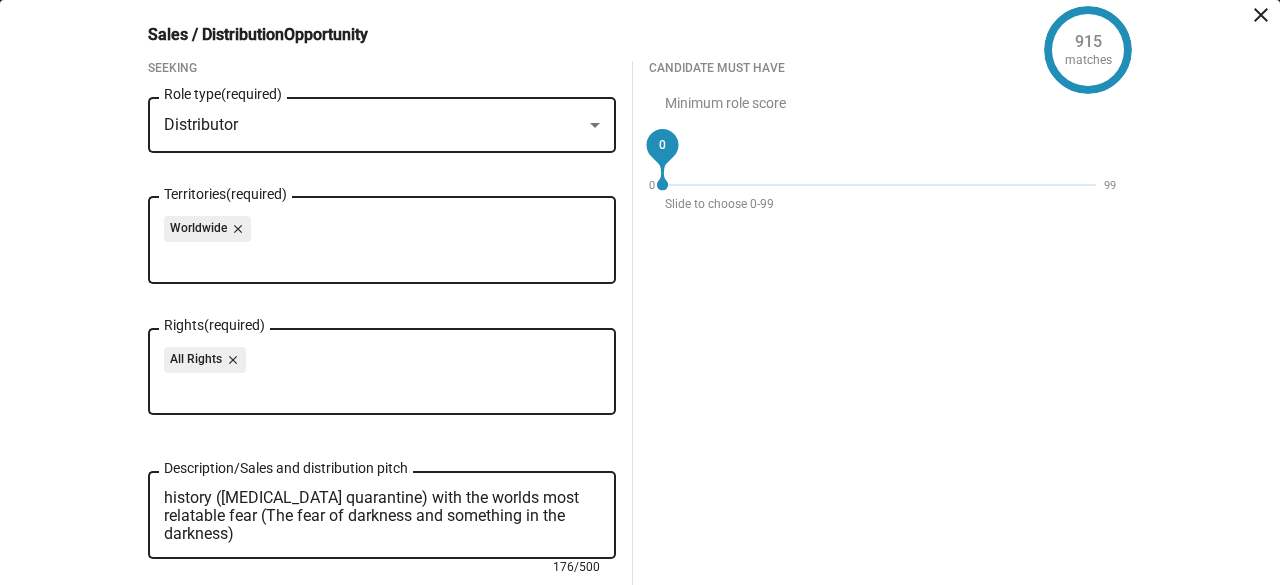 click on "This film combines the worlds most relatable event in recent history ([MEDICAL_DATA] quarantine) with the worlds most relatable fear (The fear of darkness and something in the darkness)" at bounding box center (382, 516) 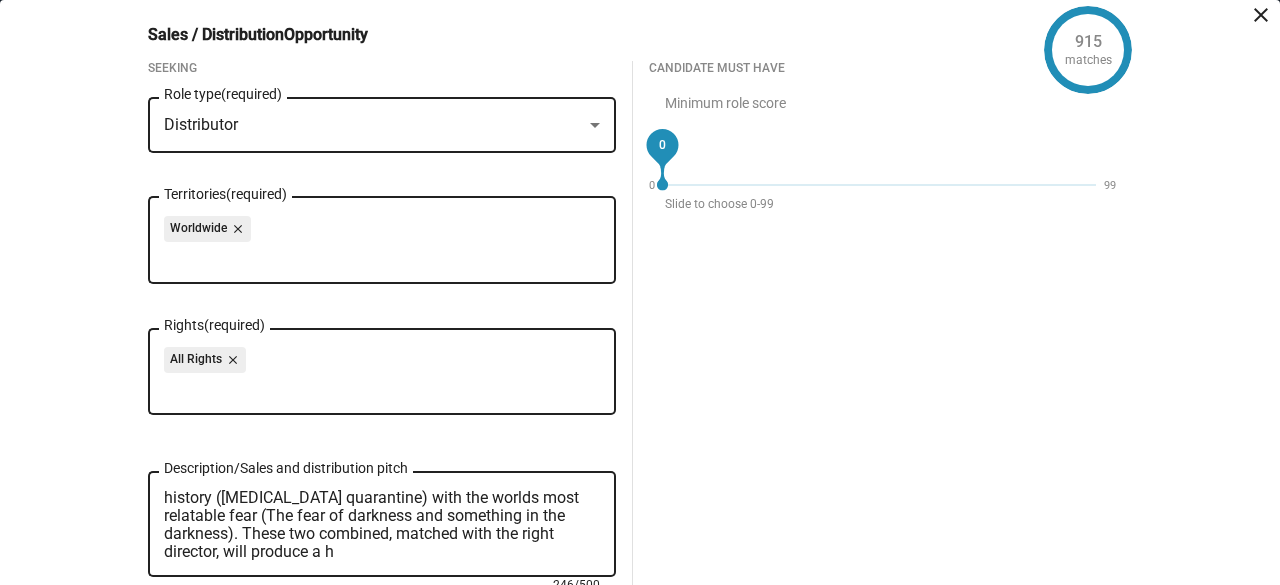 scroll, scrollTop: 0, scrollLeft: 0, axis: both 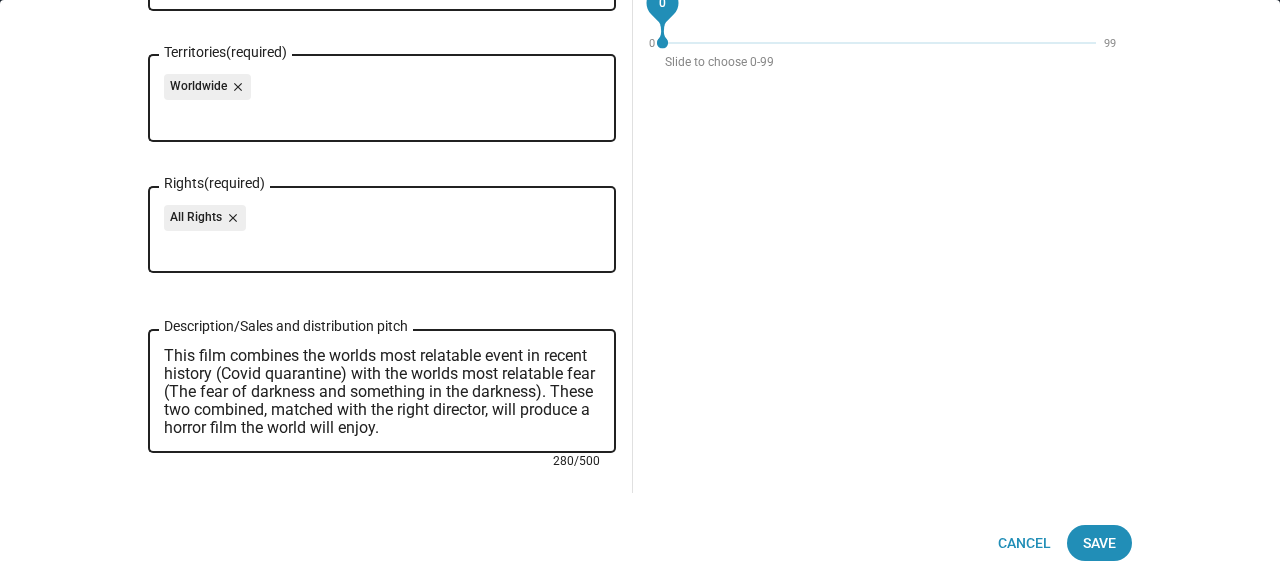 type on "This film combines the worlds most relatable event in recent history (Covid quarantine) with the worlds most relatable fear (The fear of darkness and something in the darkness). These two combined, matched with the right director, will produce a horror film the world will enjoy." 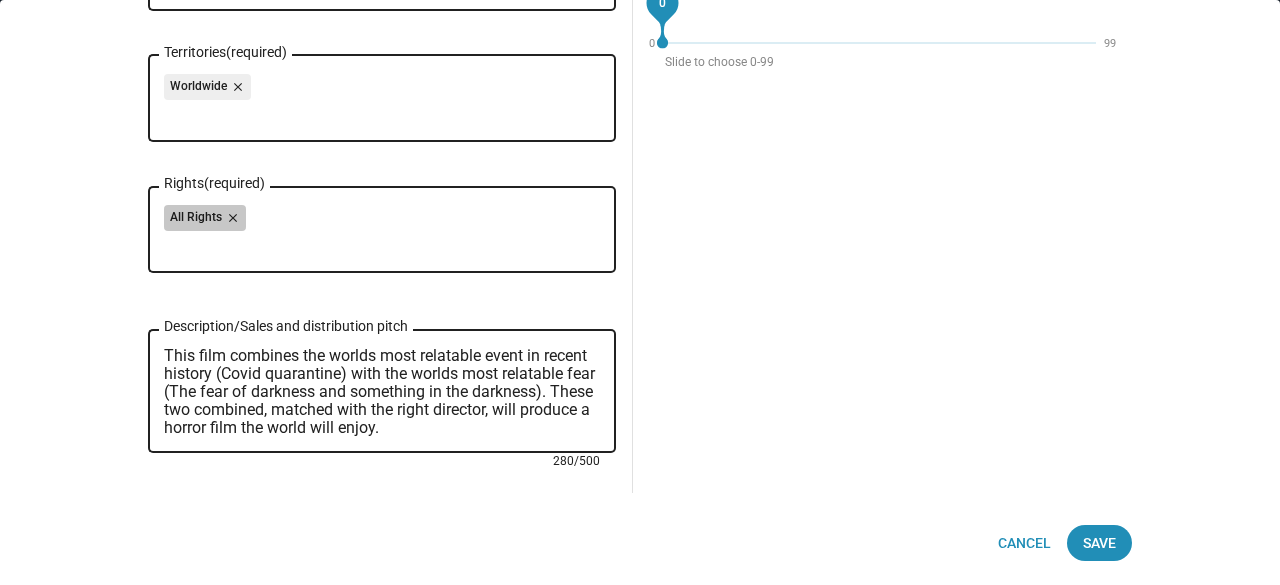 click on "All Rights close" at bounding box center [382, 221] 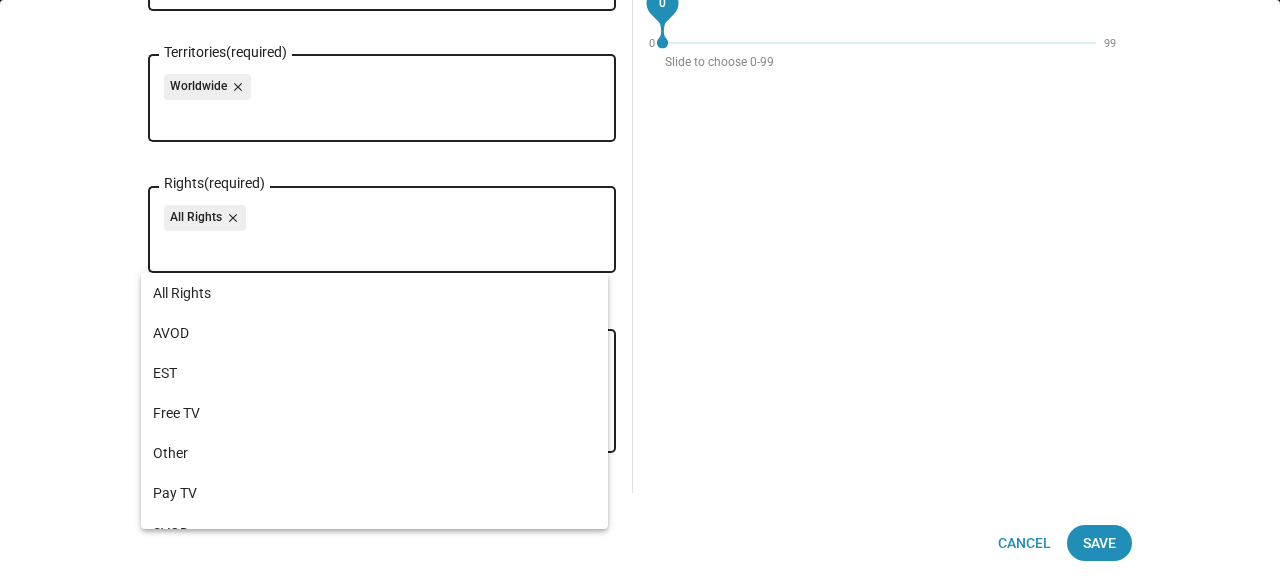 click on "Rights (required)" at bounding box center [386, 246] 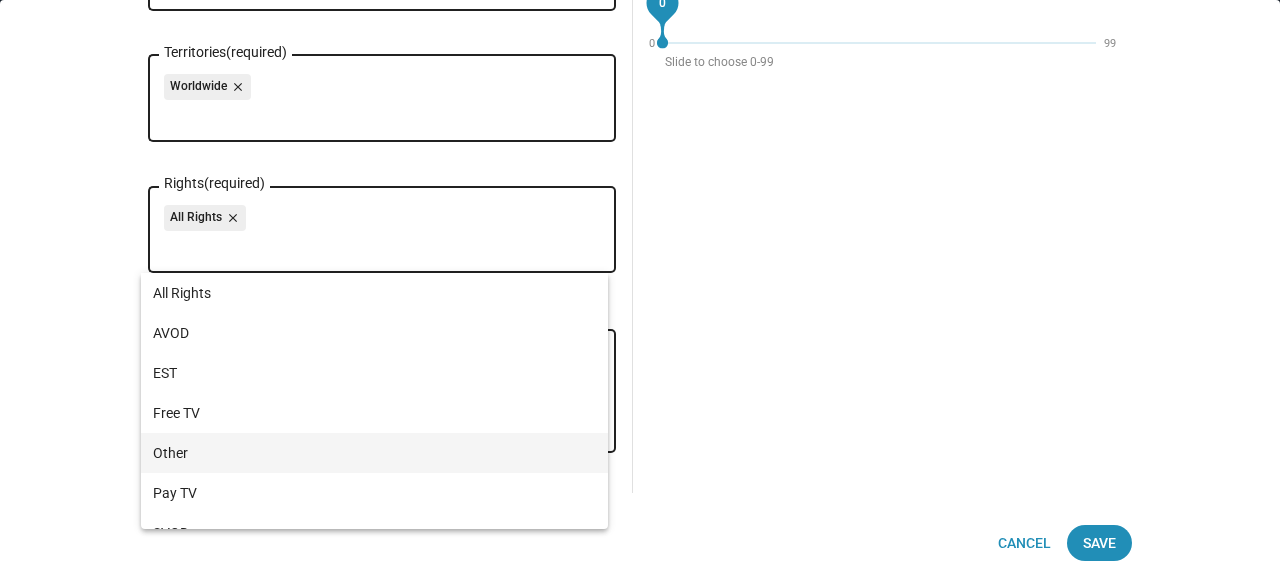scroll, scrollTop: 104, scrollLeft: 0, axis: vertical 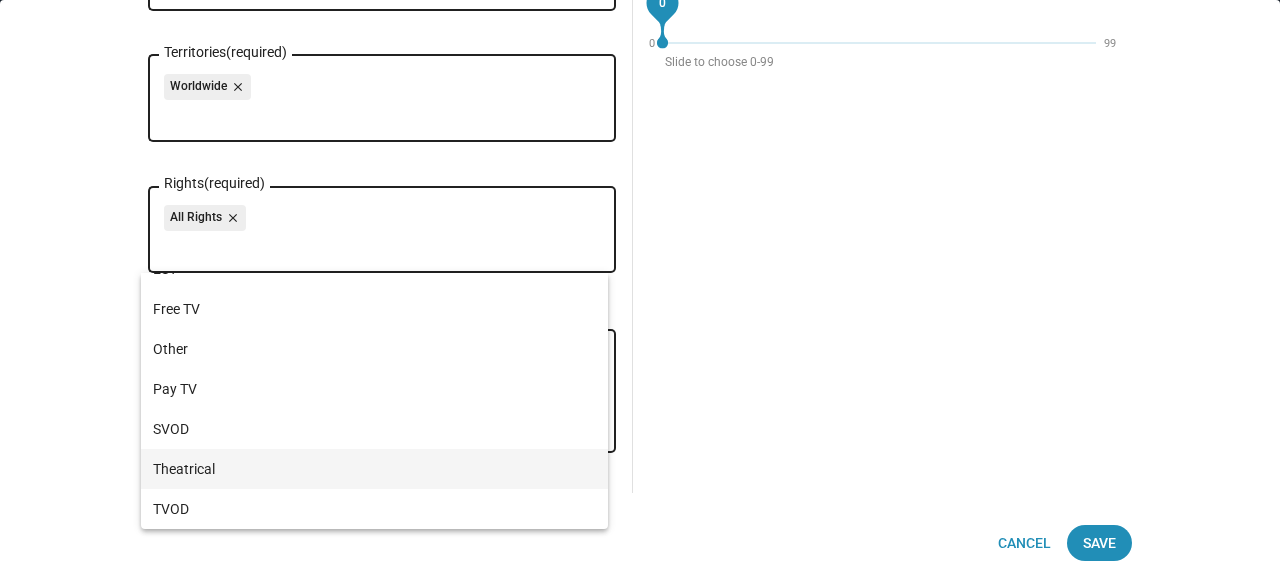 click on "Theatrical" at bounding box center (375, 469) 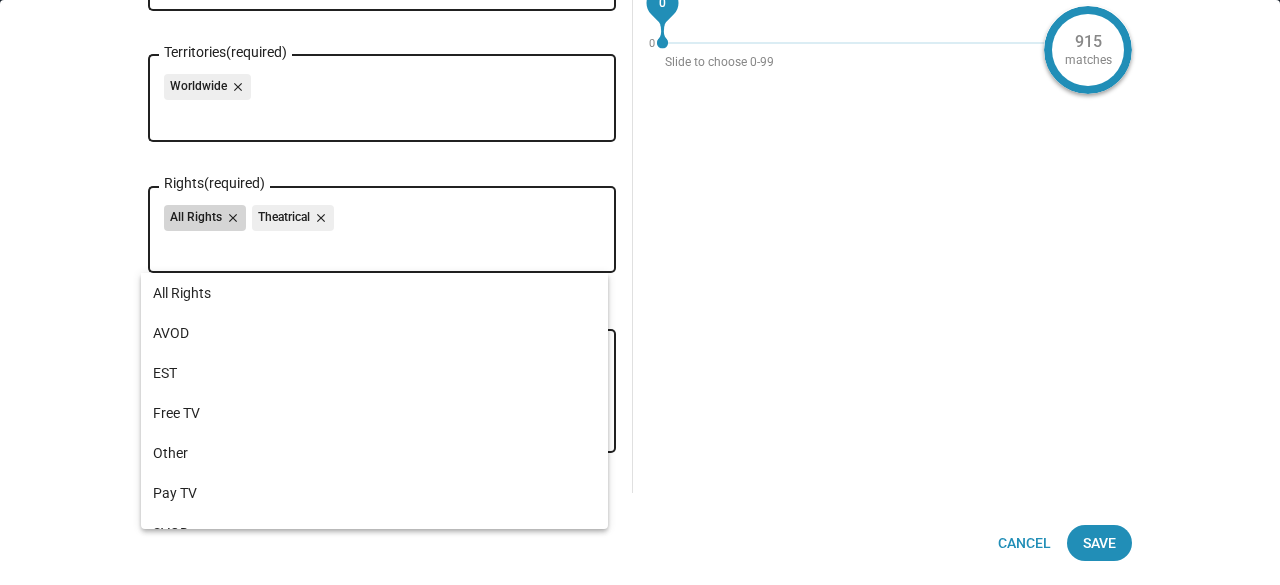 click on "close" at bounding box center (231, 218) 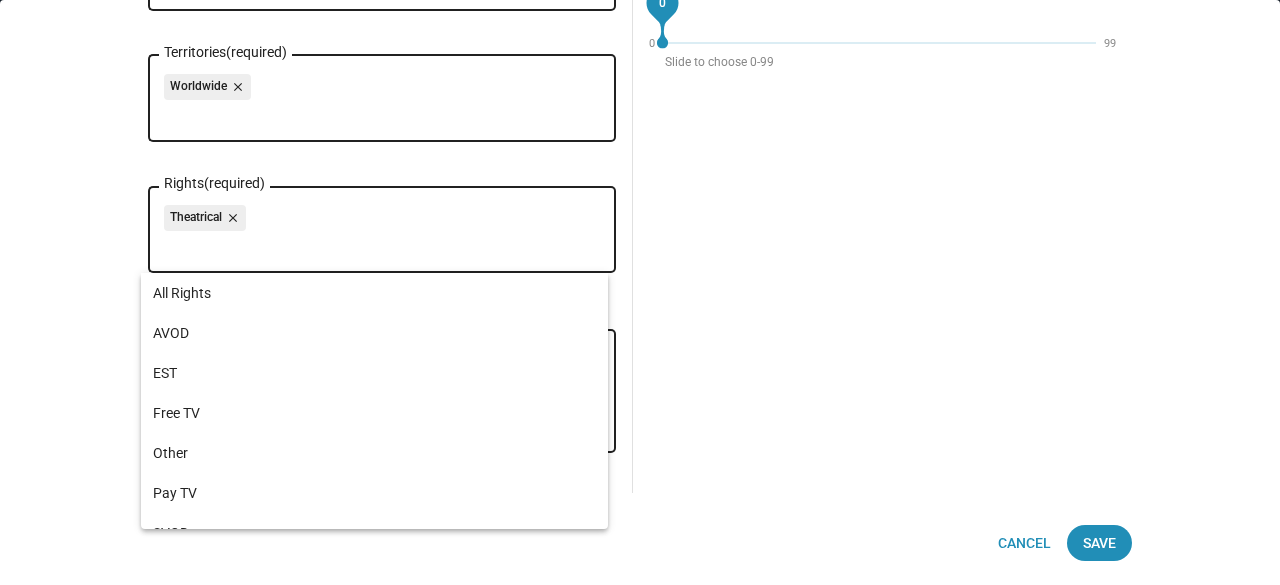 click on "Rights (required)" at bounding box center (386, 246) 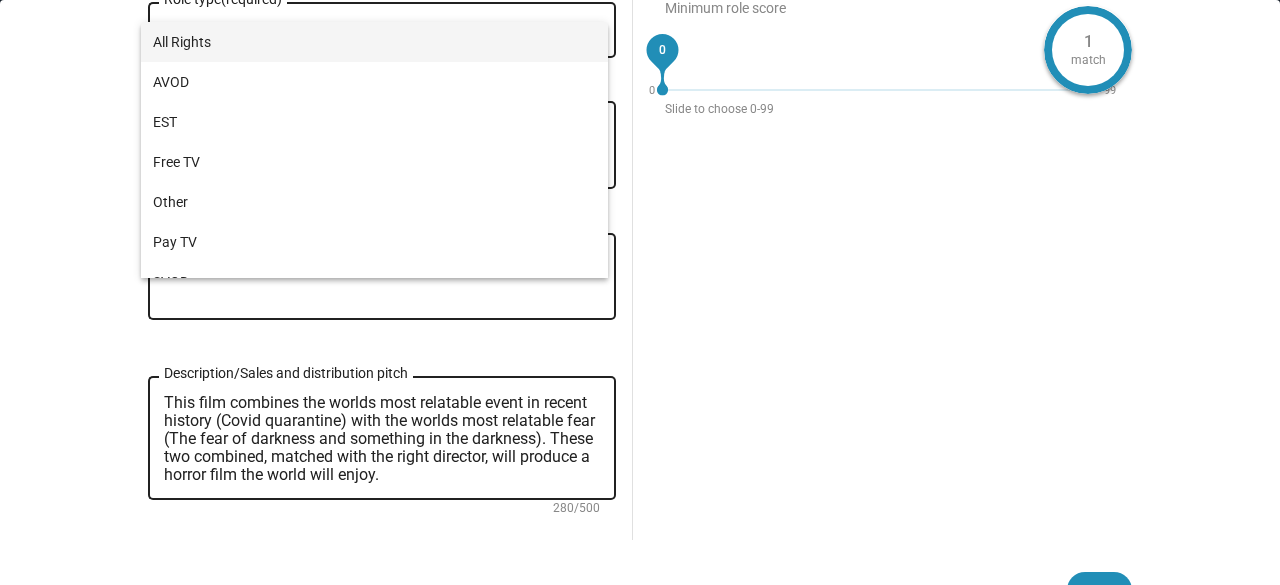 scroll, scrollTop: 100, scrollLeft: 0, axis: vertical 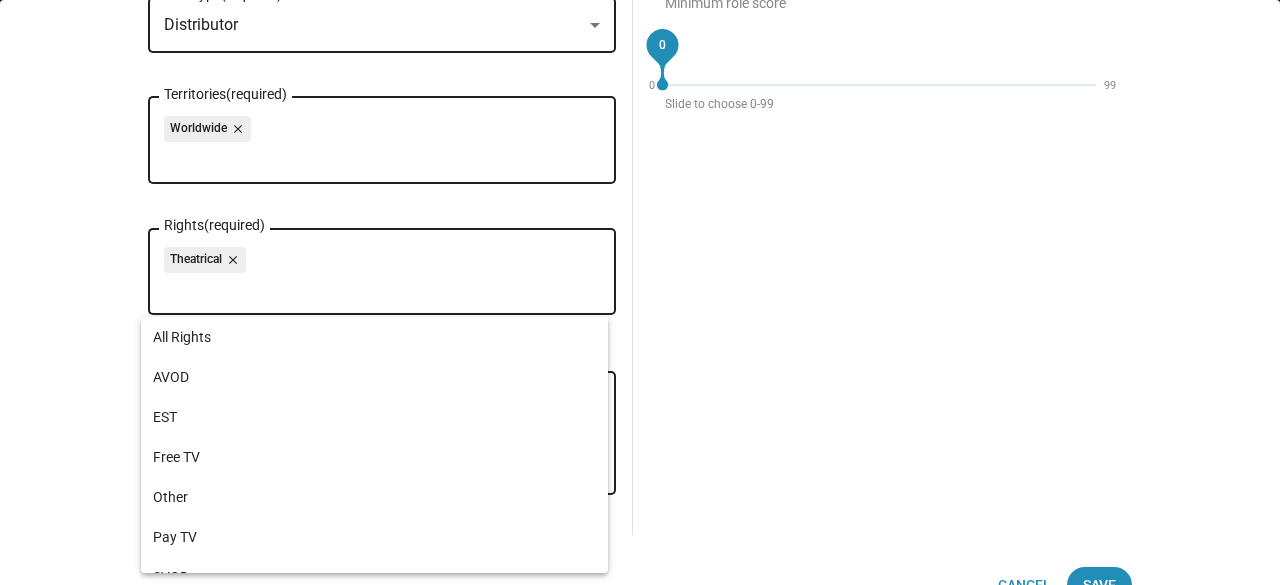 click on "Candidate must have Minimum role score 0 0 99  Slide to choose 0-99" at bounding box center (883, 247) 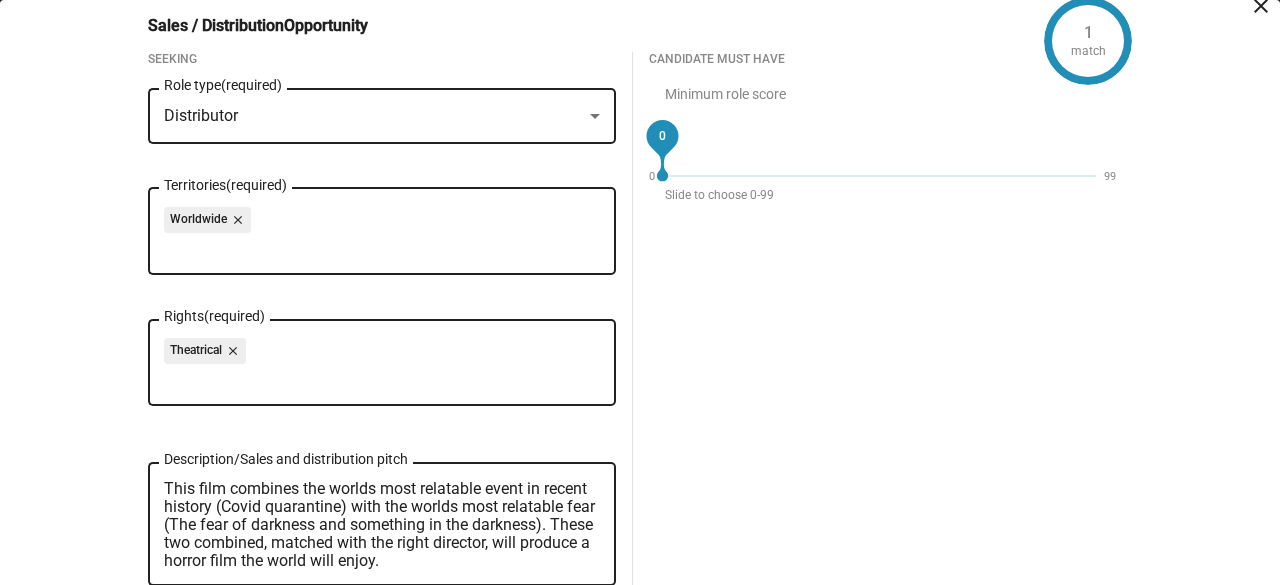 scroll, scrollTop: 0, scrollLeft: 0, axis: both 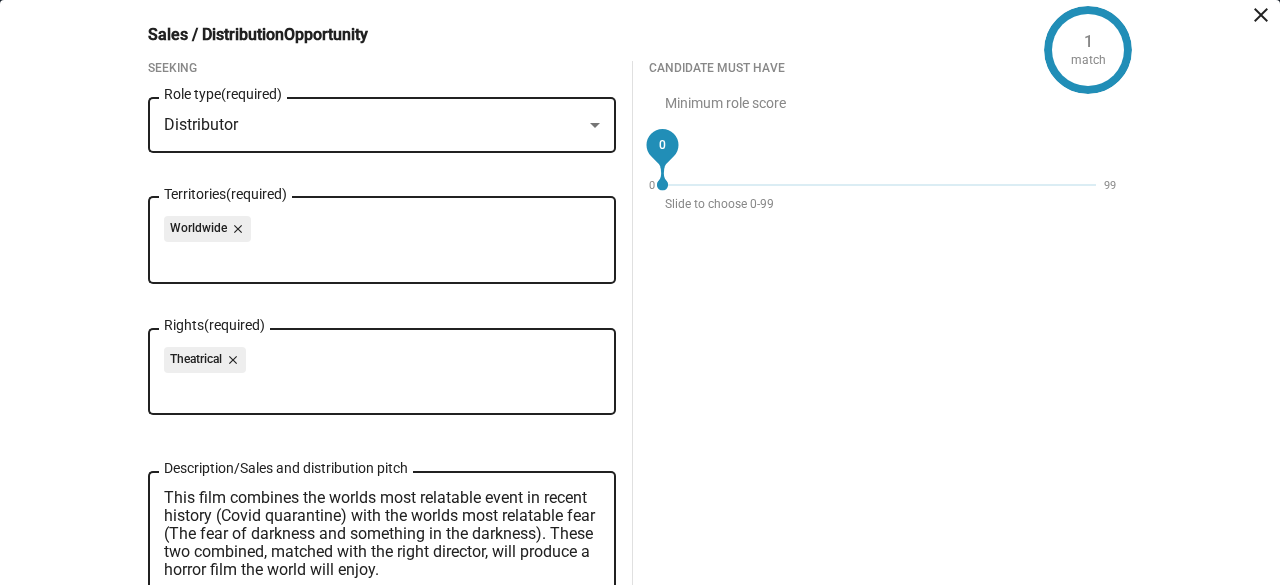 click on "close" at bounding box center (231, 360) 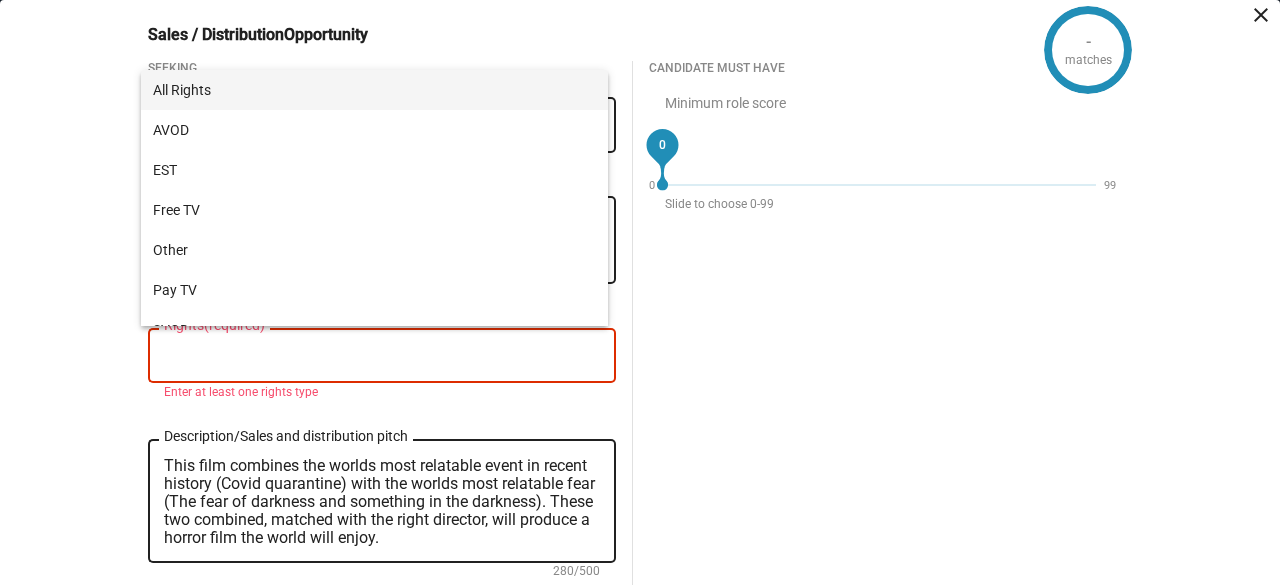 click on "All Rights" at bounding box center (375, 90) 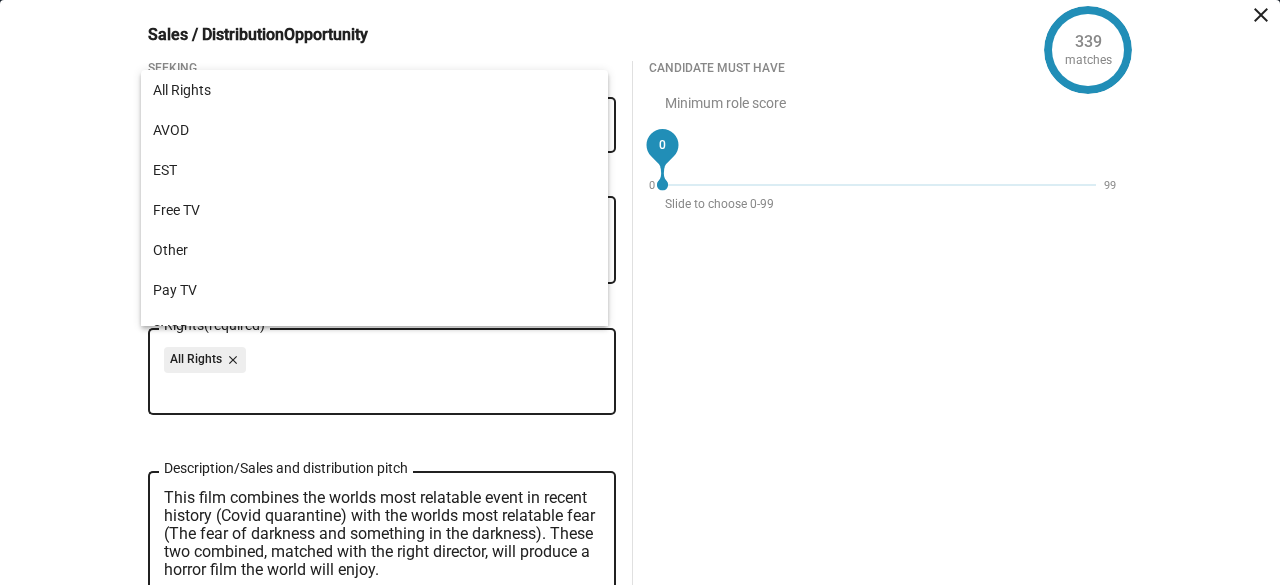 click on "339 matches Sales / Distribution  Opportunity close Seeking Distributor Role type  (required) Worldwide close Territories (required) All Rights close Rights (required) This film combines the worlds most relatable event in recent history (Covid quarantine) with the worlds most relatable fear (The fear of darkness and something in the darkness). These two combined, matched with the right director, will produce a horror film the world will enjoy. Description/Sales and distribution pitch  280/500 Candidate must have Minimum role score 0 0 99  Slide to choose 0-99  Cancel Save" at bounding box center [640, 292] 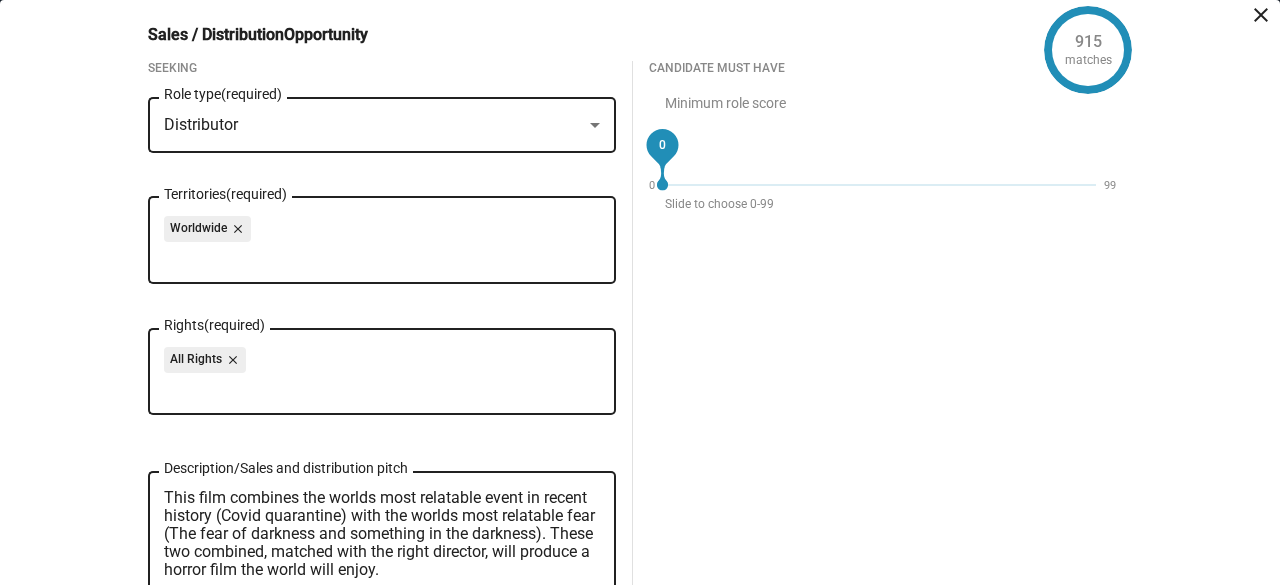 click on "Worldwide close Territories (required)" at bounding box center [382, 238] 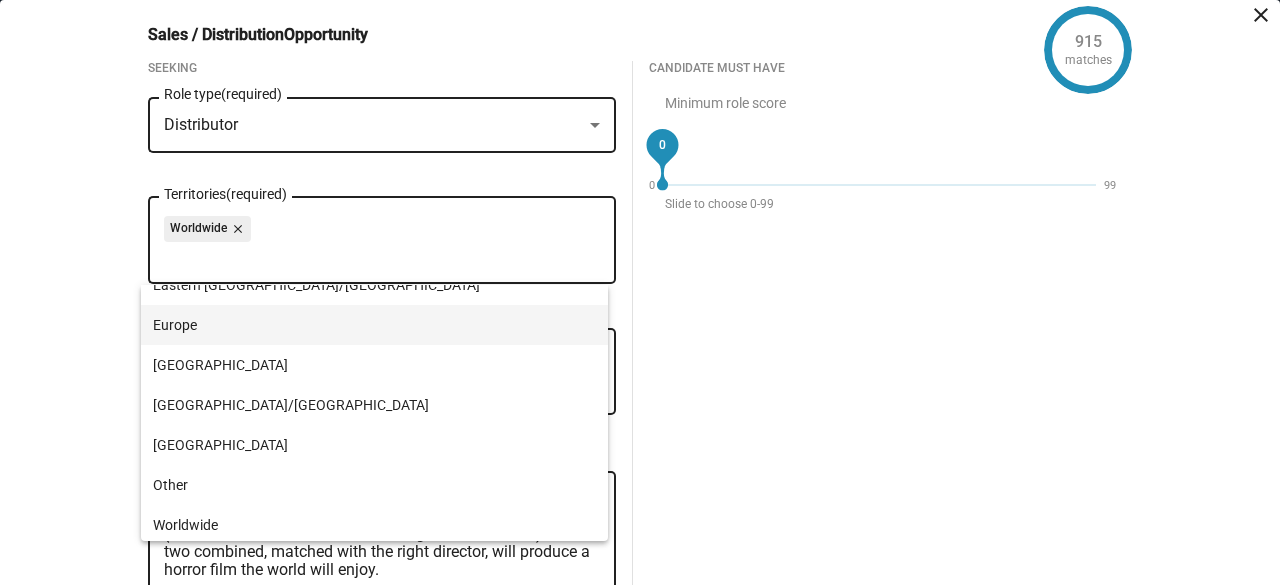 scroll, scrollTop: 104, scrollLeft: 0, axis: vertical 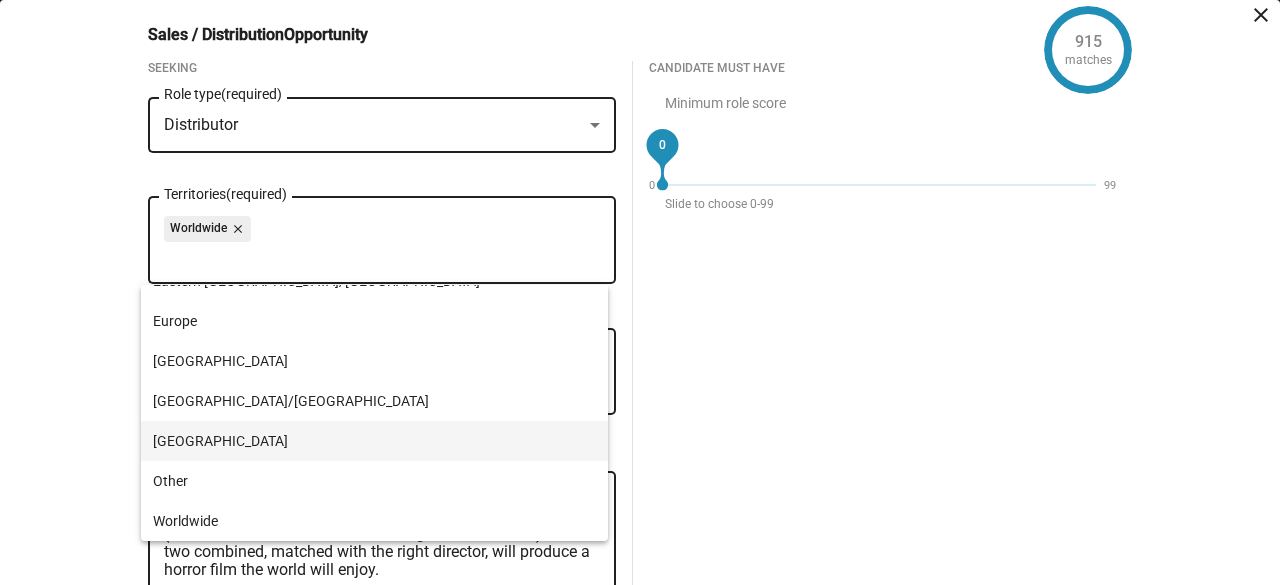 click on "[GEOGRAPHIC_DATA]" at bounding box center [375, 441] 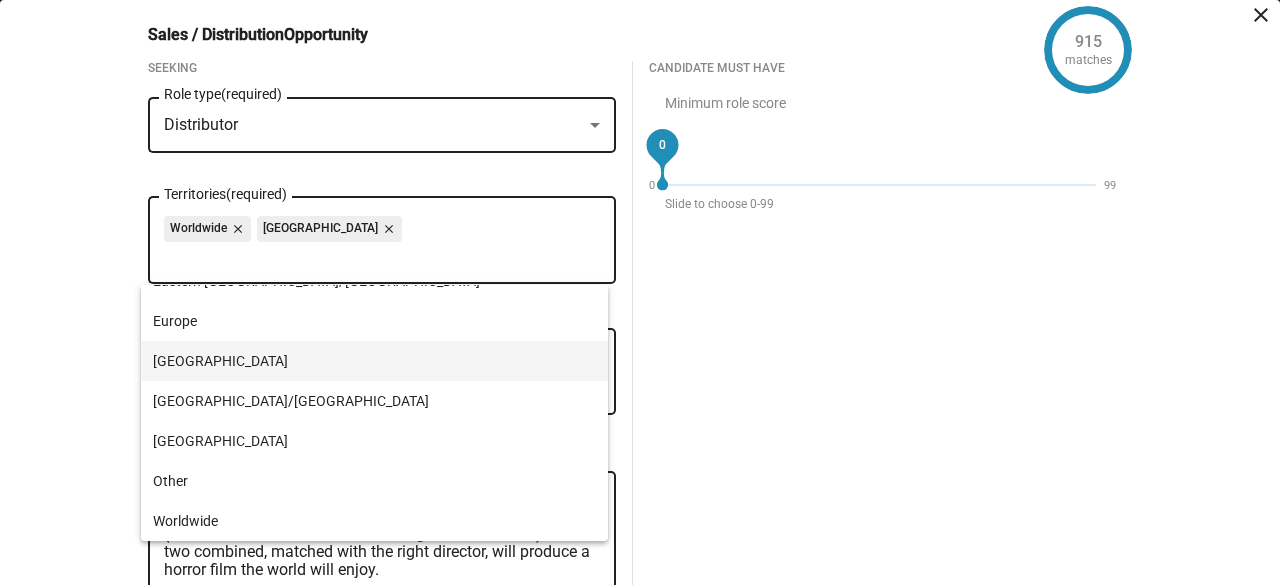 scroll, scrollTop: 4, scrollLeft: 0, axis: vertical 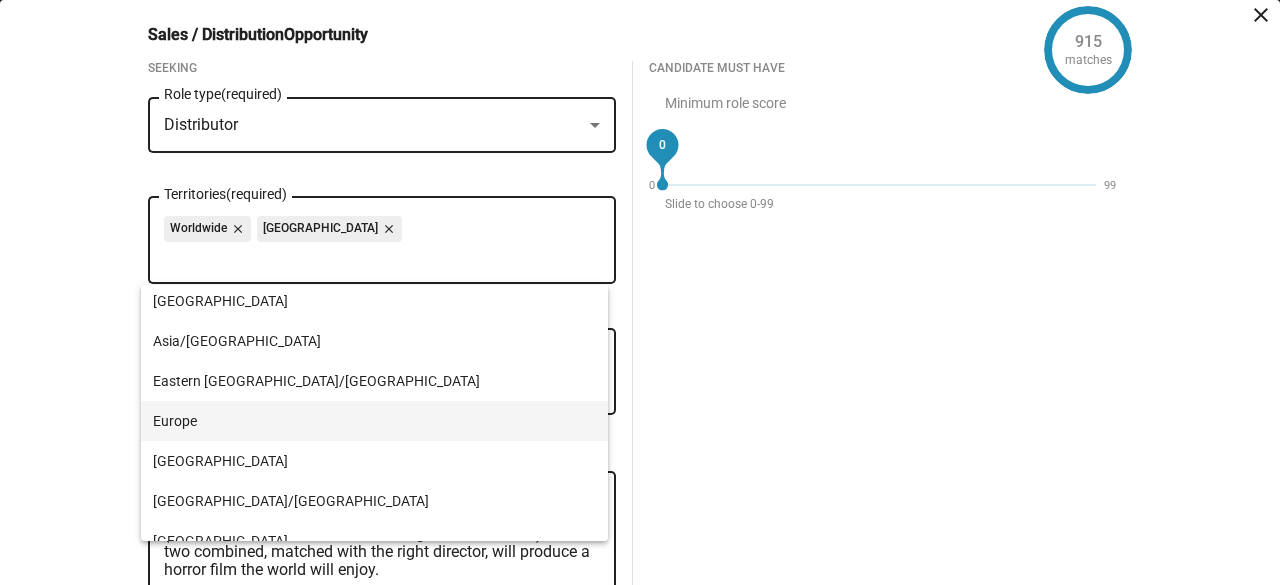 click on "Europe" at bounding box center [375, 421] 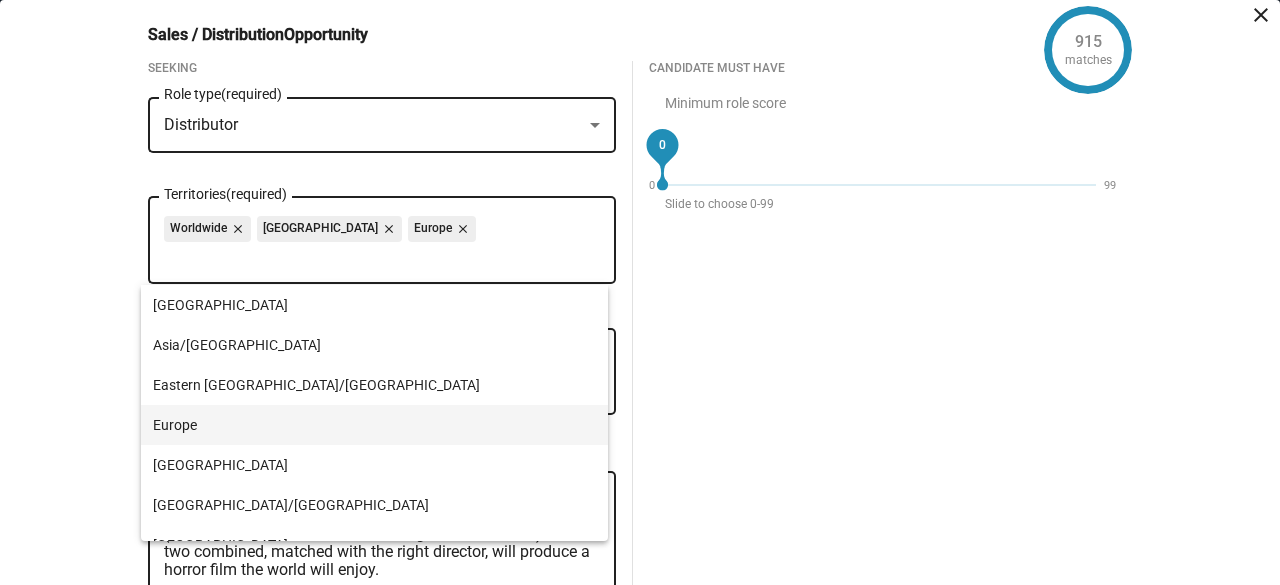 scroll, scrollTop: 104, scrollLeft: 0, axis: vertical 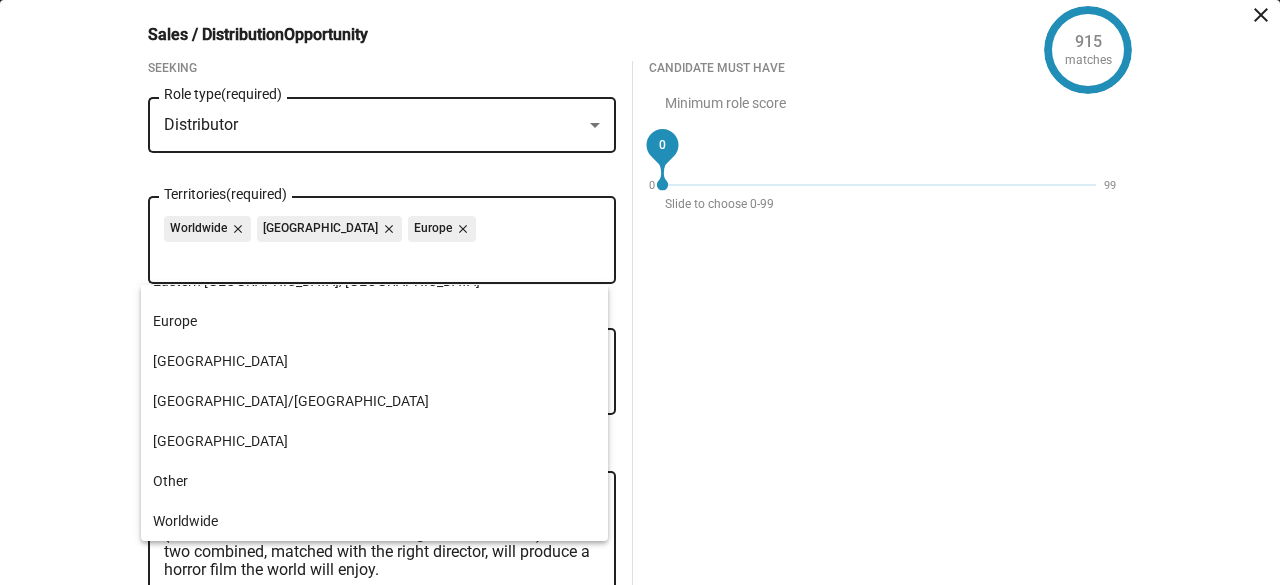 click on "Candidate must have Minimum role score 0 0 99  Slide to choose 0-99" at bounding box center (883, 347) 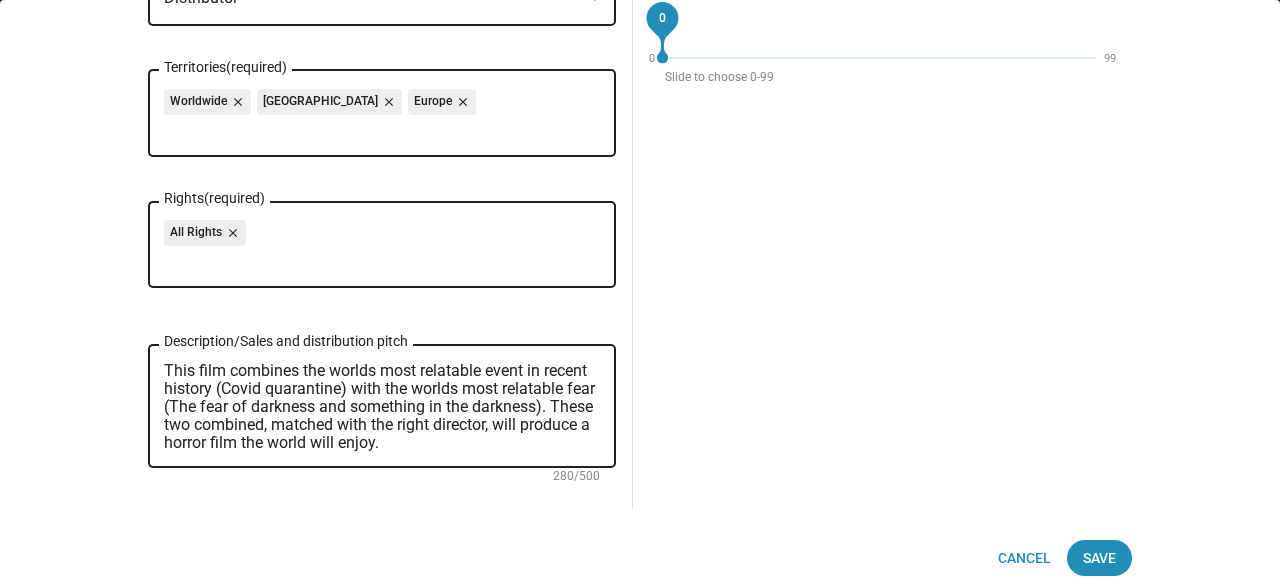 scroll, scrollTop: 143, scrollLeft: 0, axis: vertical 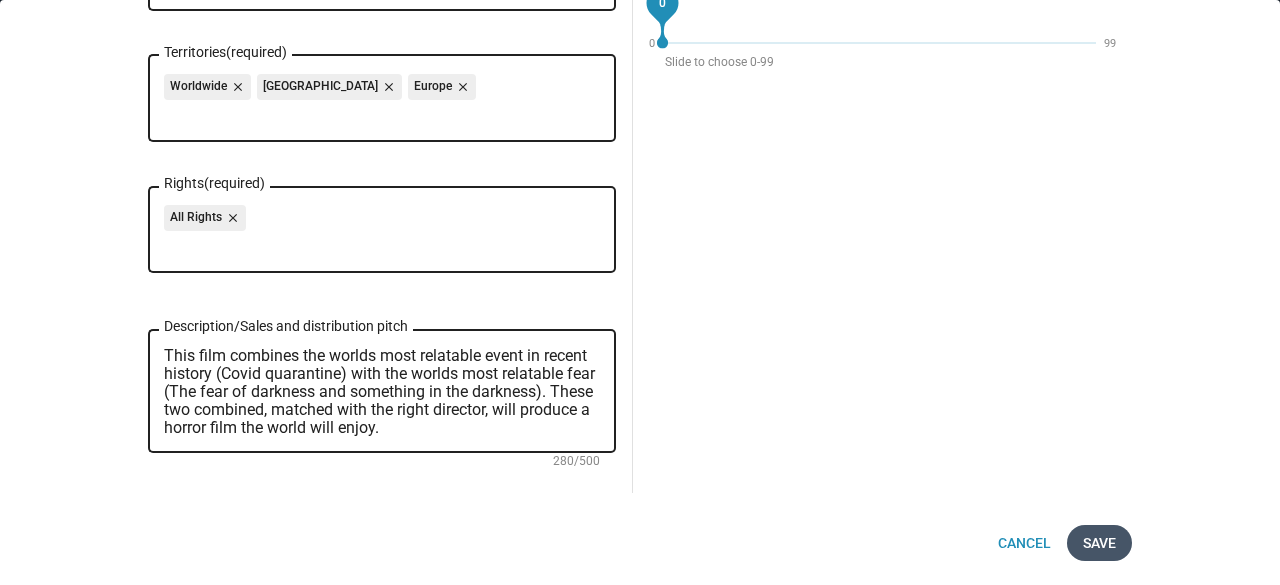 click on "Save" at bounding box center [1099, 543] 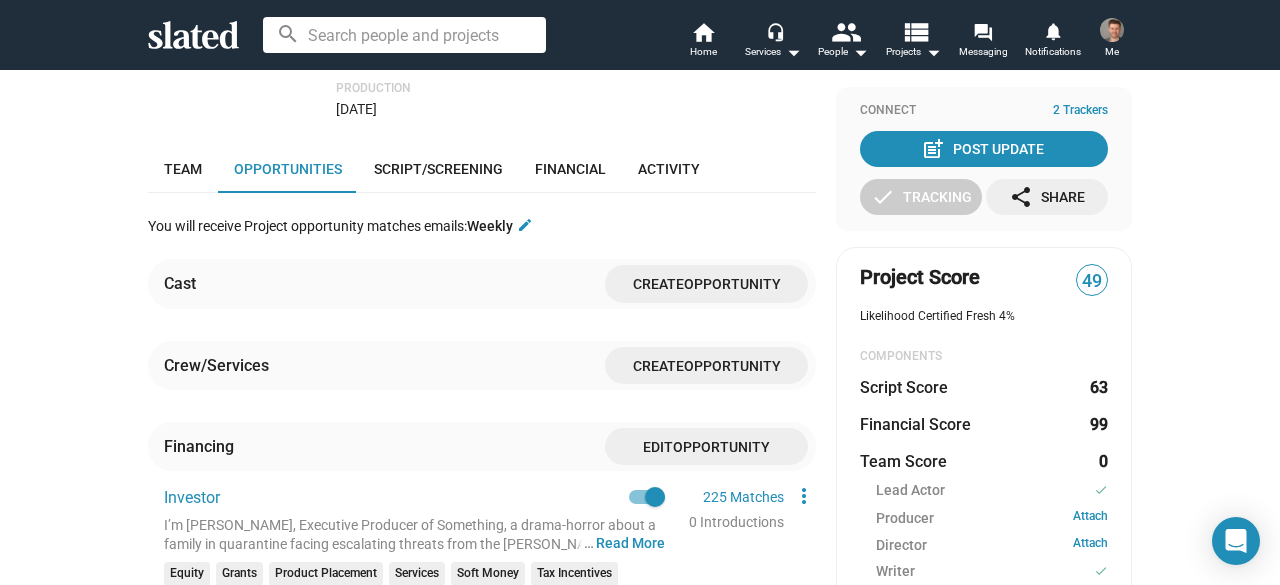 scroll, scrollTop: 300, scrollLeft: 0, axis: vertical 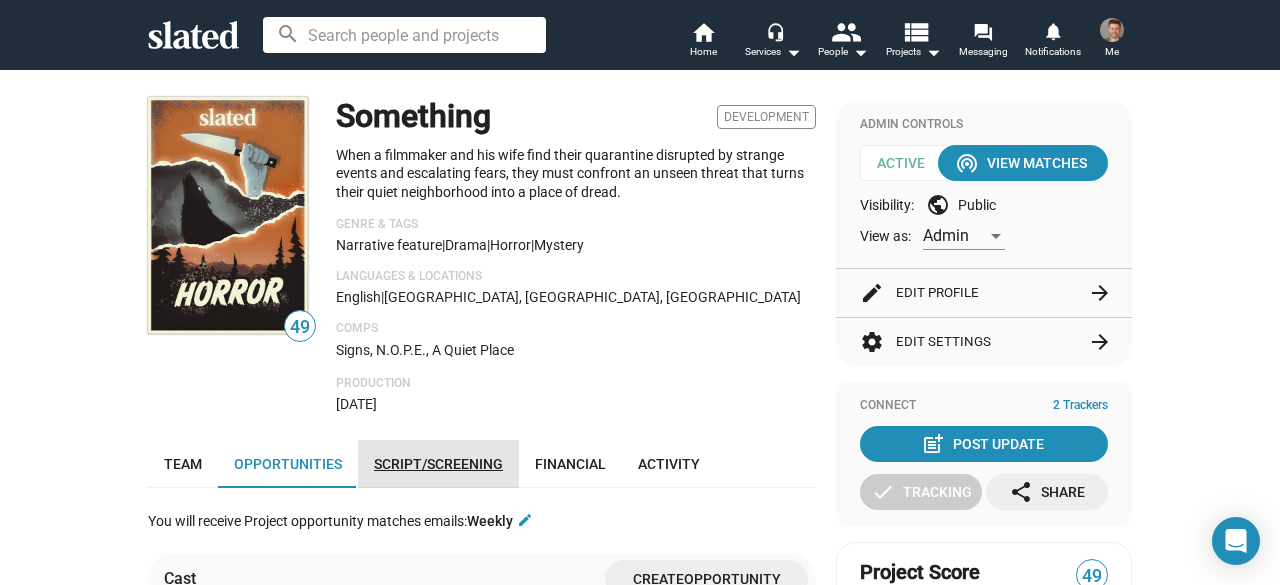 click on "Script/Screening" at bounding box center [438, 464] 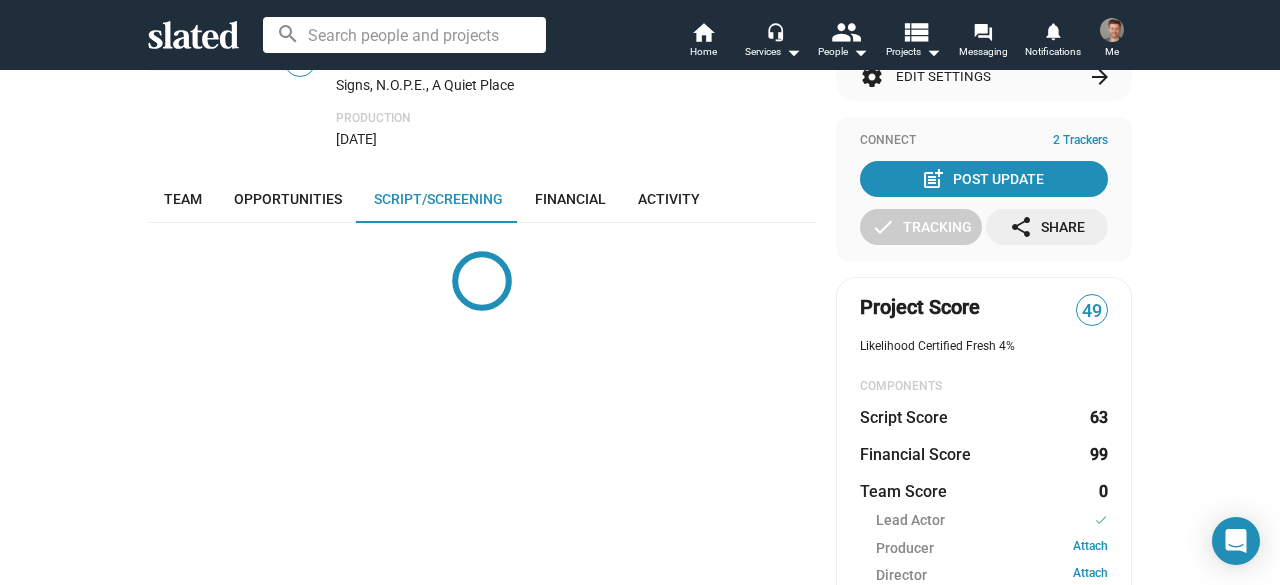 scroll, scrollTop: 374, scrollLeft: 0, axis: vertical 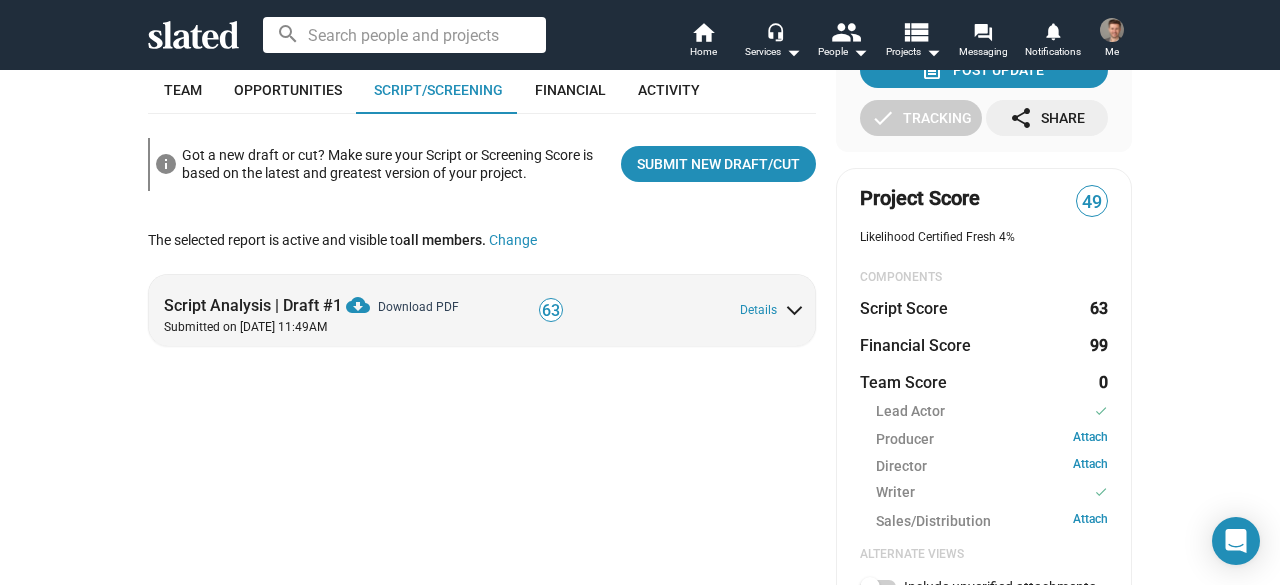 click on "cloud_download" at bounding box center (358, 305) 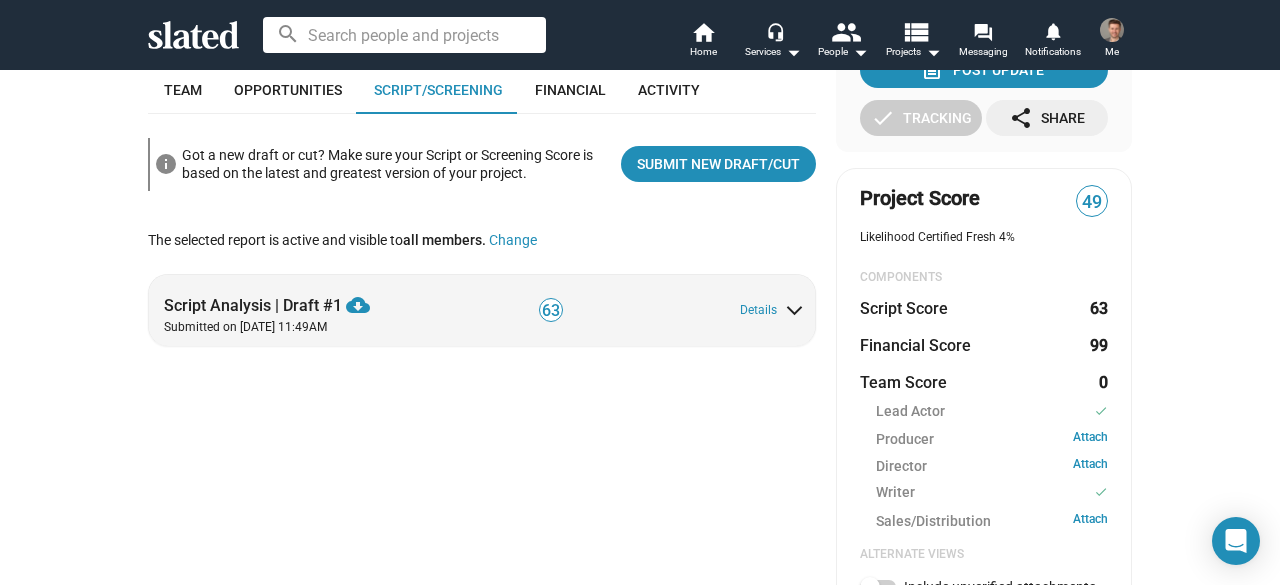 click on "Script Analysis | Draft #1  cloud_download Download PDF  Submitted on [DATE] 11:49AM  63     Details" at bounding box center [484, 309] 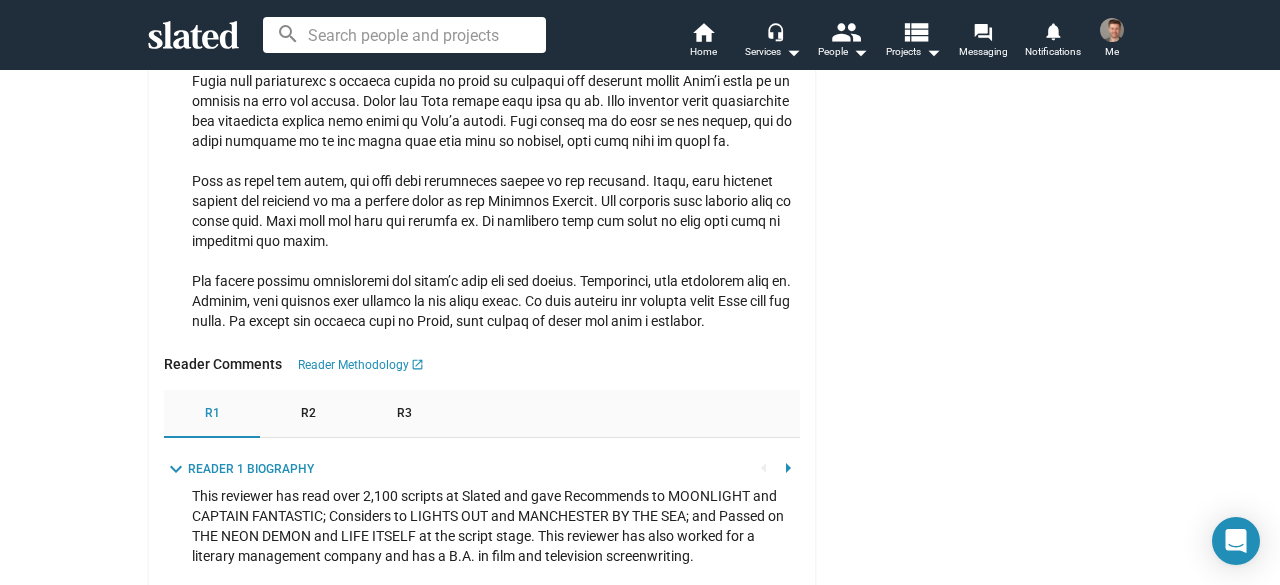 scroll, scrollTop: 2482, scrollLeft: 0, axis: vertical 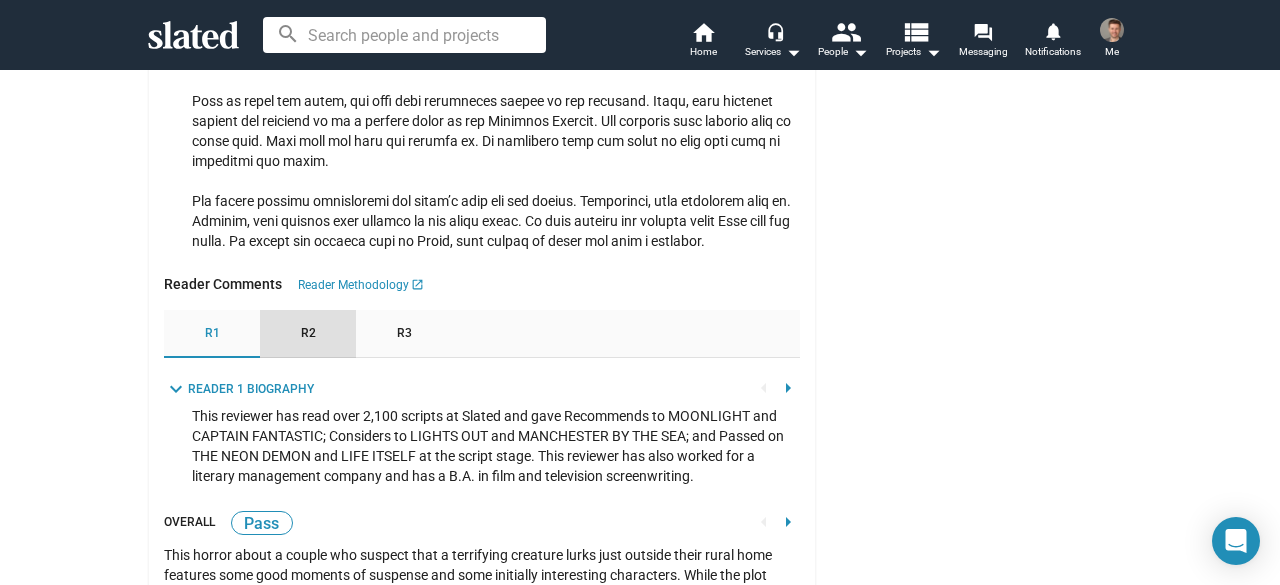 click on "R2" at bounding box center [308, 334] 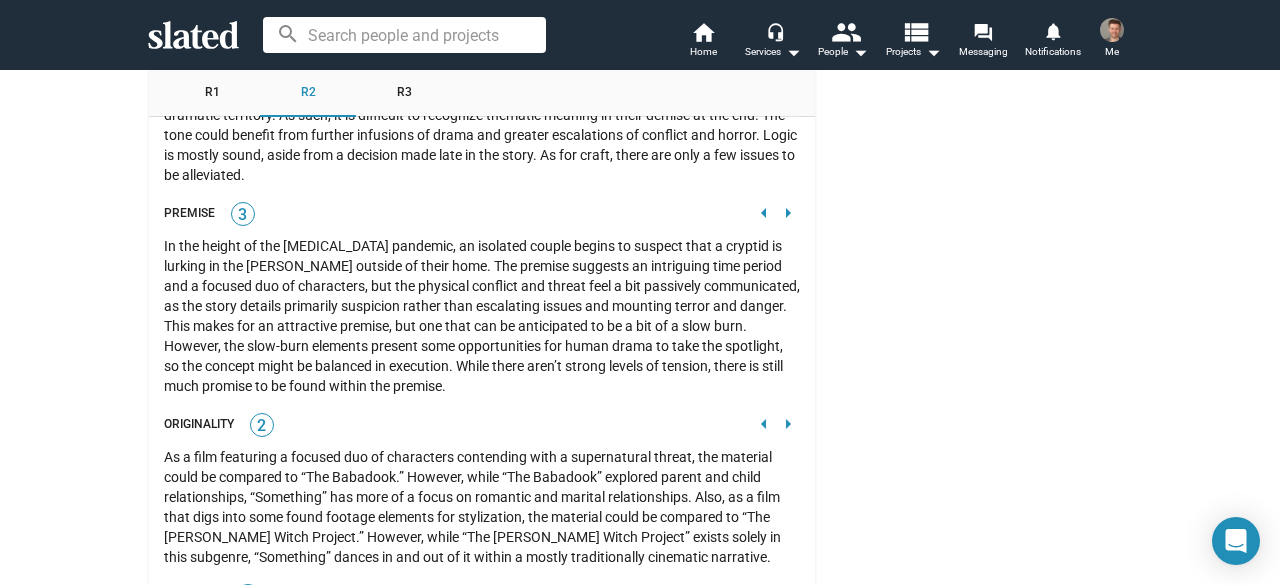 scroll, scrollTop: 3182, scrollLeft: 0, axis: vertical 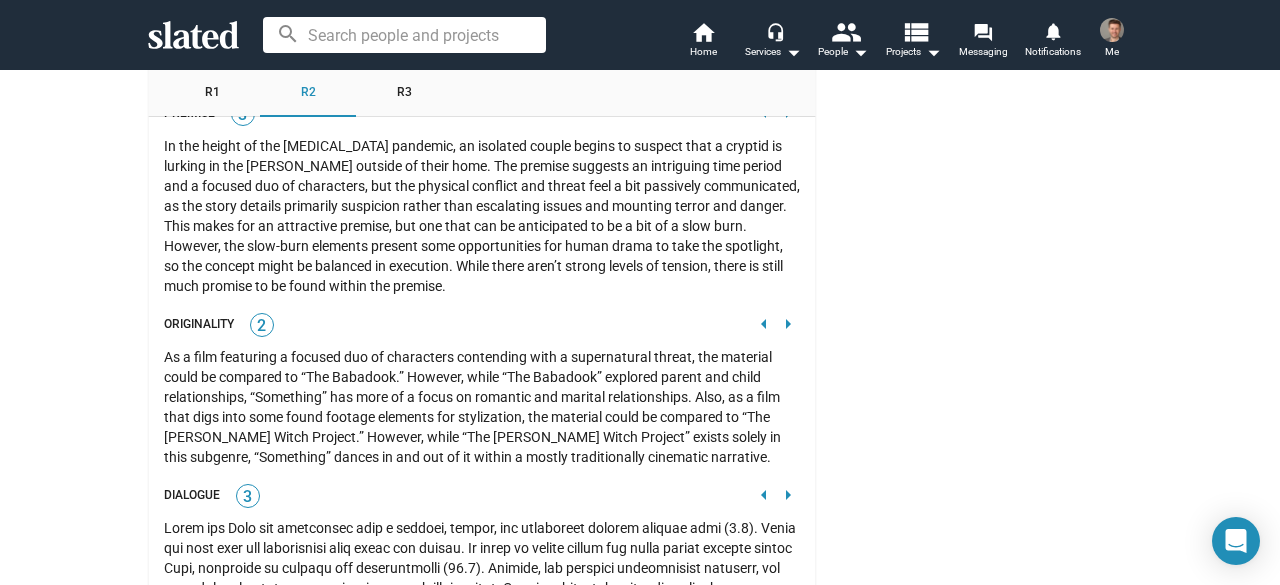 drag, startPoint x: 687, startPoint y: 443, endPoint x: 146, endPoint y: 315, distance: 555.93616 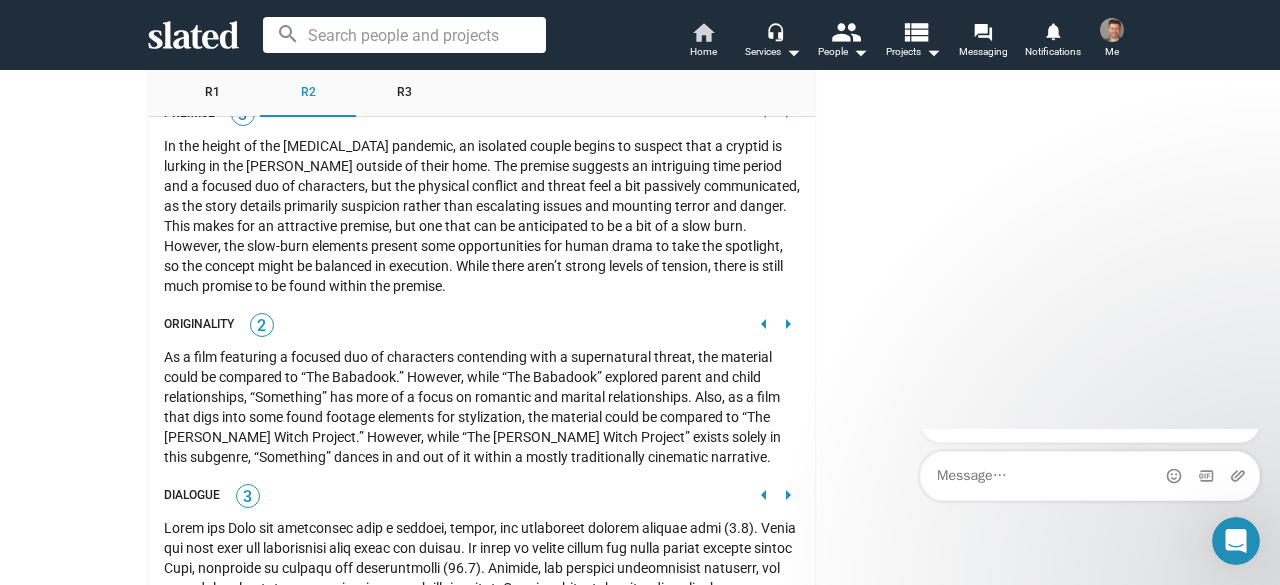 scroll, scrollTop: 0, scrollLeft: 0, axis: both 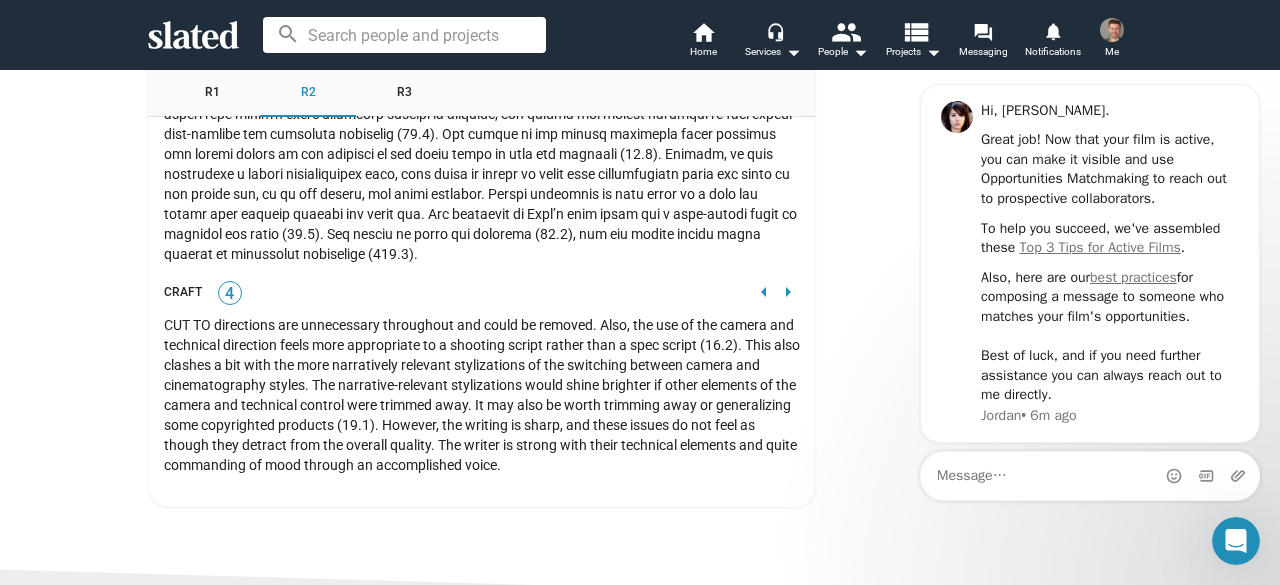 click on "arrow_right" at bounding box center (788, 292) 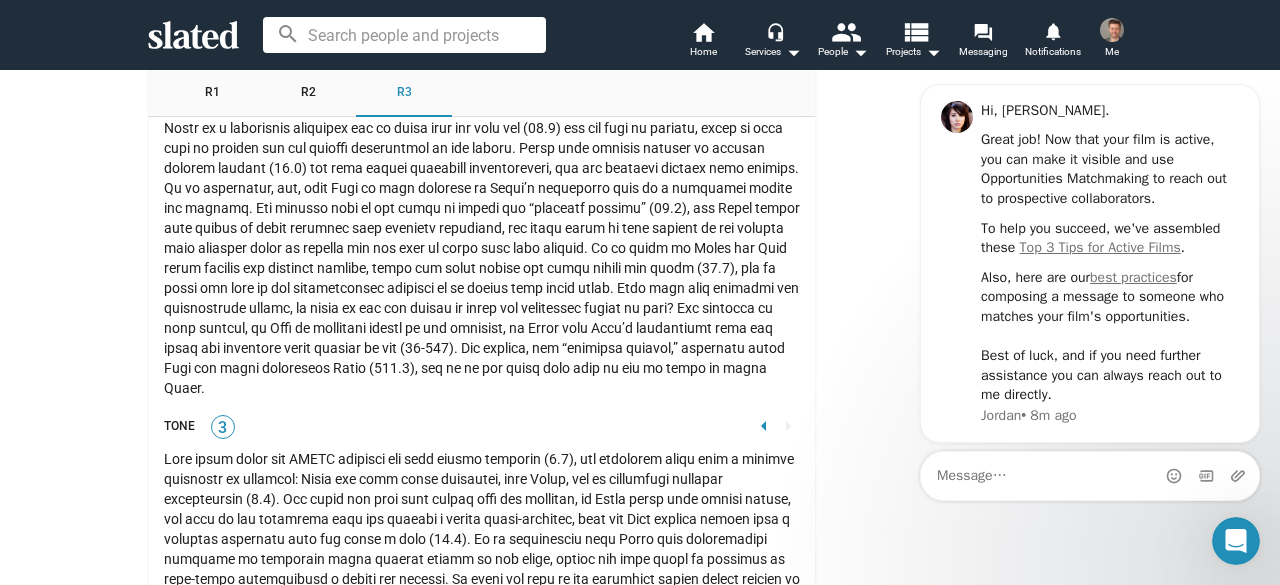 scroll, scrollTop: 5202, scrollLeft: 0, axis: vertical 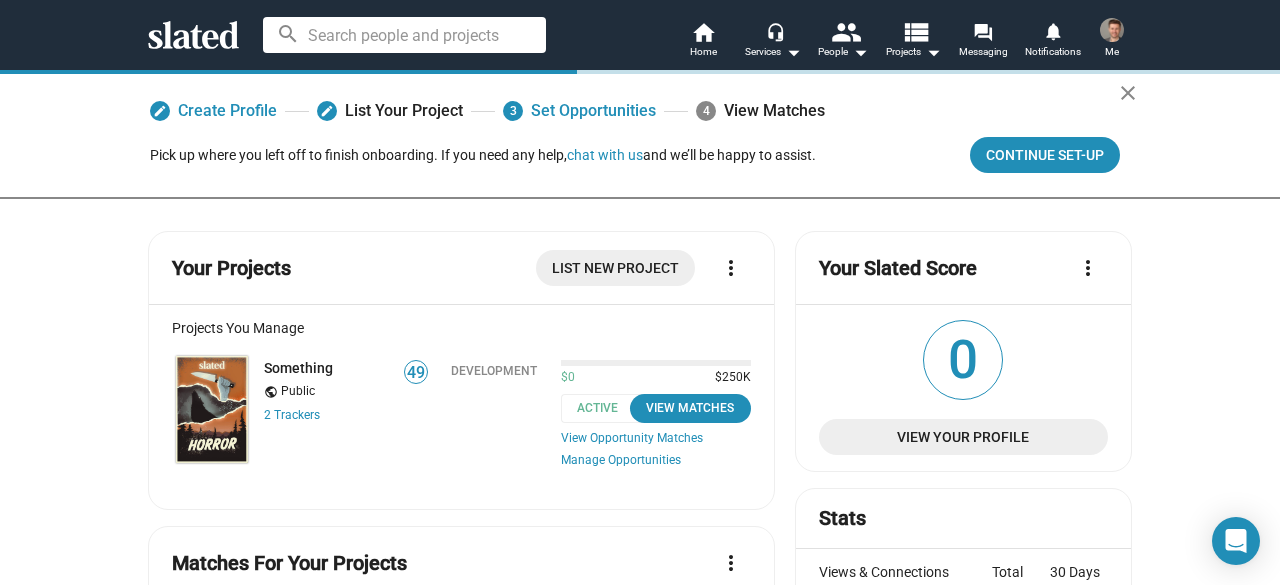 click 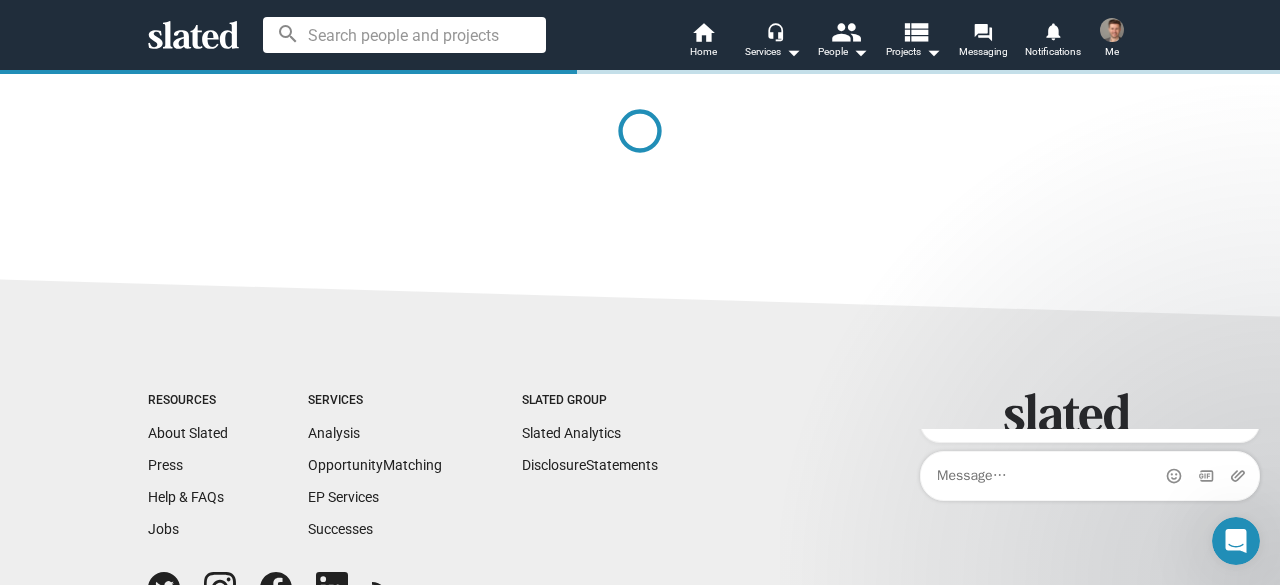 scroll, scrollTop: 0, scrollLeft: 0, axis: both 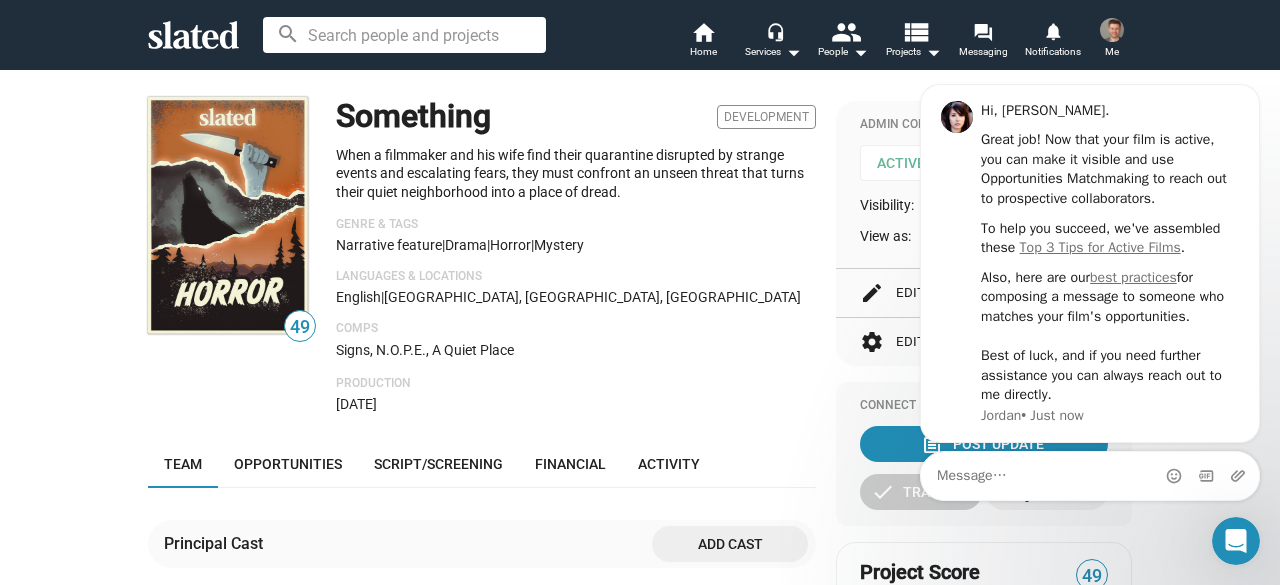click on "edit" 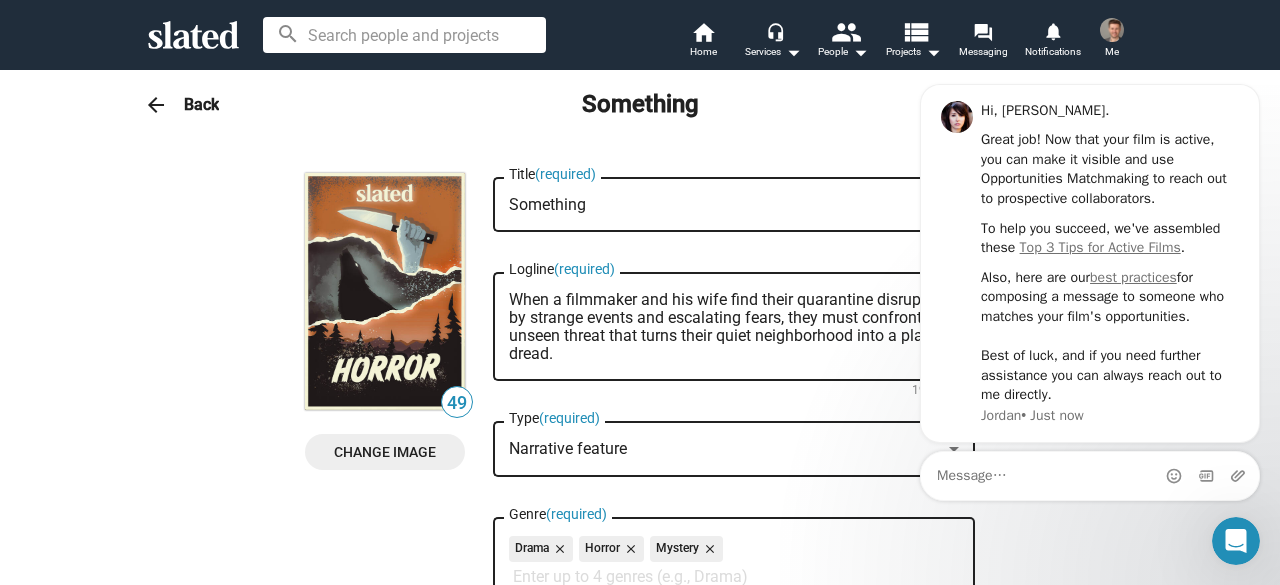 click on "When a filmmaker and his wife find their quarantine disrupted by strange events and escalating fears, they must confront an unseen threat that turns their quiet neighborhood into a place of dread." at bounding box center (734, 327) 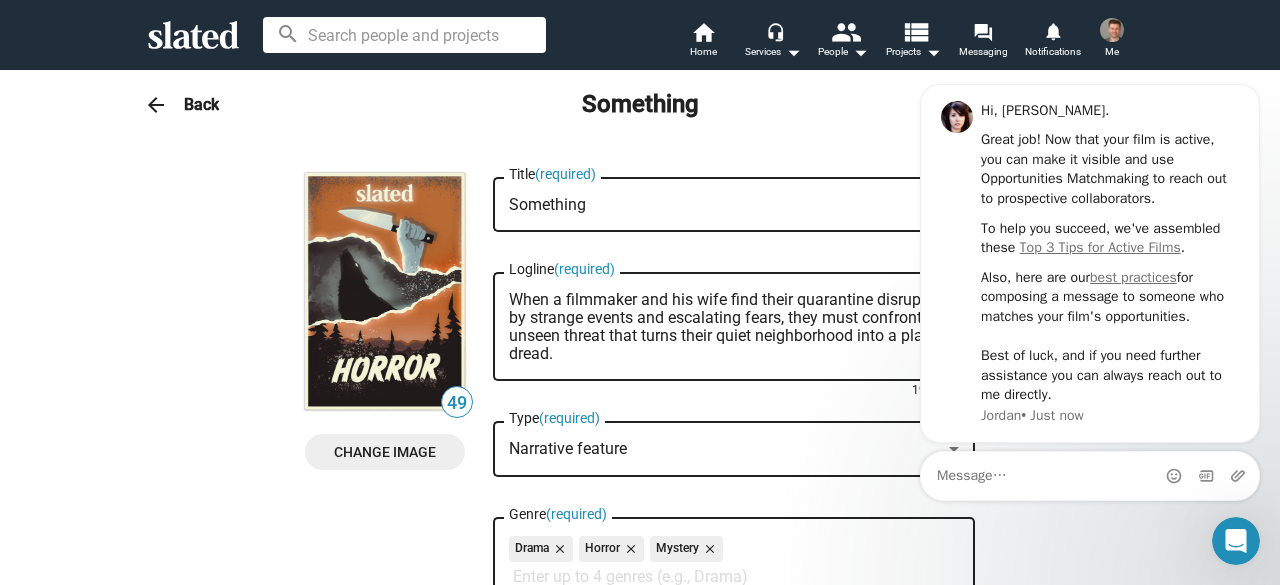 scroll, scrollTop: 0, scrollLeft: 0, axis: both 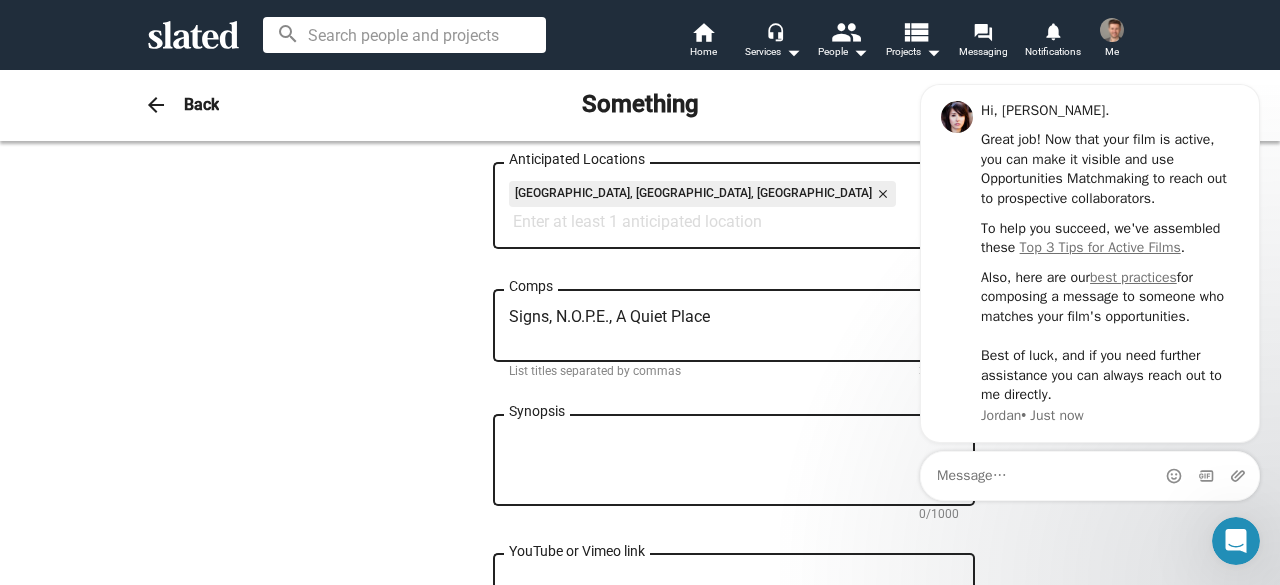 click on "Synopsis" at bounding box center [734, 461] 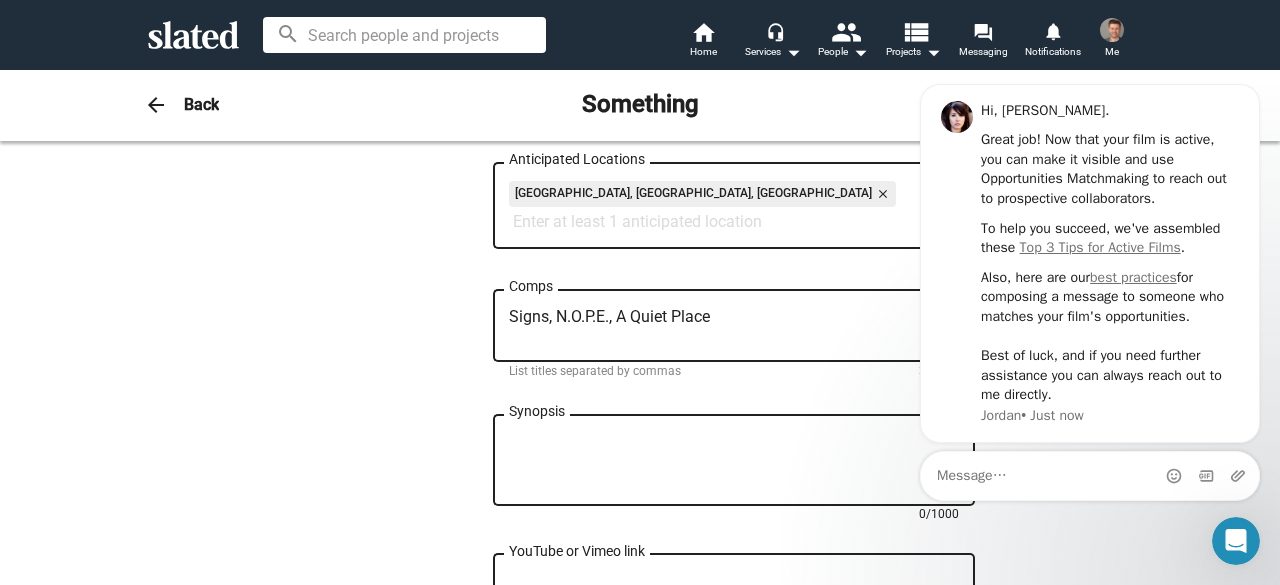 paste on "A pandemic-era, contained thriller rooted in romantic intimacy, with stylistic nods to surveillance and voyeurism — not found footage." 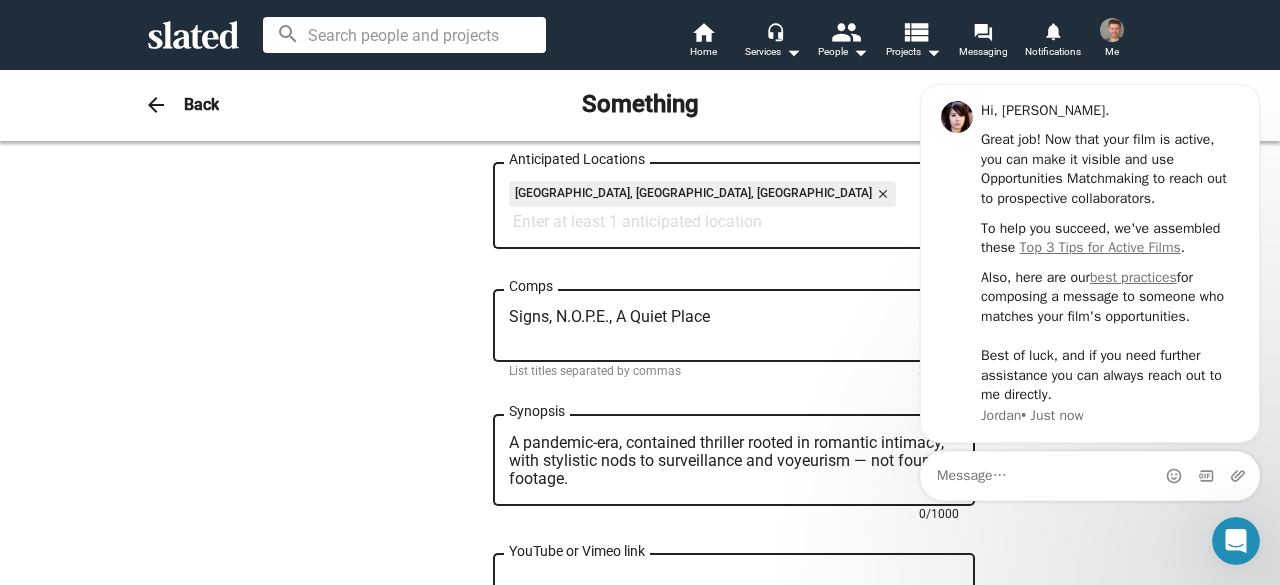 scroll, scrollTop: 0, scrollLeft: 0, axis: both 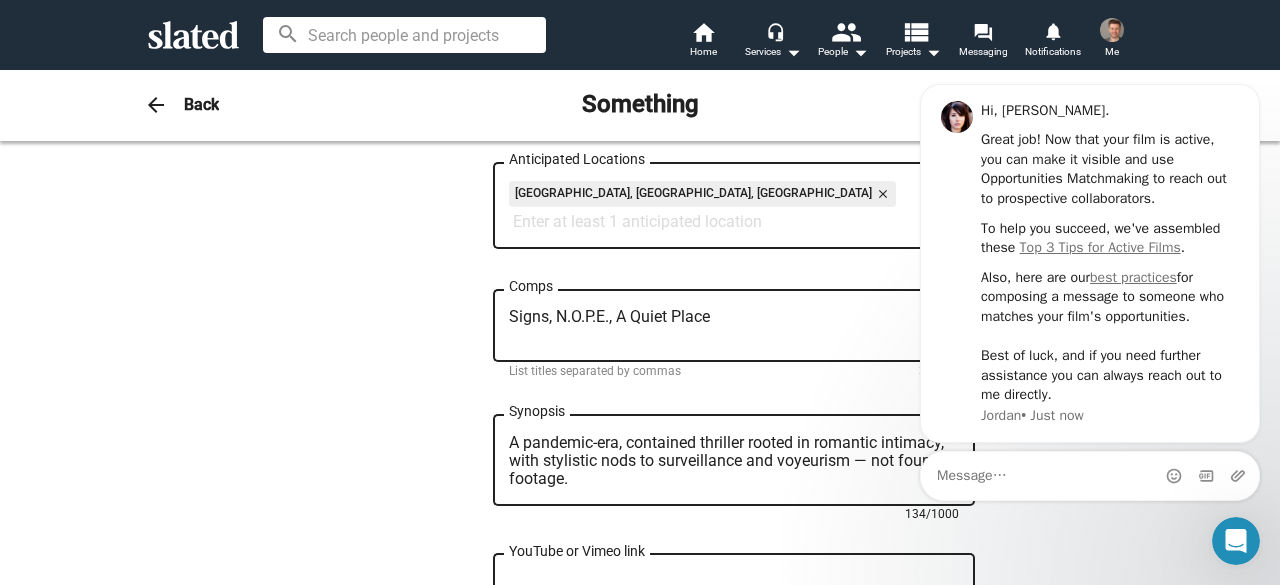 type 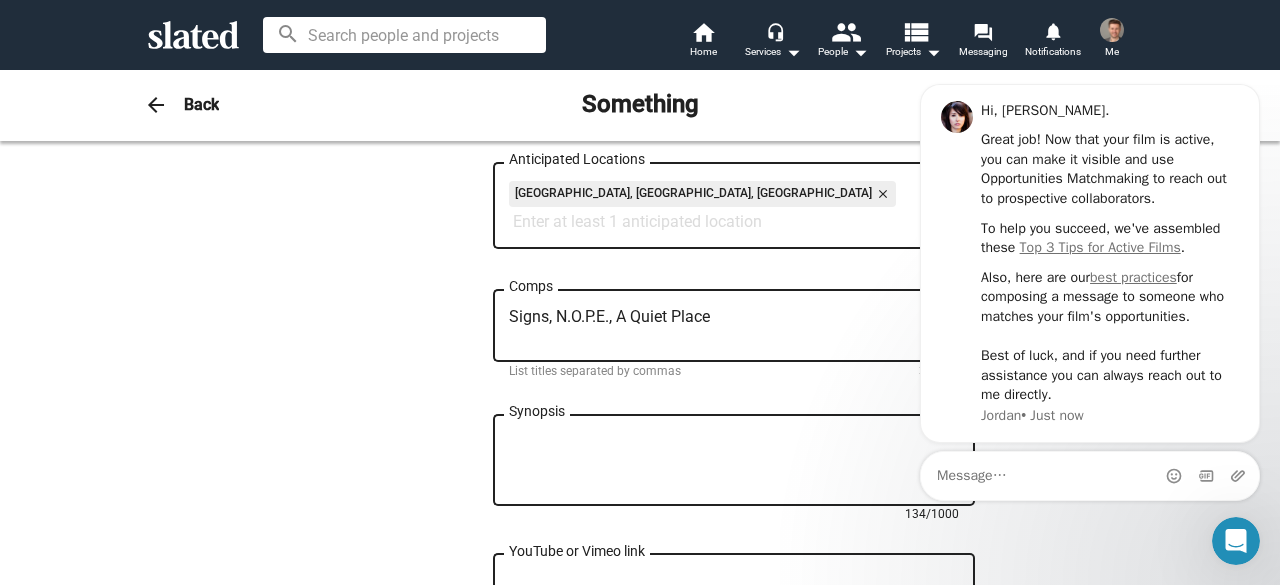 scroll, scrollTop: 0, scrollLeft: 0, axis: both 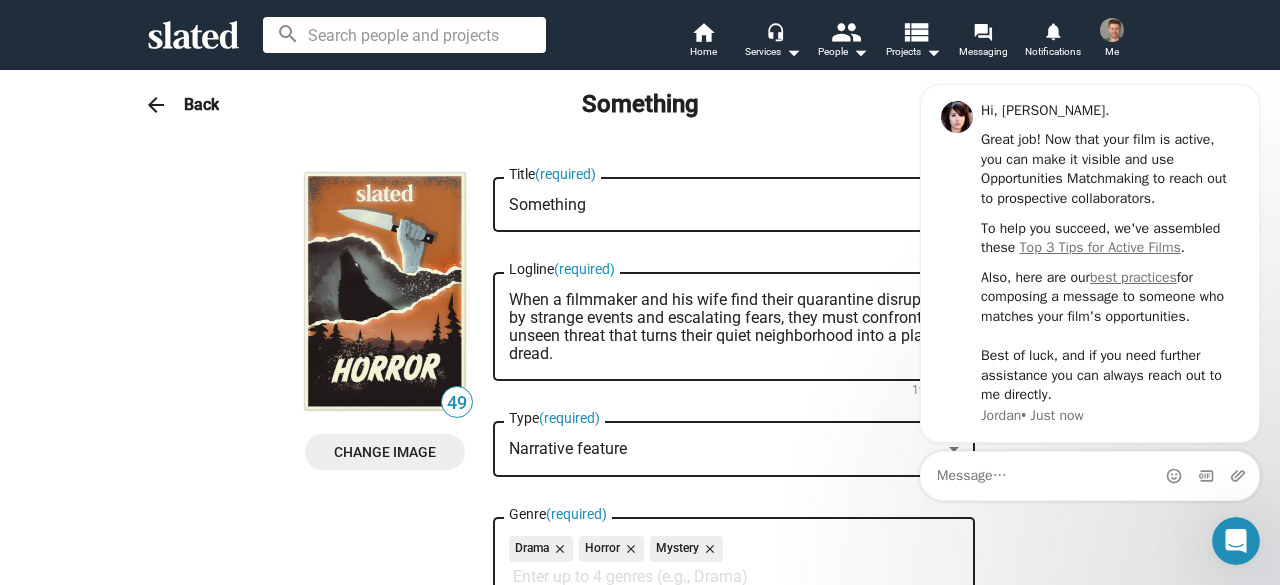 click on "When a filmmaker and his wife find their quarantine disrupted by strange events and escalating fears, they must confront an unseen threat that turns their quiet neighborhood into a place of dread." at bounding box center (734, 327) 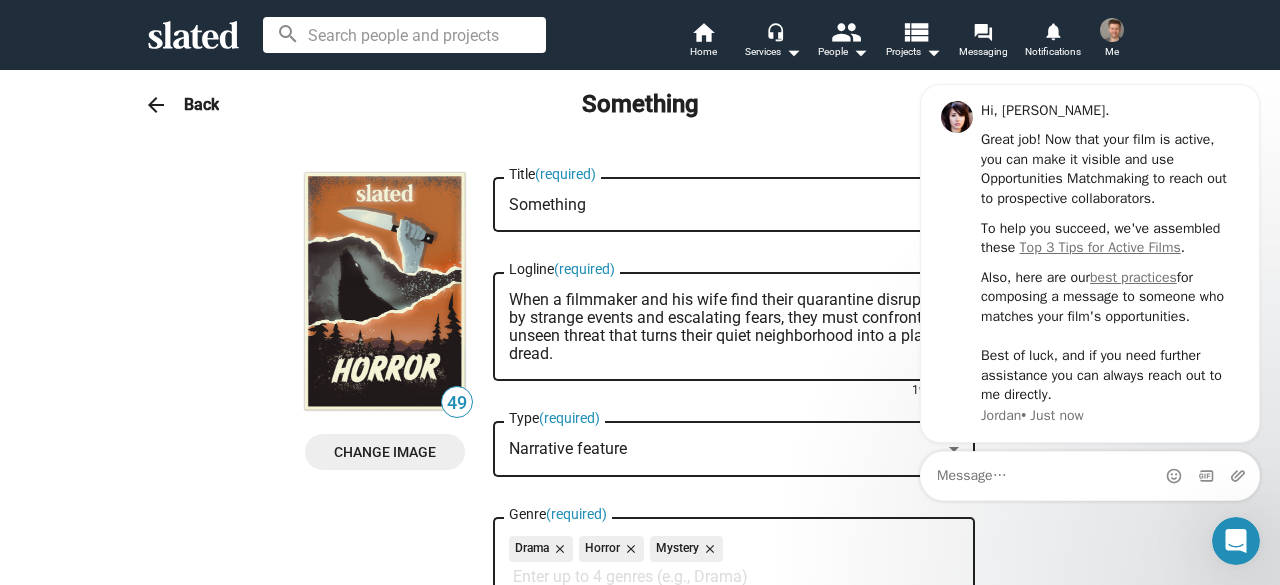 paste on "A pandemic-era, contained thriller rooted in romantic intimacy, with stylistic nods to surveillance and voyeurism — not found footage." 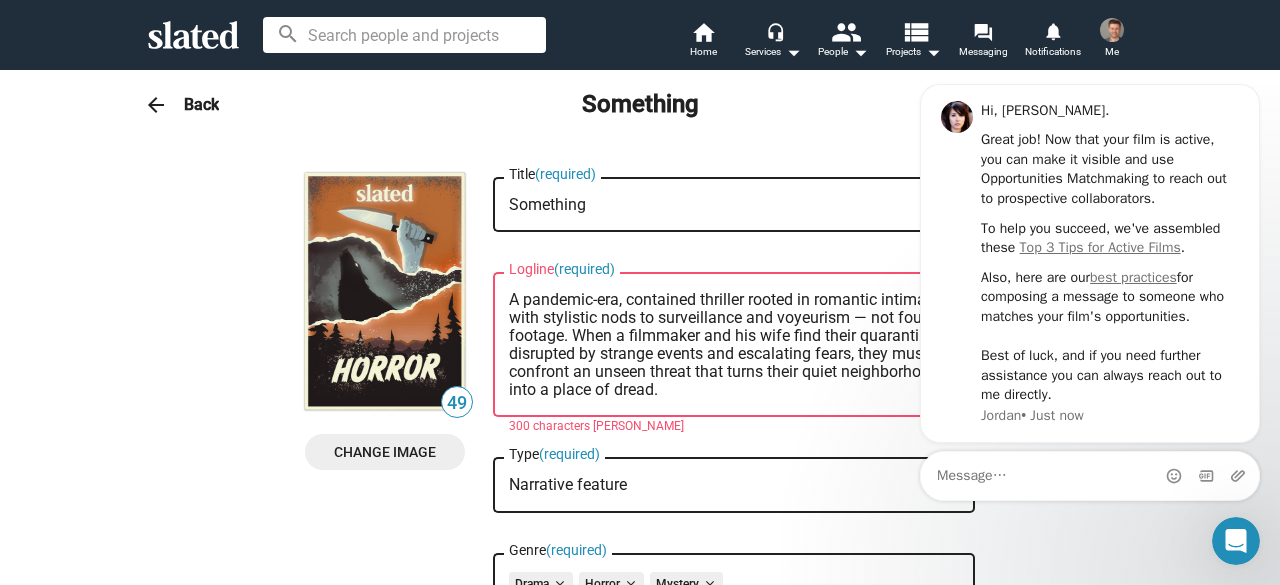 click 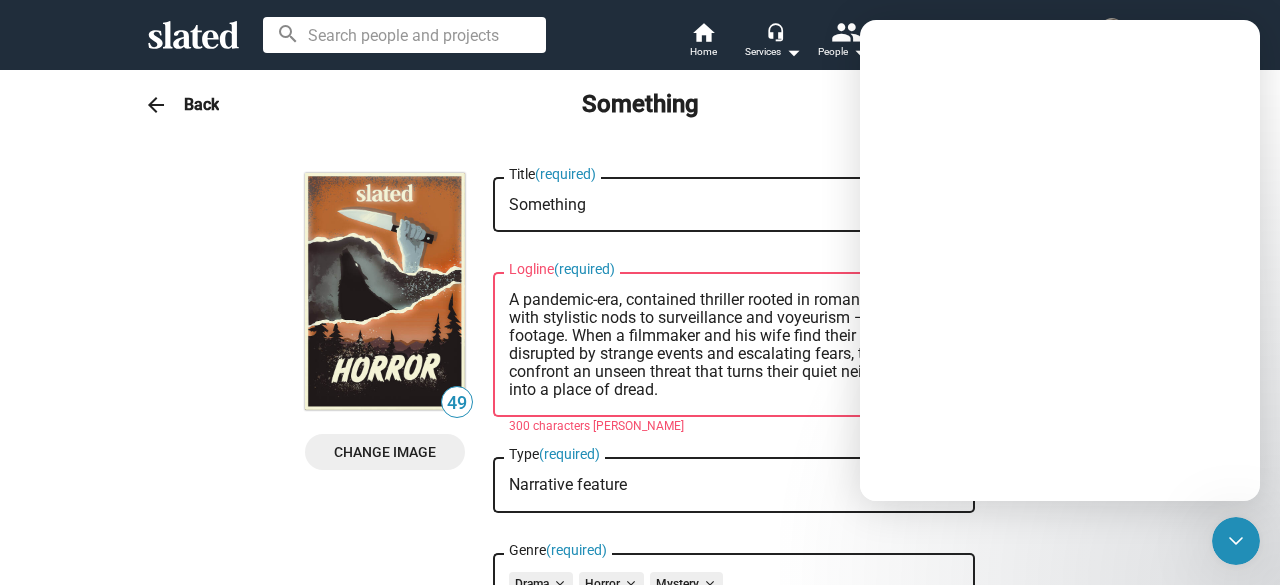 scroll, scrollTop: 0, scrollLeft: 0, axis: both 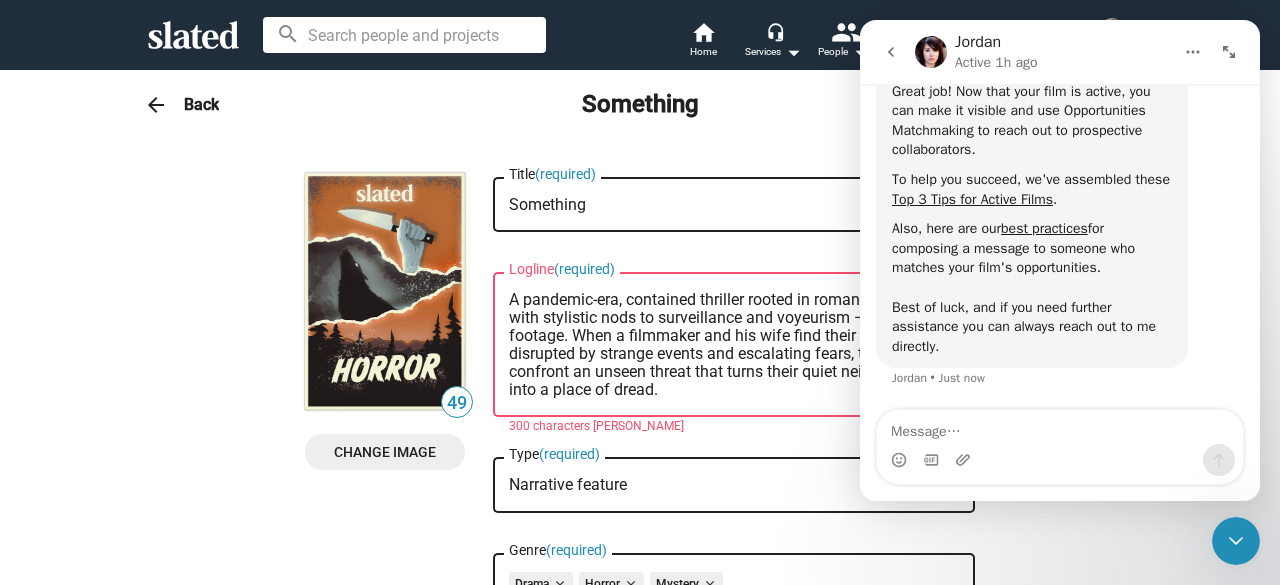 click 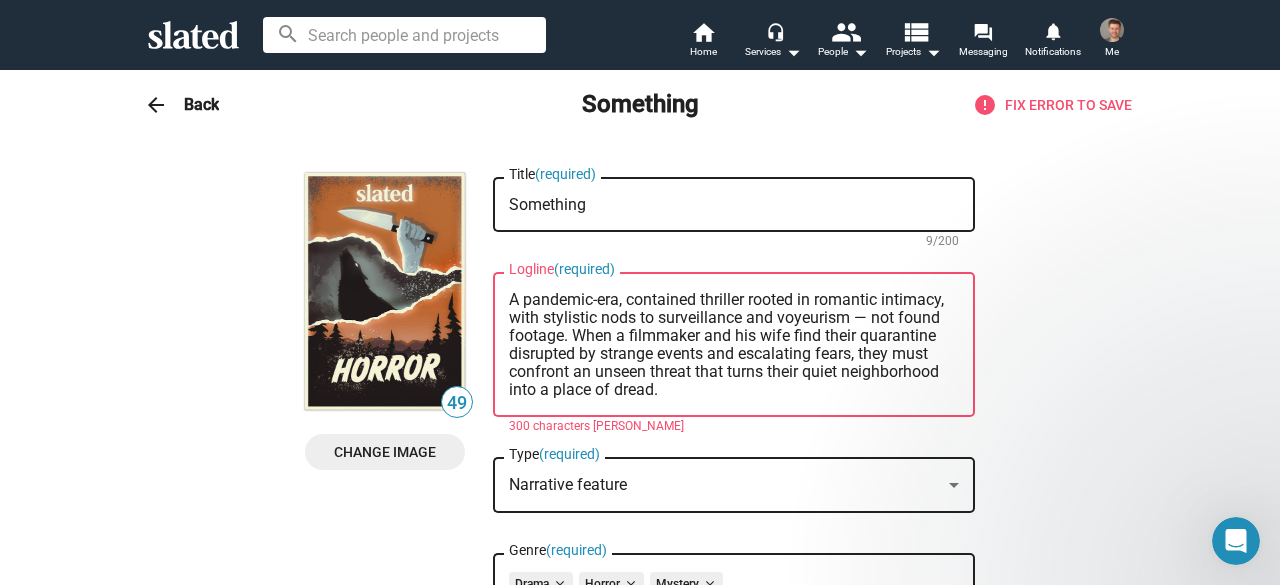 scroll, scrollTop: 0, scrollLeft: 0, axis: both 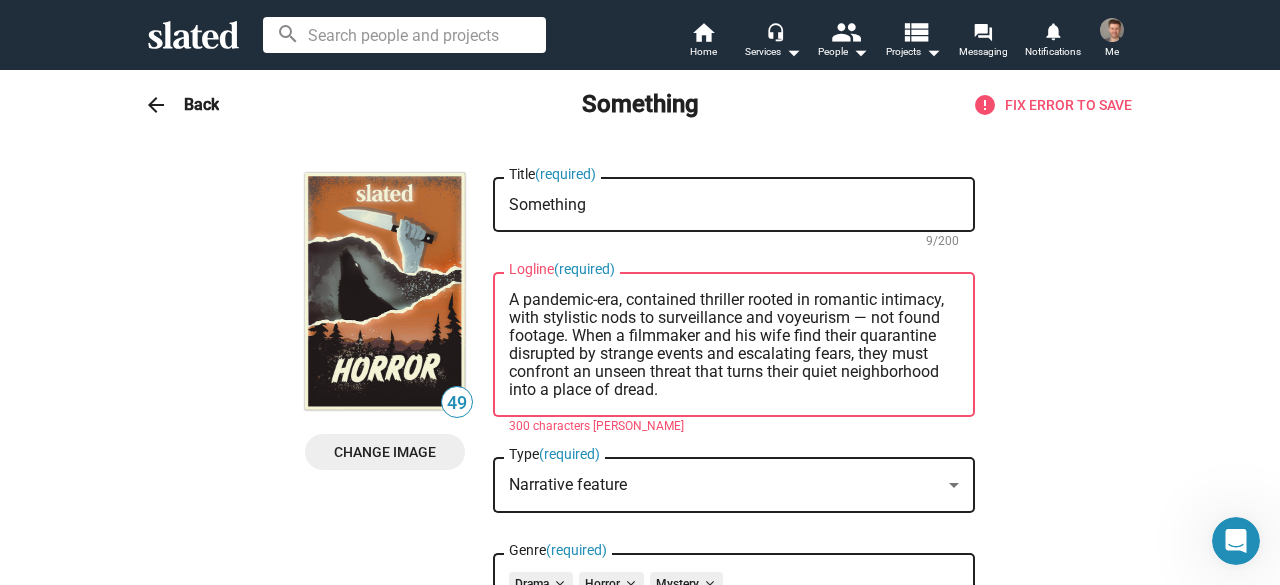 drag, startPoint x: 681, startPoint y: 339, endPoint x: 638, endPoint y: 342, distance: 43.104523 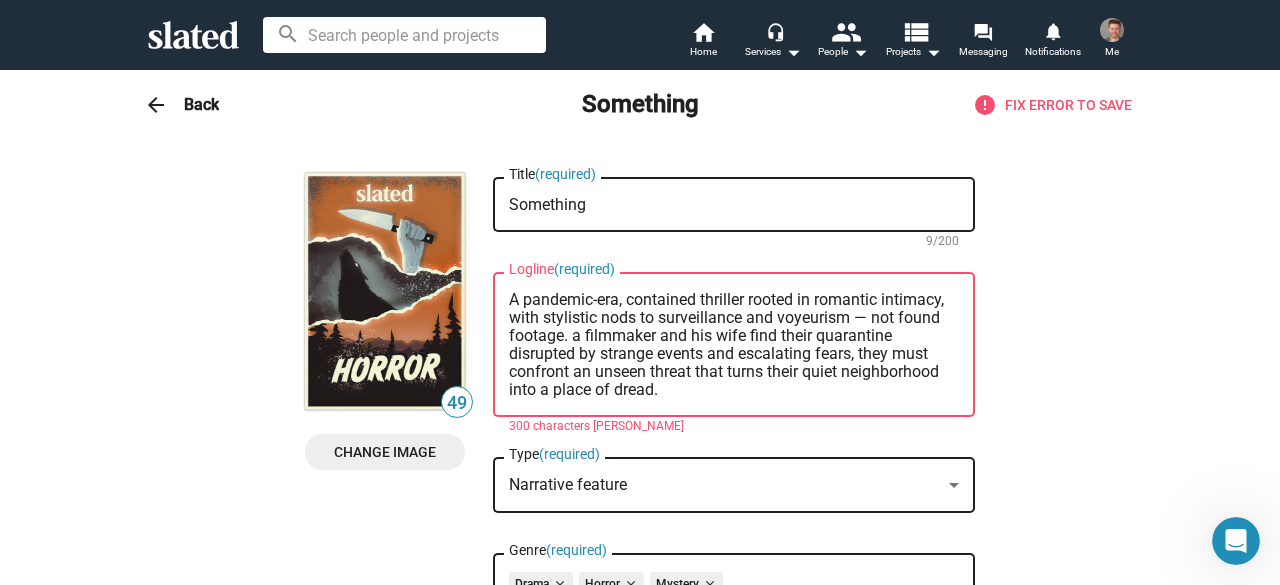 drag, startPoint x: 748, startPoint y: 390, endPoint x: 758, endPoint y: 372, distance: 20.59126 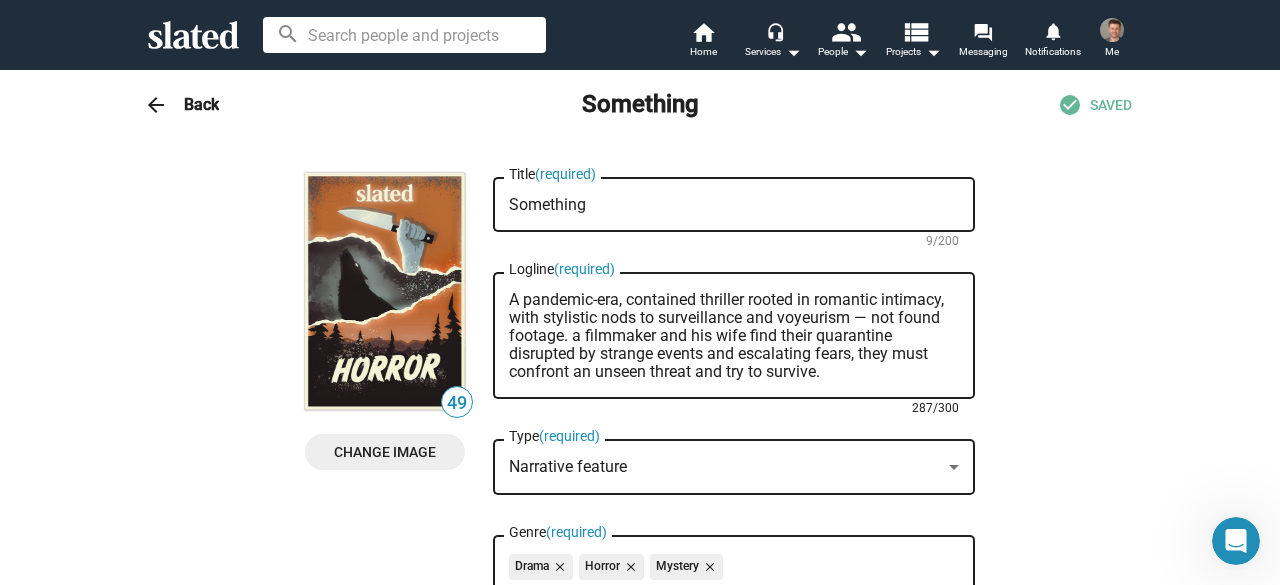 type on "A pandemic-era, contained thriller rooted in romantic intimacy, with stylistic nods to surveillance and voyeurism — not found footage. a filmmaker and his wife find their quarantine disrupted by strange events and escalating fears, they must confront an unseen threat and try to survive." 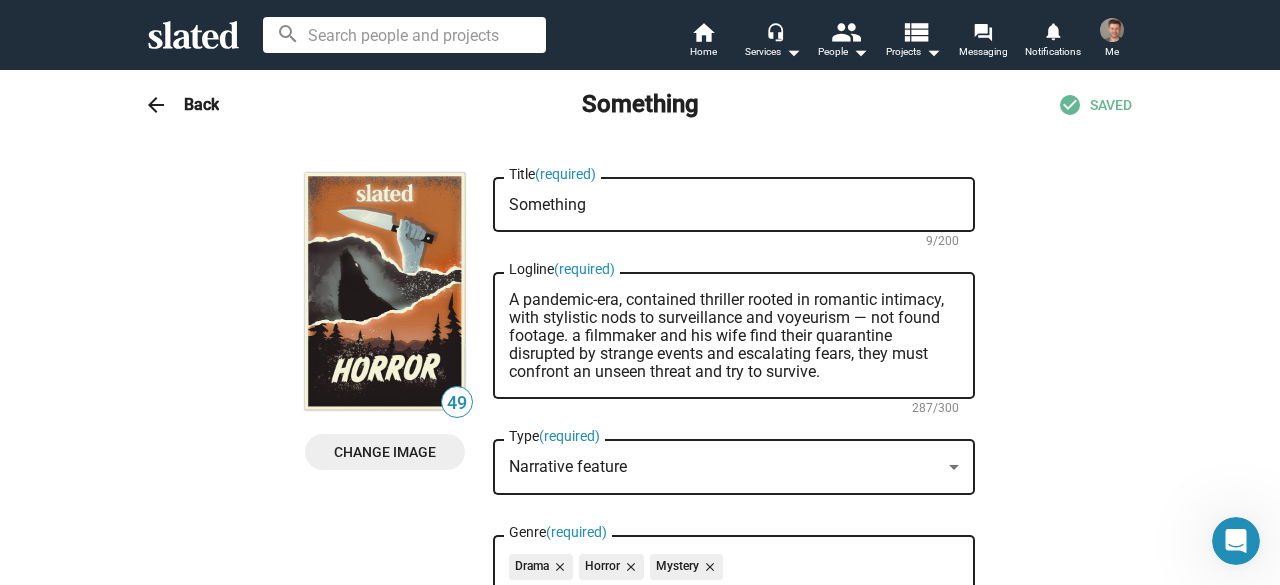 click on "arrow_back" at bounding box center (156, 105) 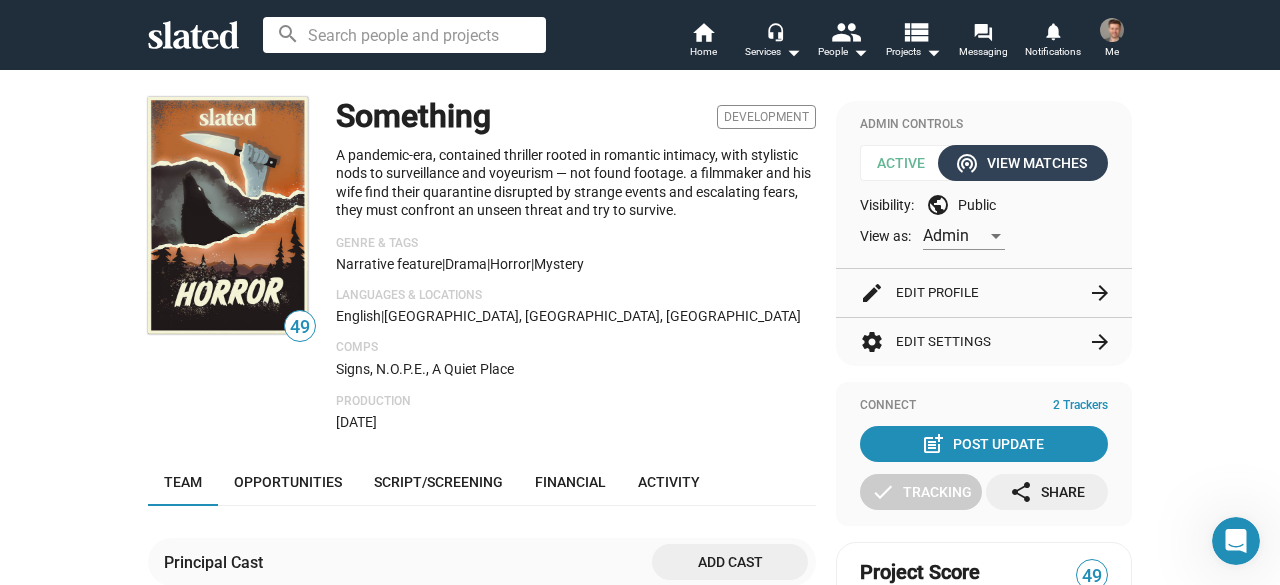 click on "wifi_tethering  View Matches" 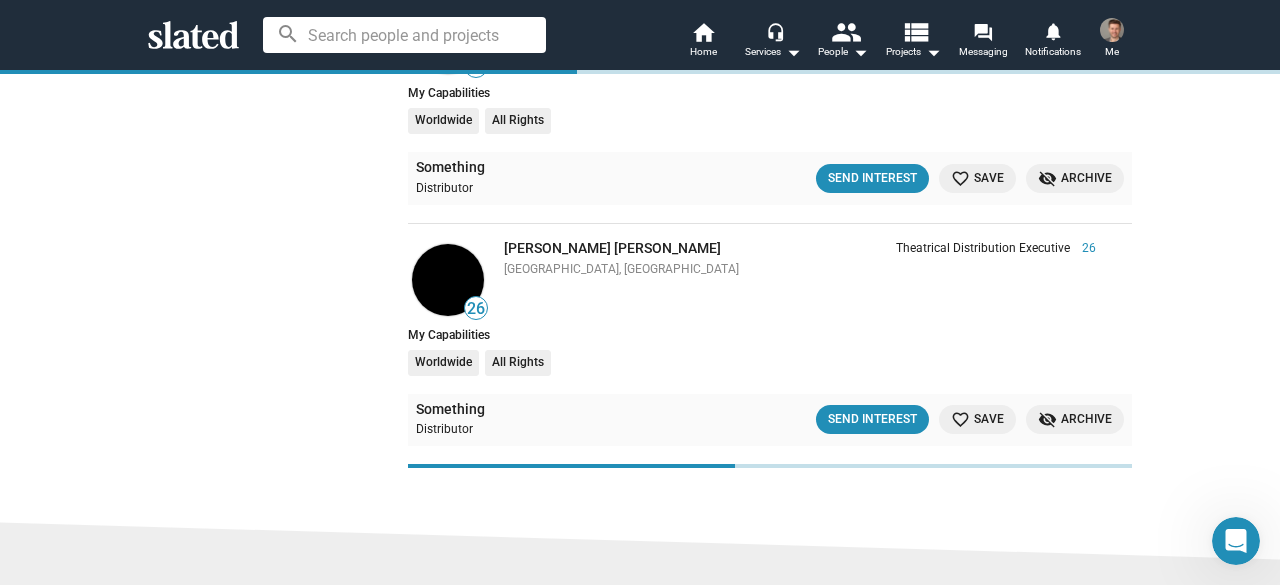 scroll, scrollTop: 5300, scrollLeft: 0, axis: vertical 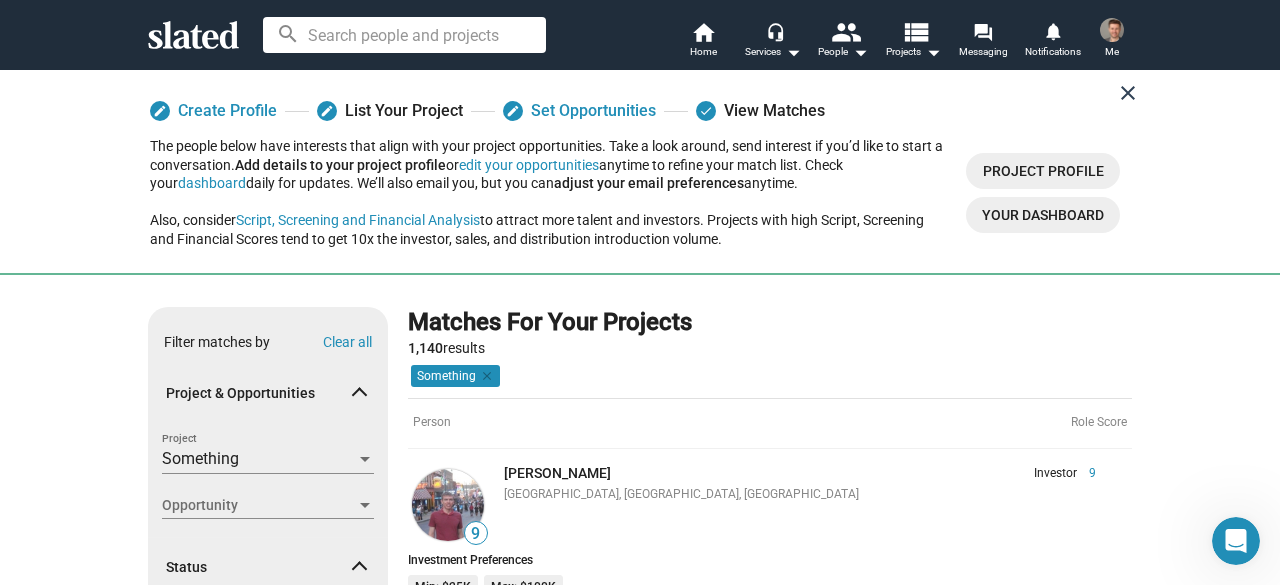 click on "close" 